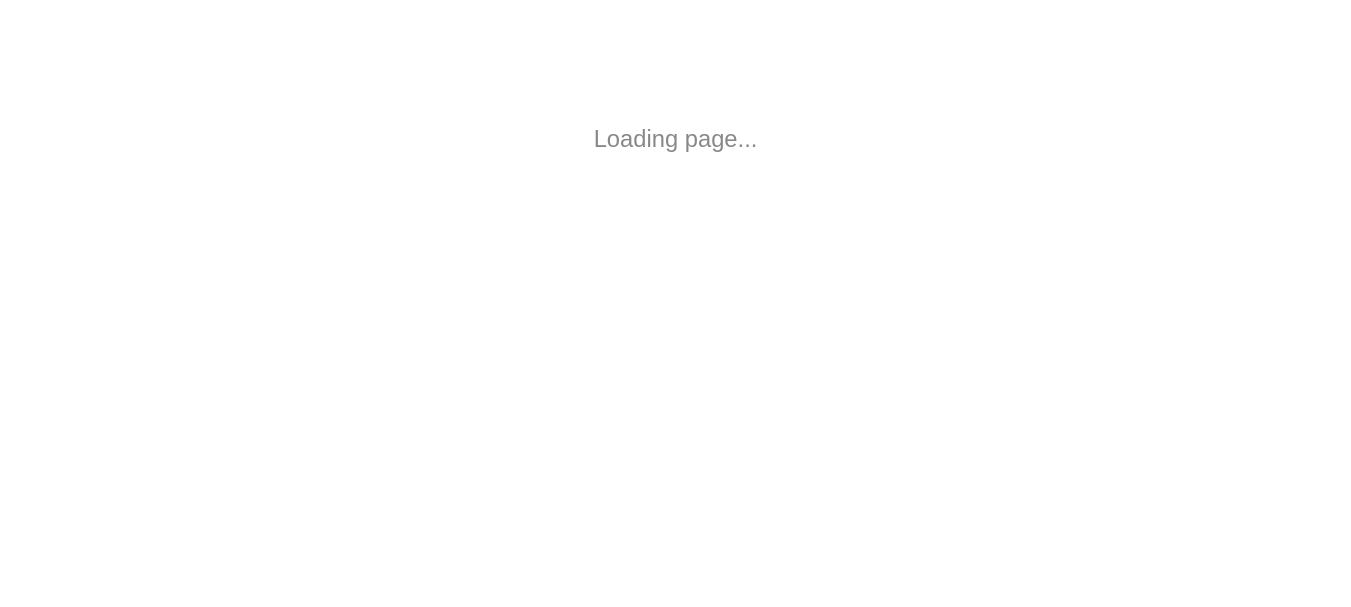 scroll, scrollTop: 0, scrollLeft: 0, axis: both 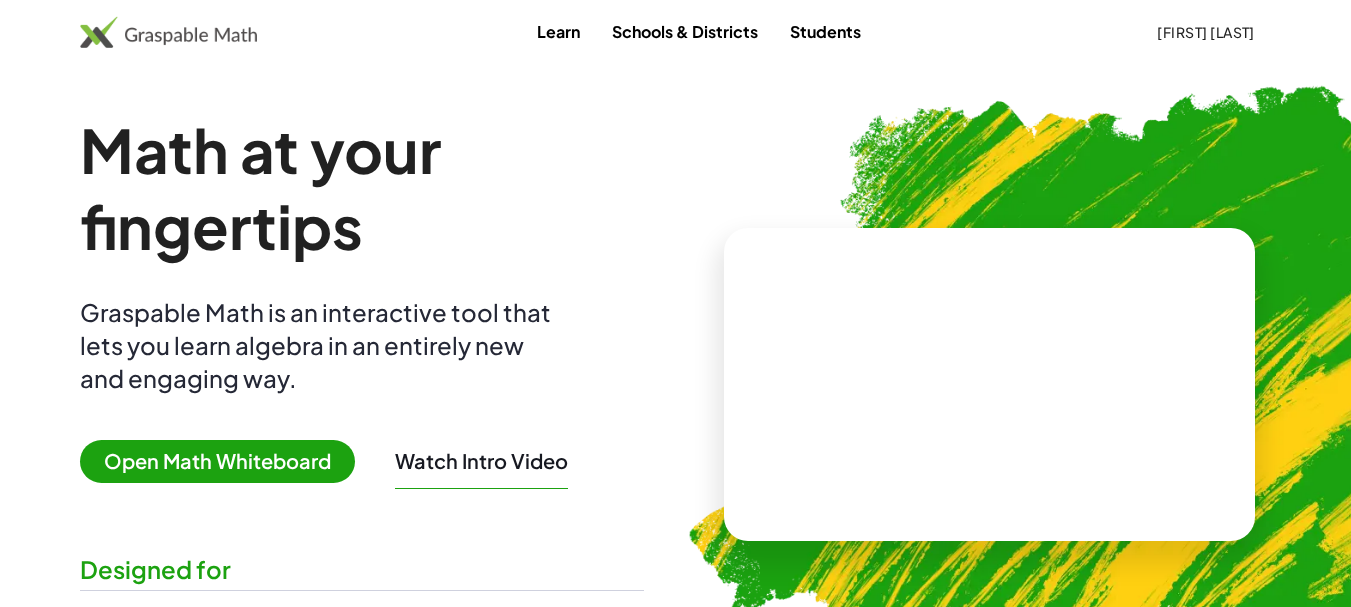 click on "Open Math Whiteboard" at bounding box center [217, 461] 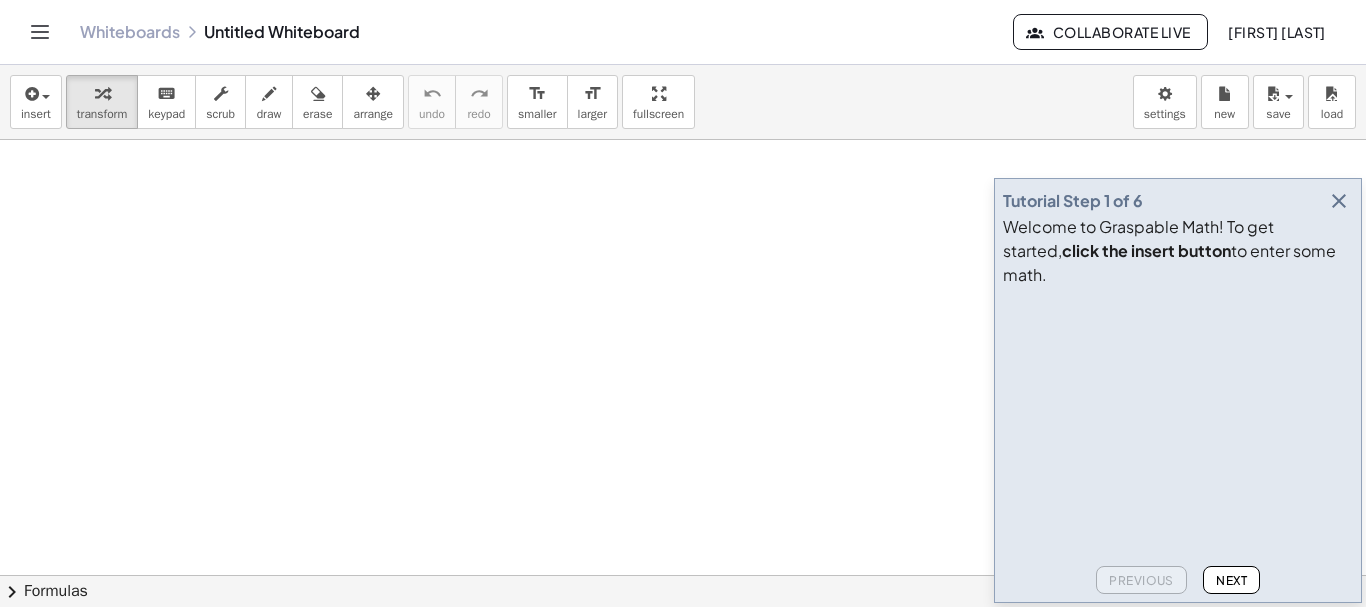 click at bounding box center [1339, 201] 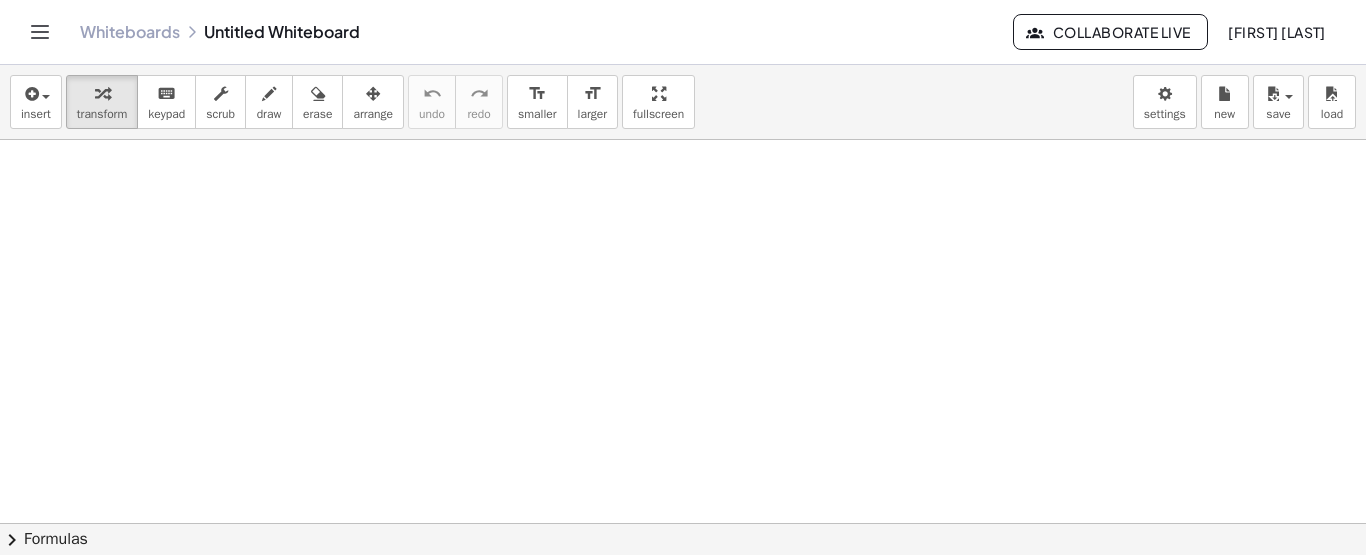 click at bounding box center [683, 640] 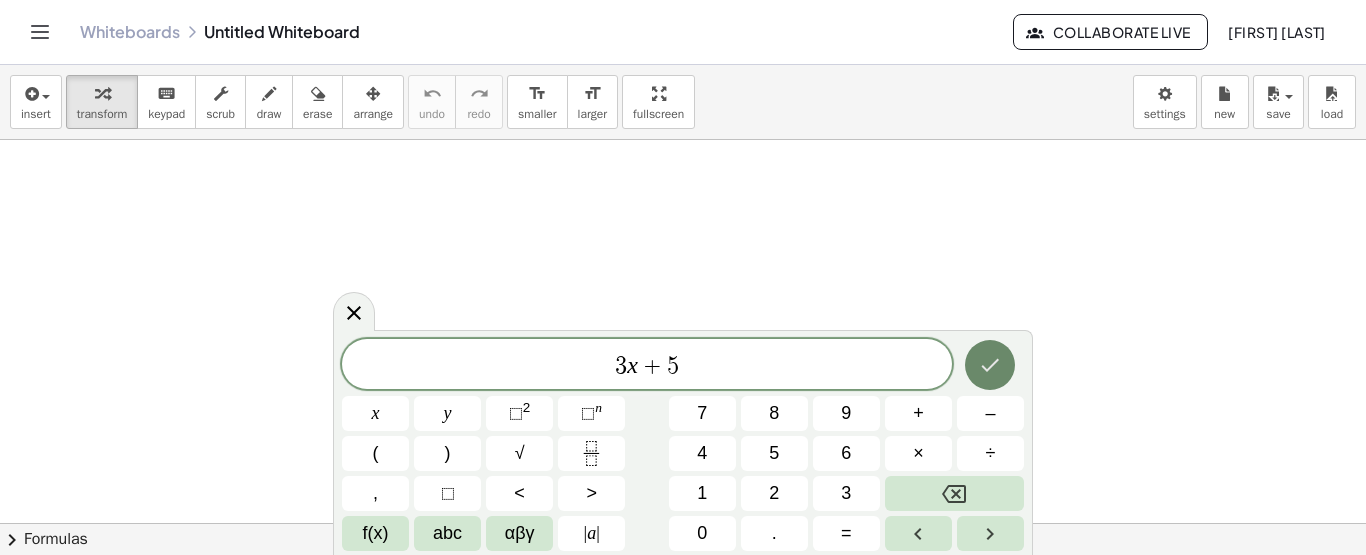 click at bounding box center [990, 365] 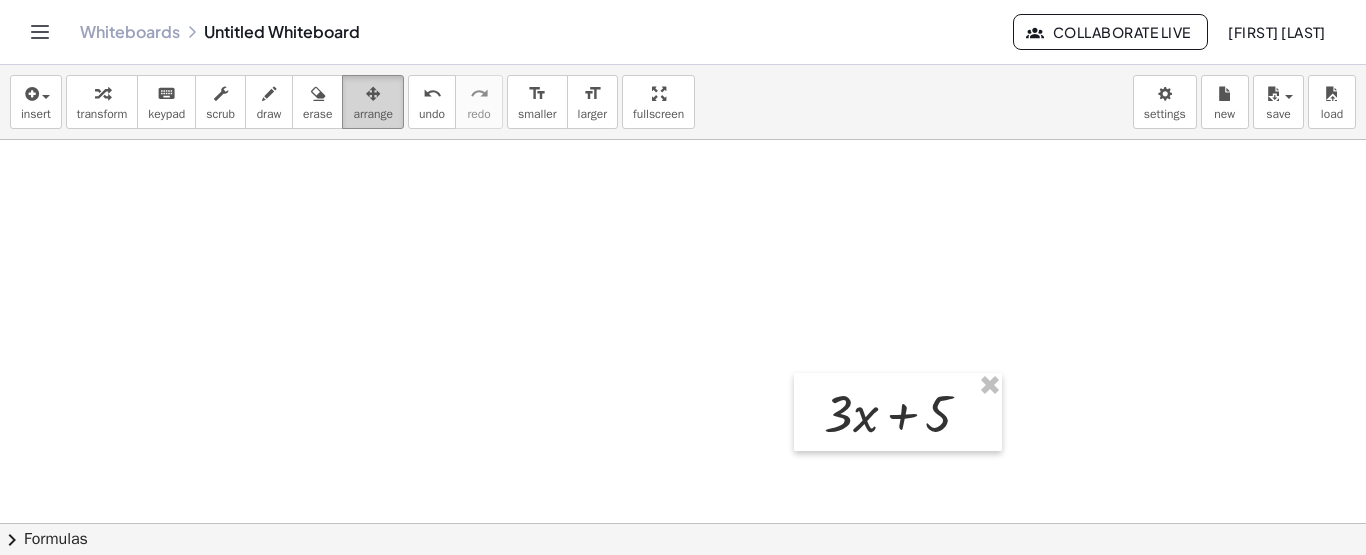 drag, startPoint x: 385, startPoint y: 105, endPoint x: 398, endPoint y: 104, distance: 13.038404 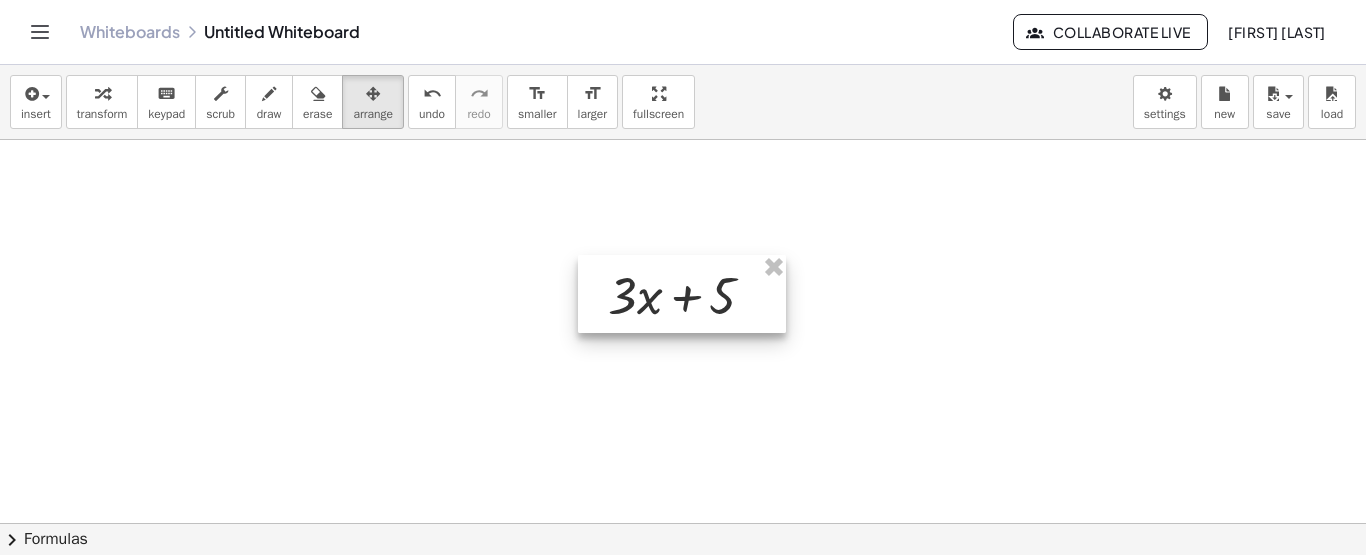 drag, startPoint x: 872, startPoint y: 410, endPoint x: 658, endPoint y: 291, distance: 244.86119 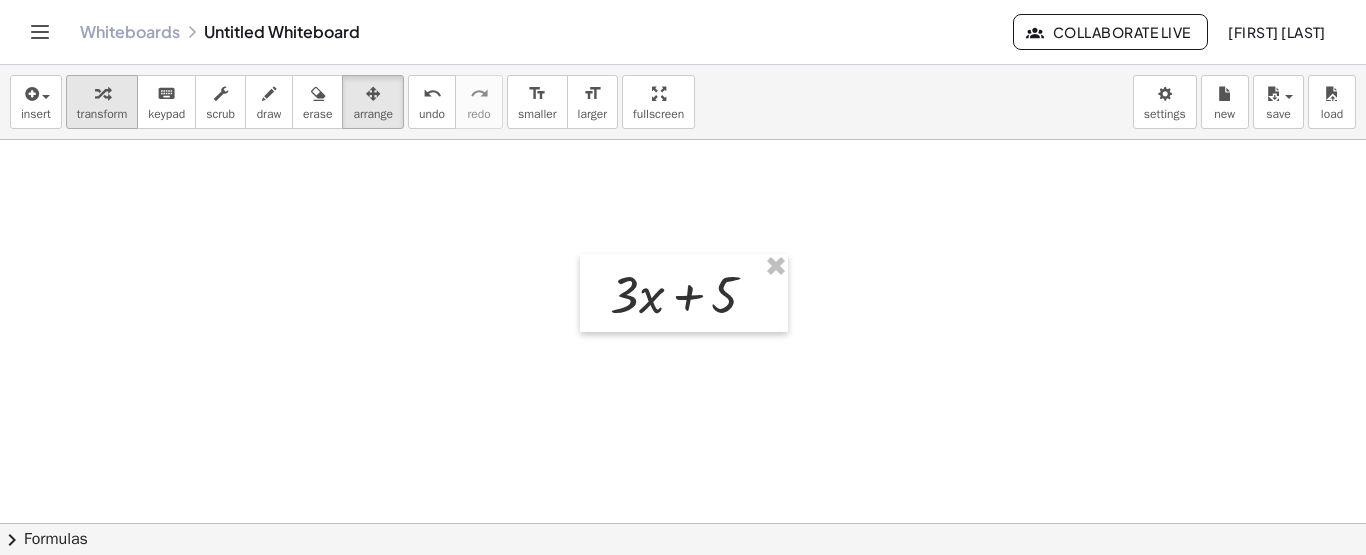 click on "transform" at bounding box center [102, 102] 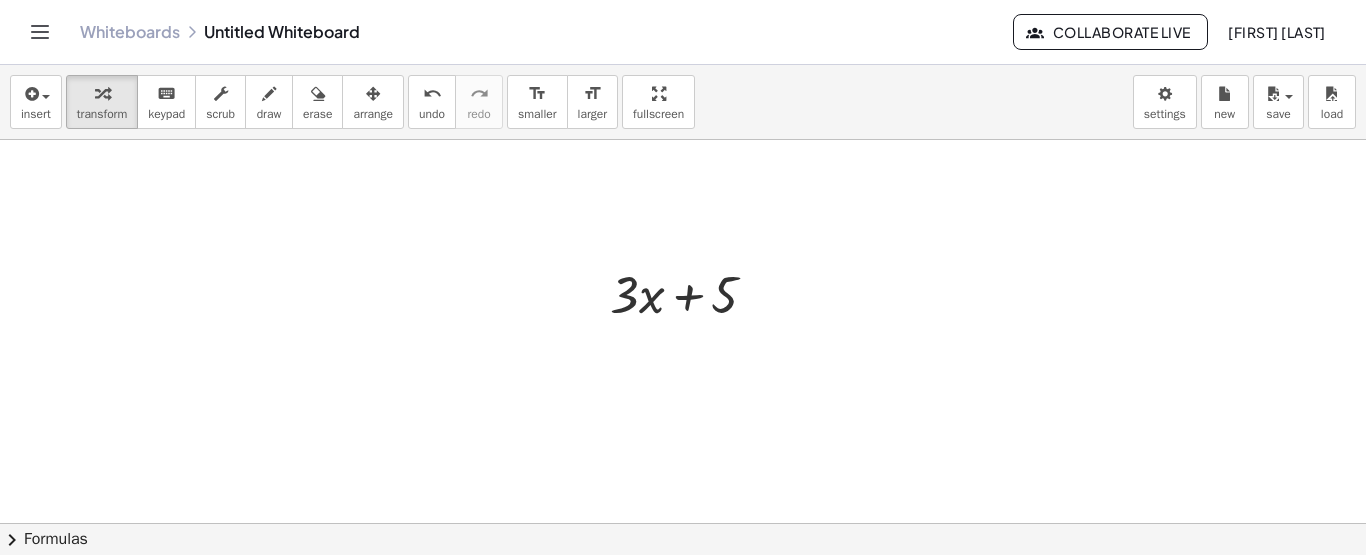 drag, startPoint x: 604, startPoint y: 434, endPoint x: 642, endPoint y: 444, distance: 39.293766 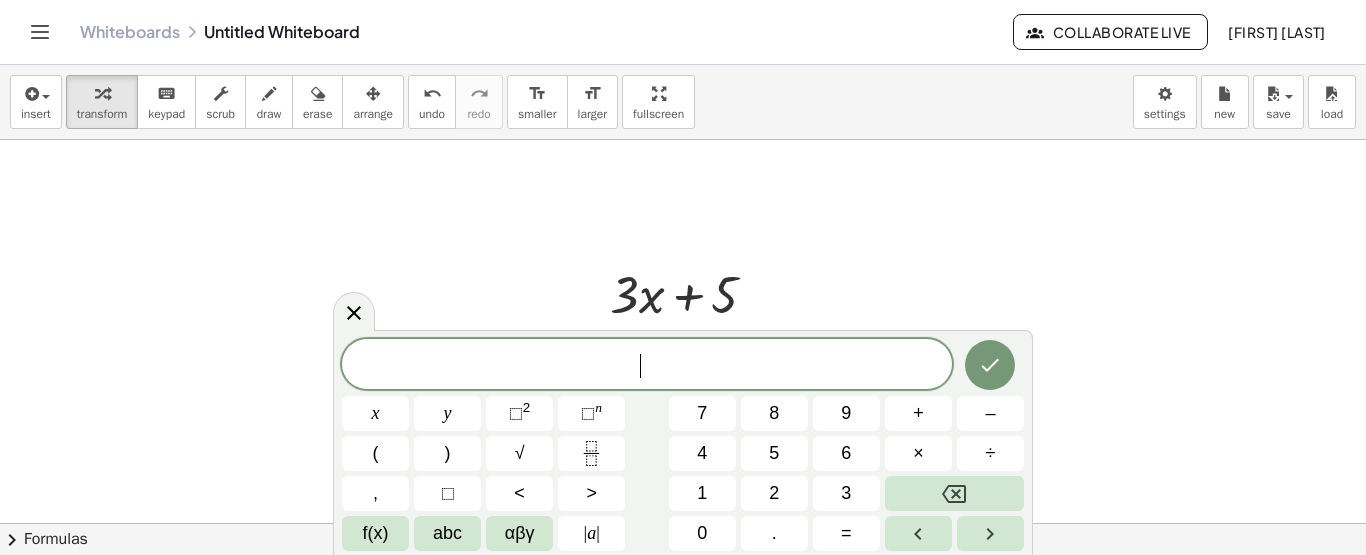 click on "​ x y ⬚ 2 ⬚ n 7 8 9 + – ( ) √ 4 5 6 × ÷ , ⬚ < > 1 2 3 f(x) abc αβγ | a | 0 . =" at bounding box center [683, 445] 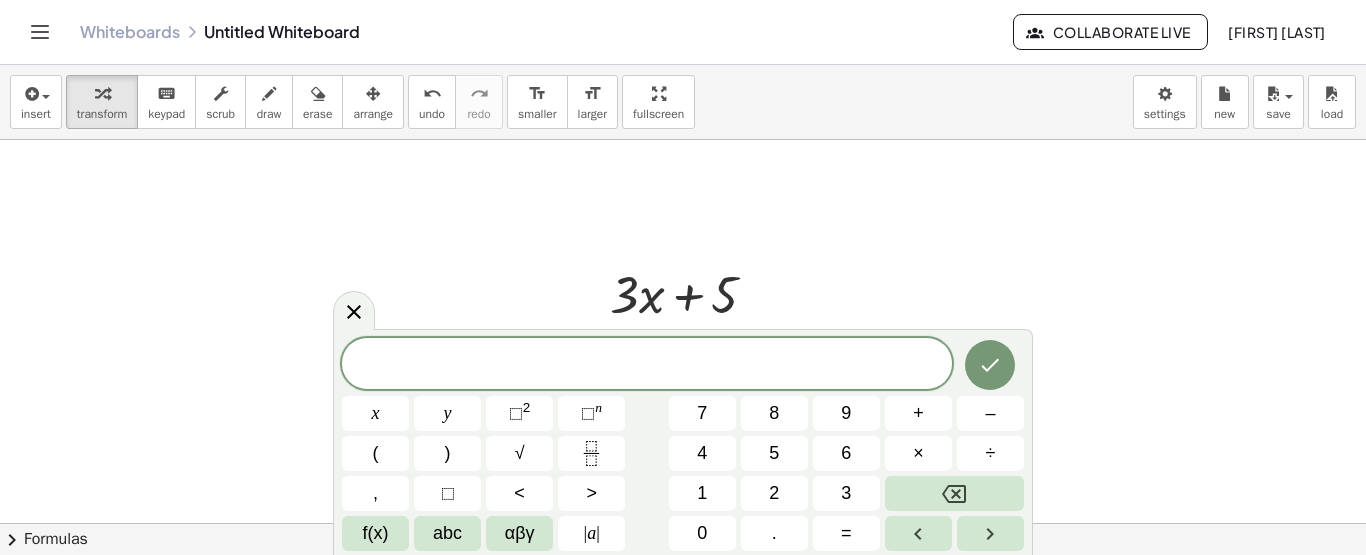 click at bounding box center [647, 365] 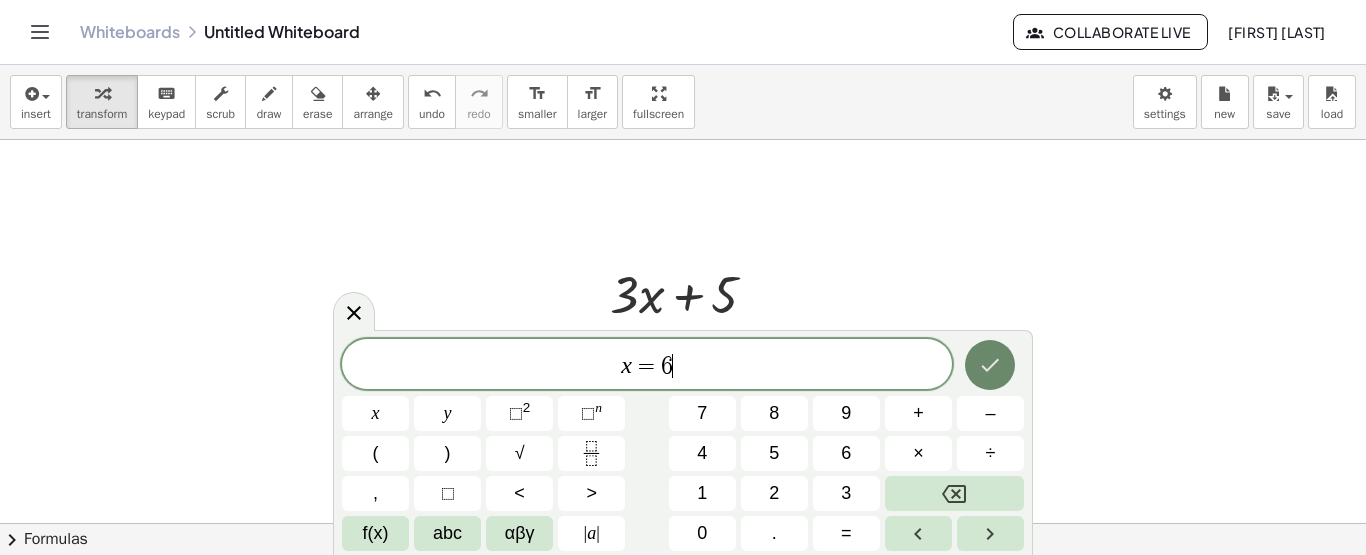 click 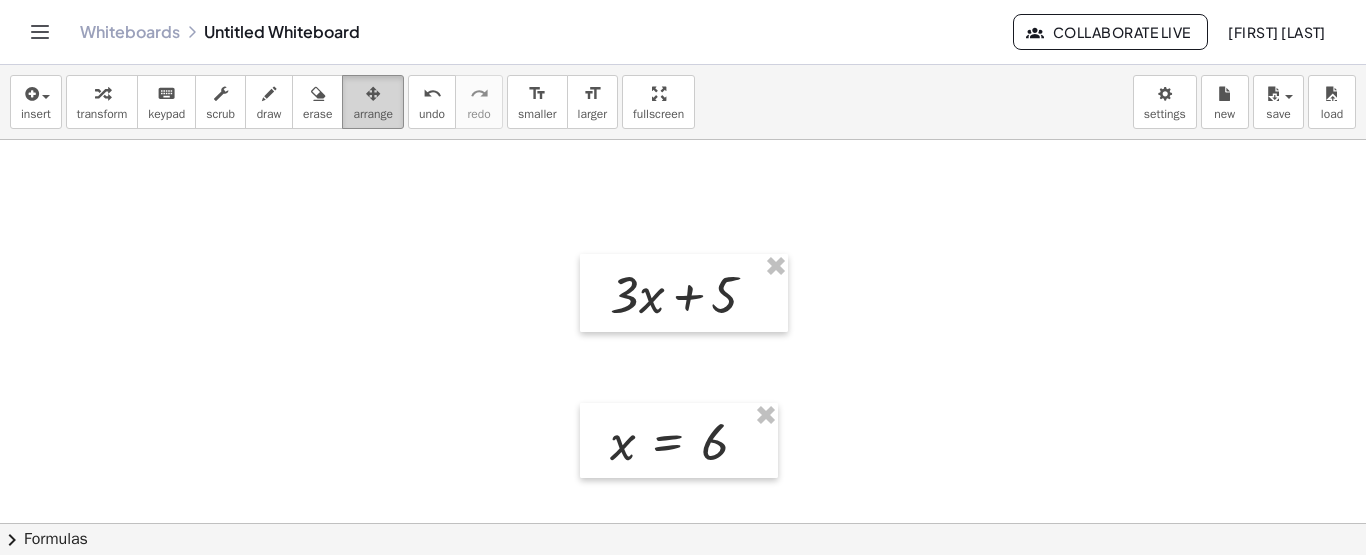 click on "arrange" at bounding box center [373, 114] 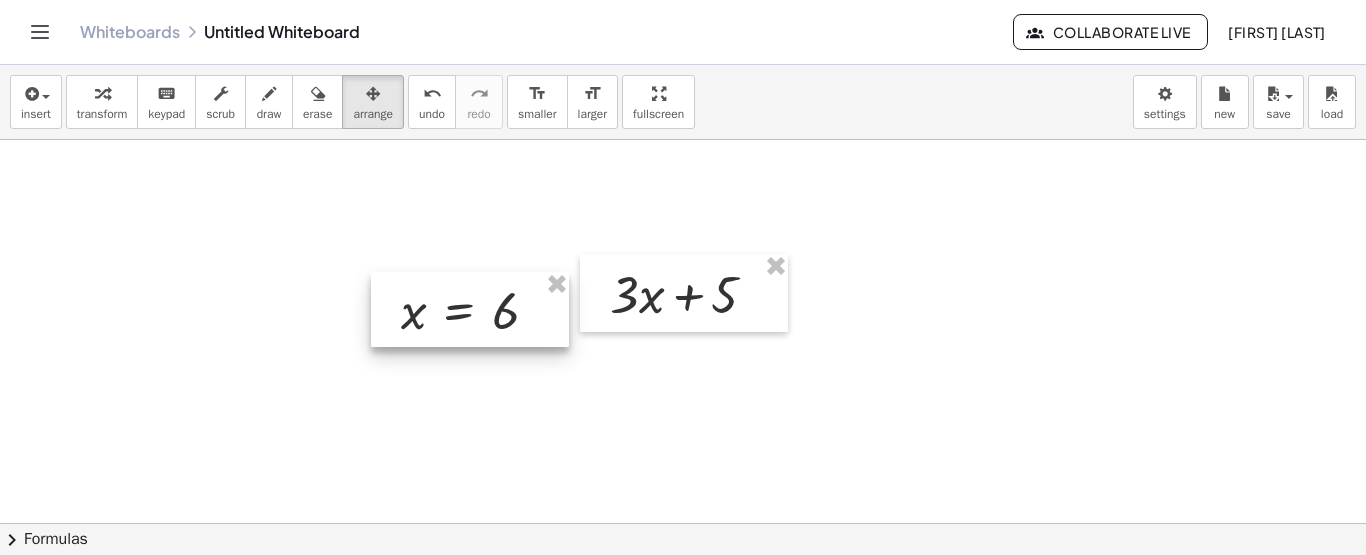 drag, startPoint x: 674, startPoint y: 444, endPoint x: 471, endPoint y: 324, distance: 235.81561 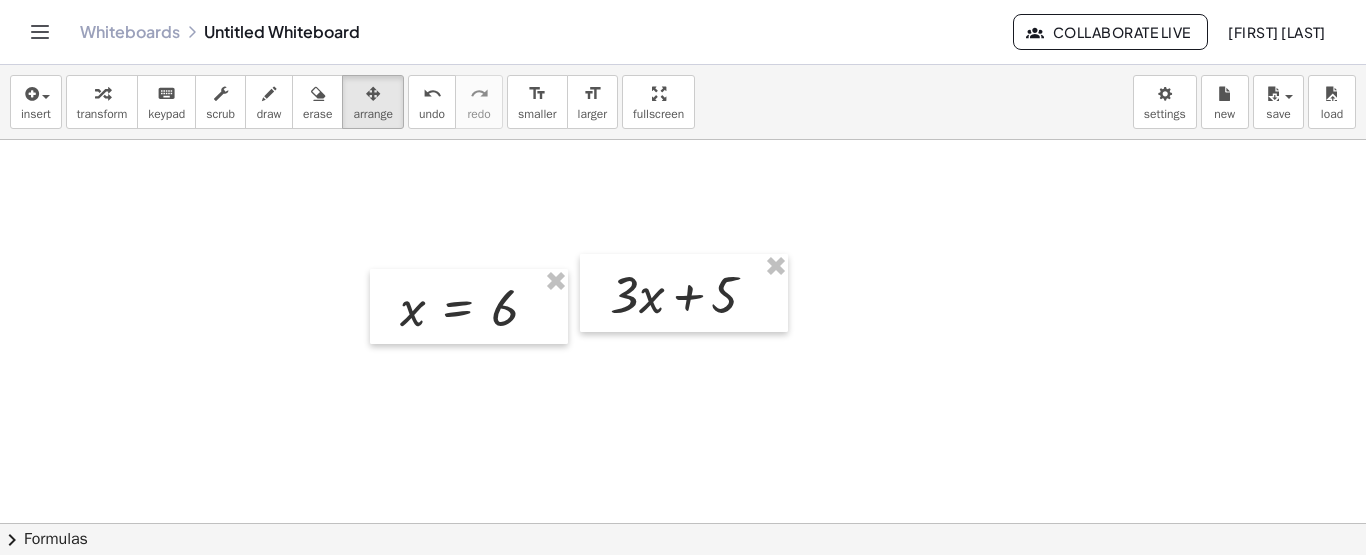 click at bounding box center [683, 640] 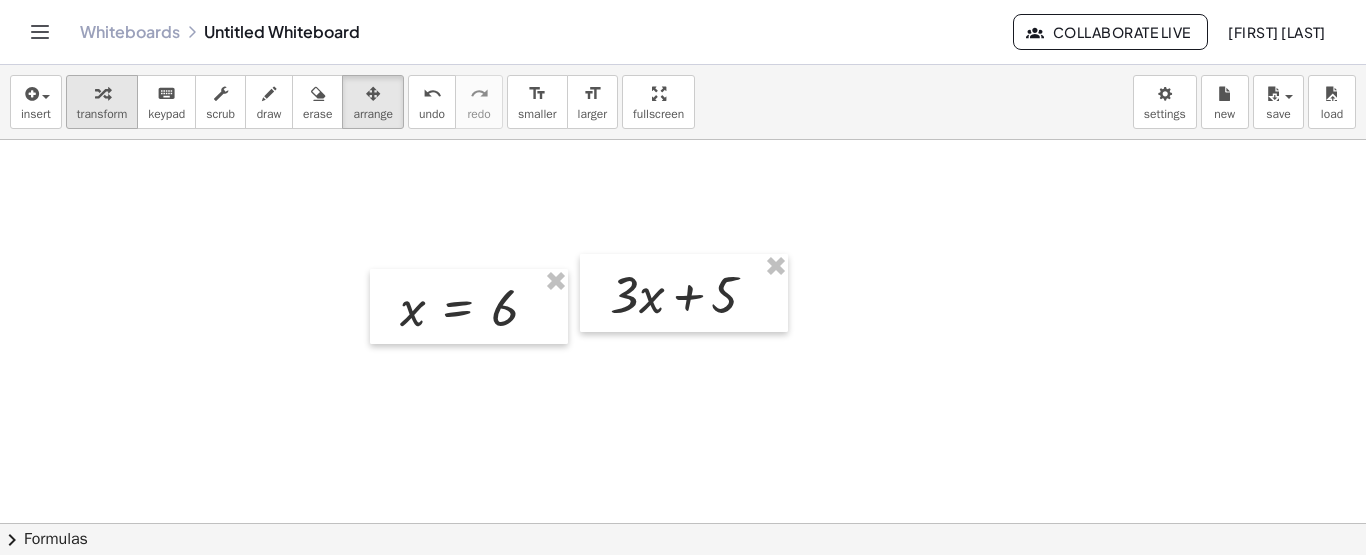 click on "transform" at bounding box center [102, 102] 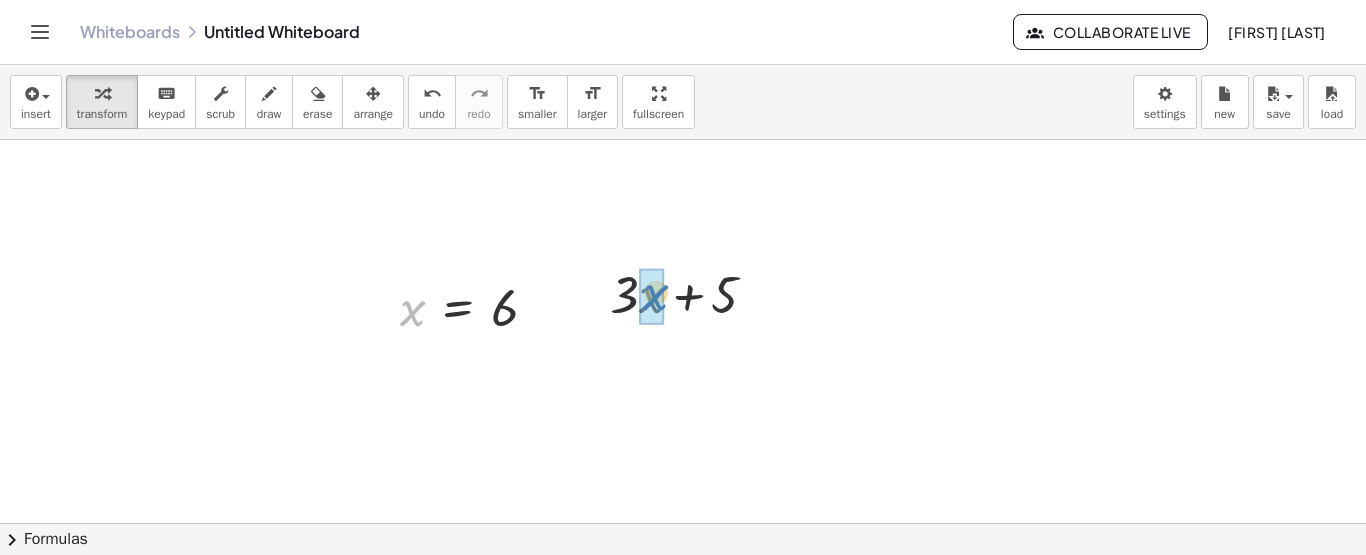 drag, startPoint x: 416, startPoint y: 316, endPoint x: 660, endPoint y: 303, distance: 244.34607 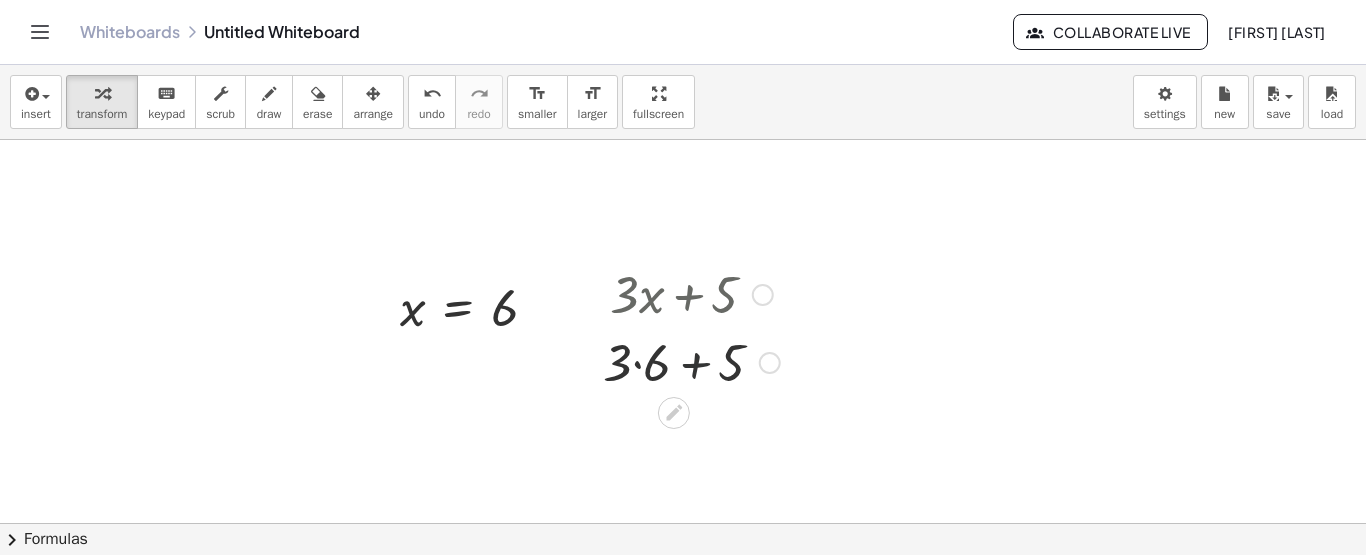 click at bounding box center [691, 361] 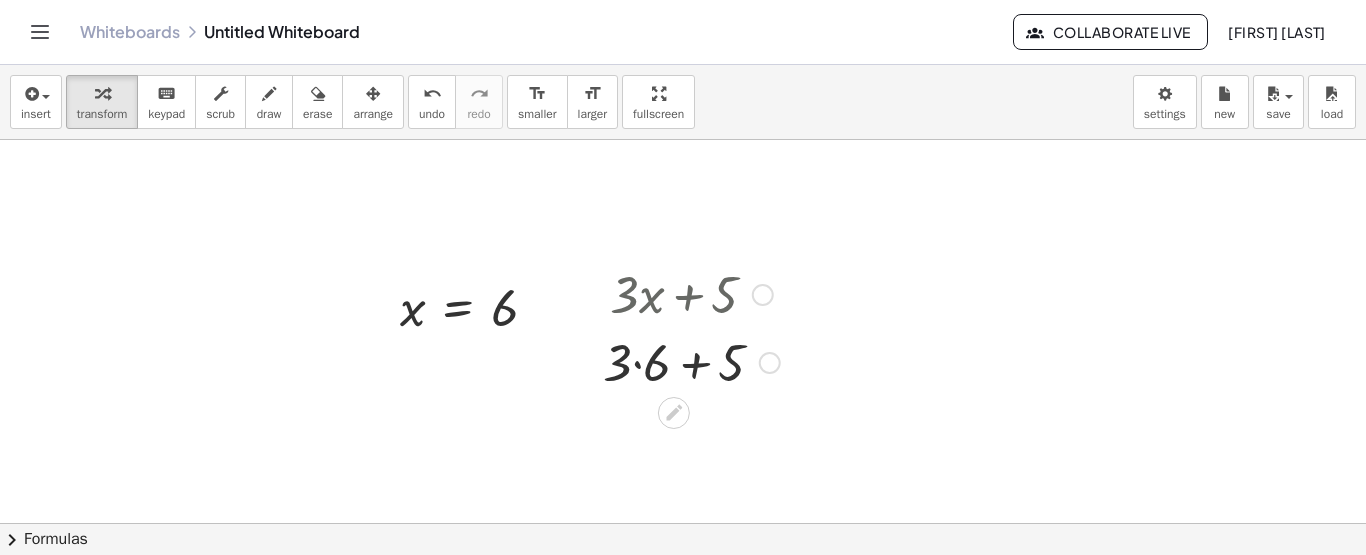 click at bounding box center [691, 361] 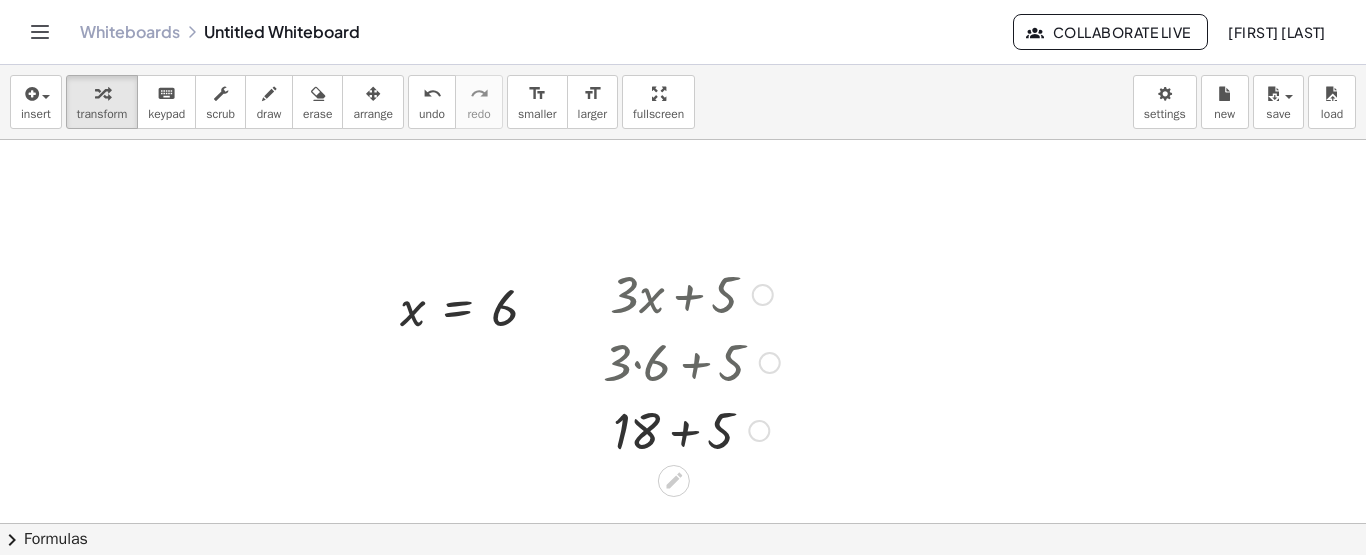 click at bounding box center (691, 429) 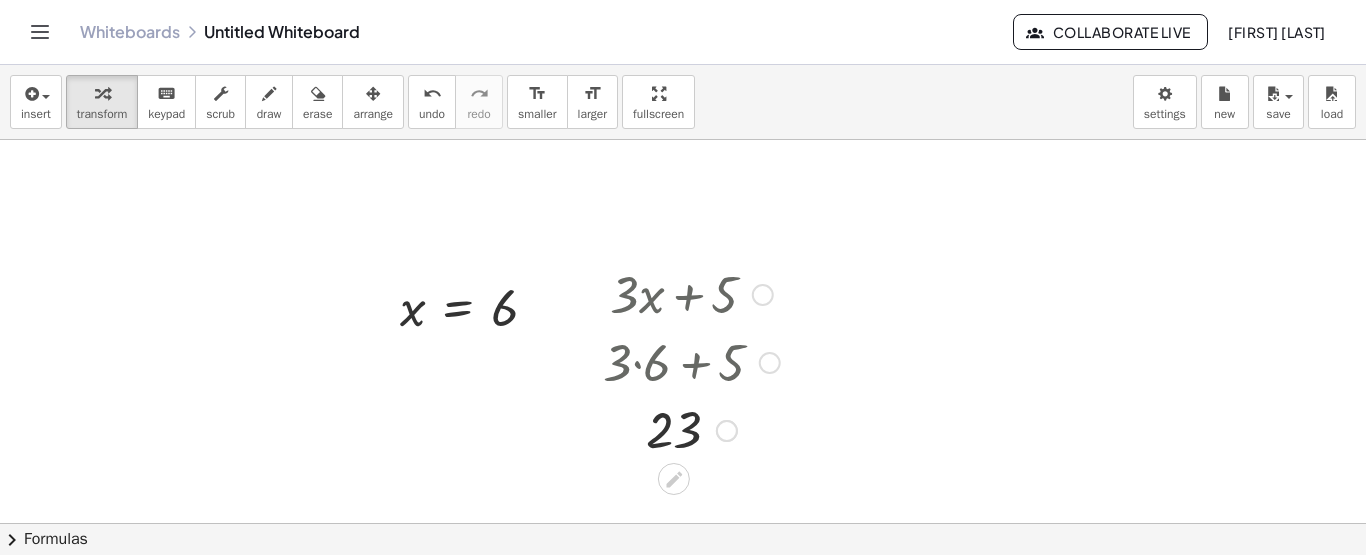 click on "+ · 3 · x + 5 + · 3 · 6 + 5 + 18 + 5 23" at bounding box center (684, 360) 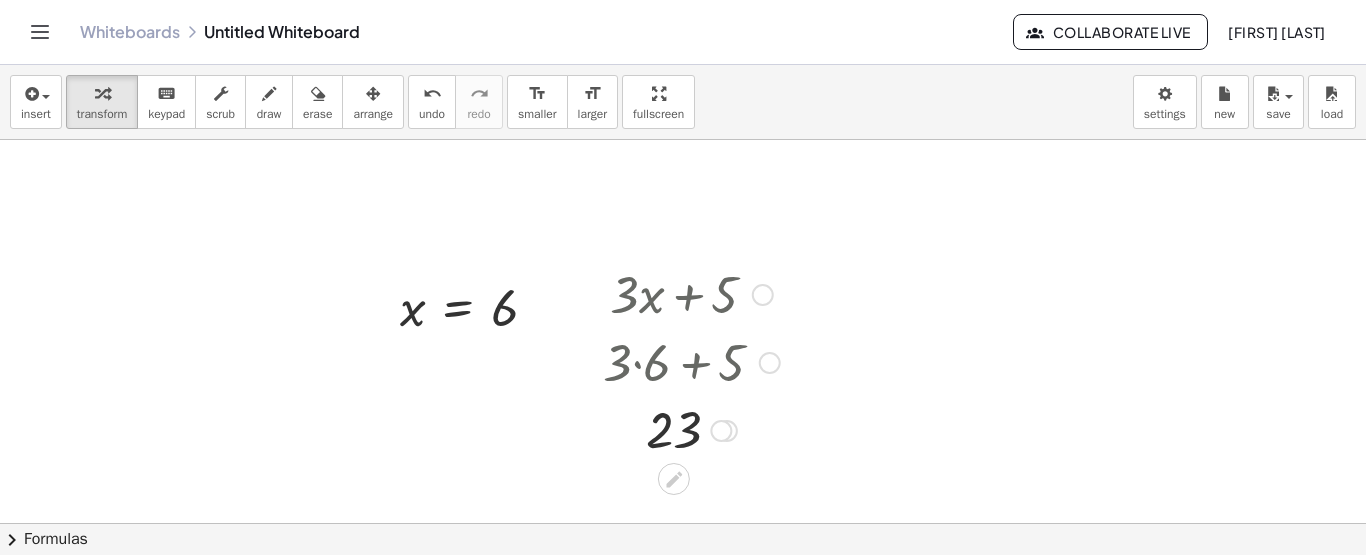 click at bounding box center (691, 429) 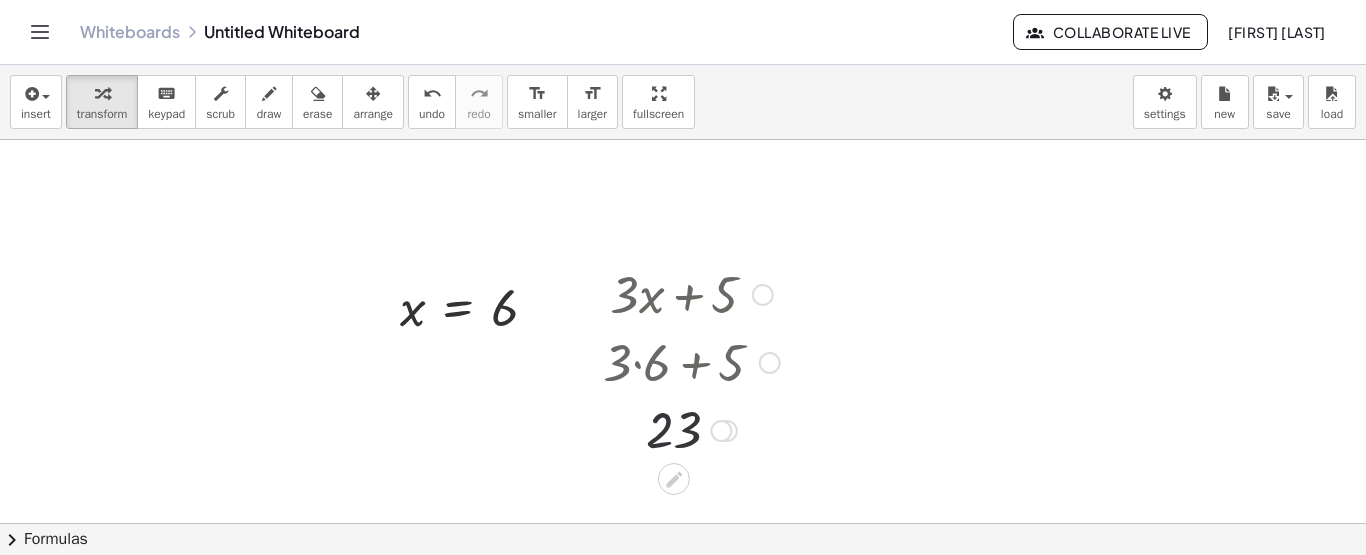 click at bounding box center (691, 429) 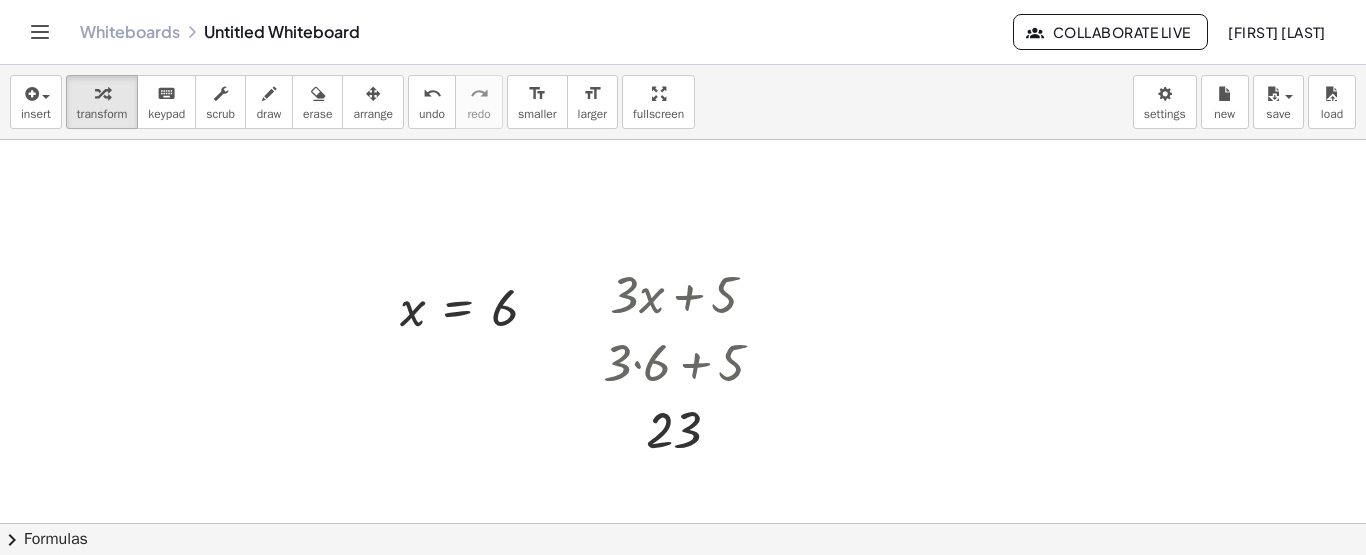 click at bounding box center (683, 640) 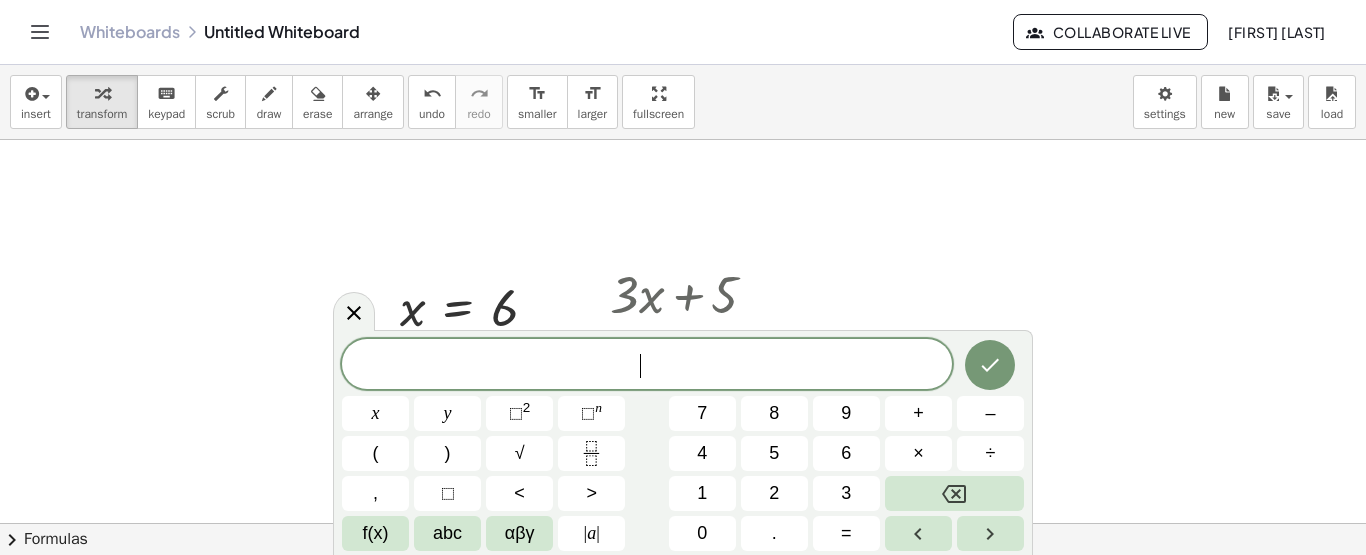 click on "6" at bounding box center [846, 453] 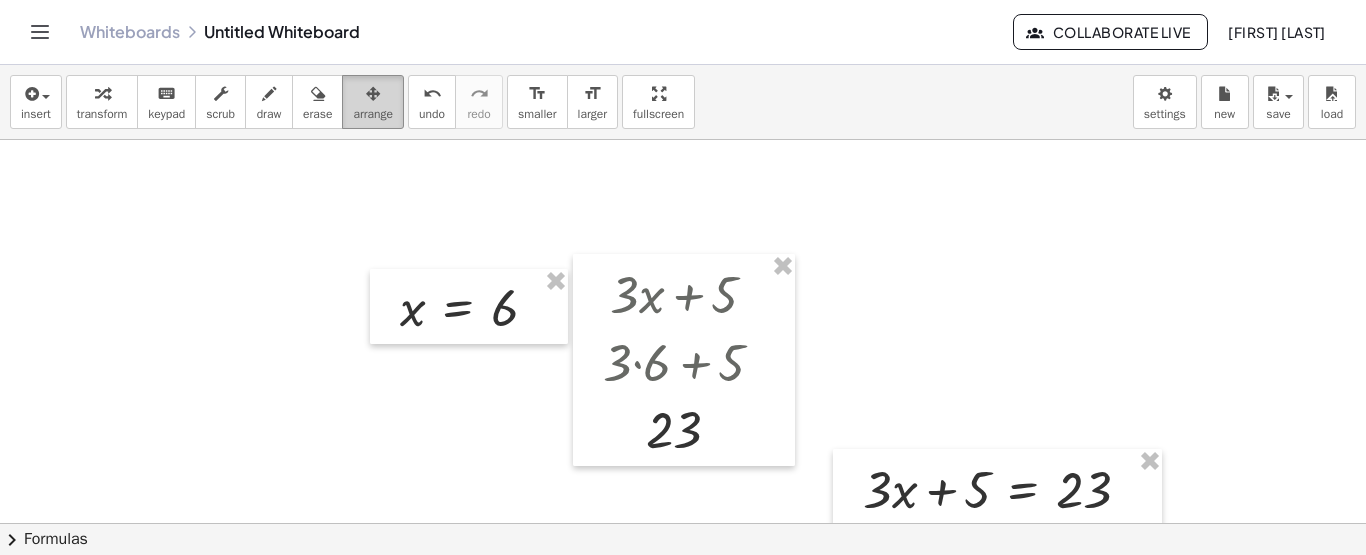 click on "arrange" at bounding box center (373, 114) 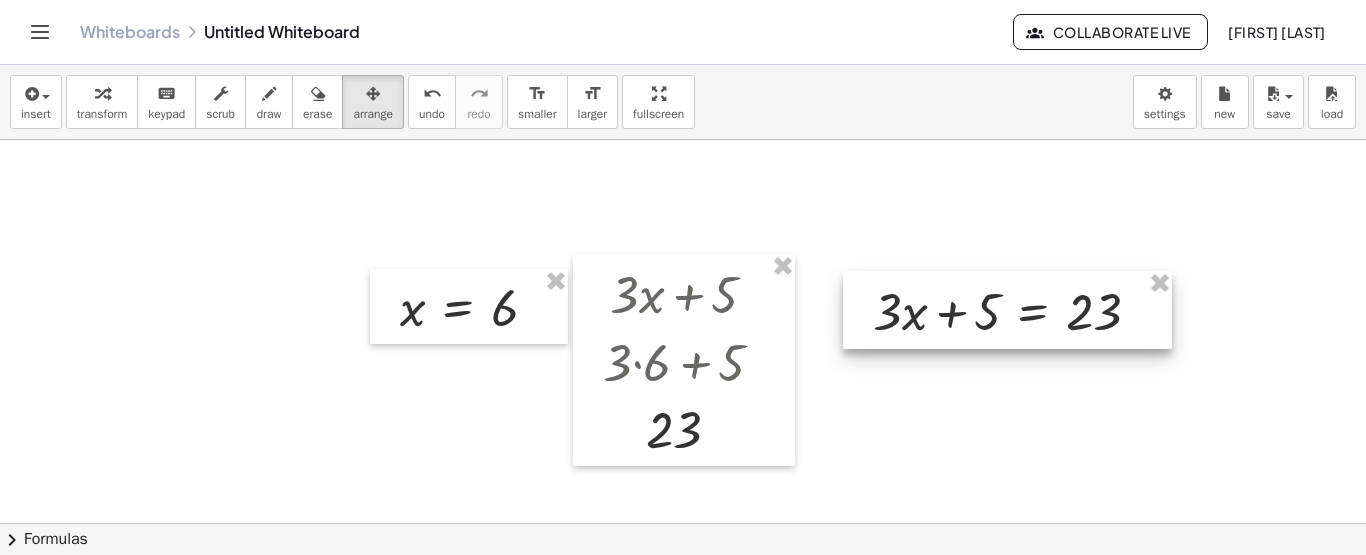 drag, startPoint x: 948, startPoint y: 476, endPoint x: 958, endPoint y: 300, distance: 176.28386 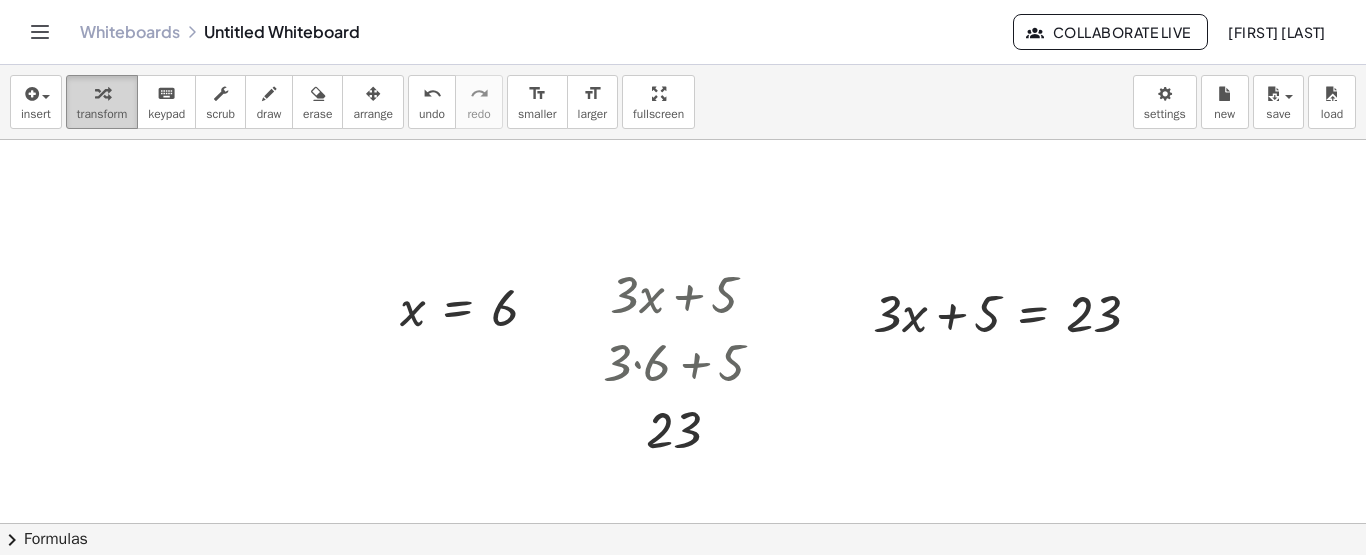 click on "transform" at bounding box center [102, 114] 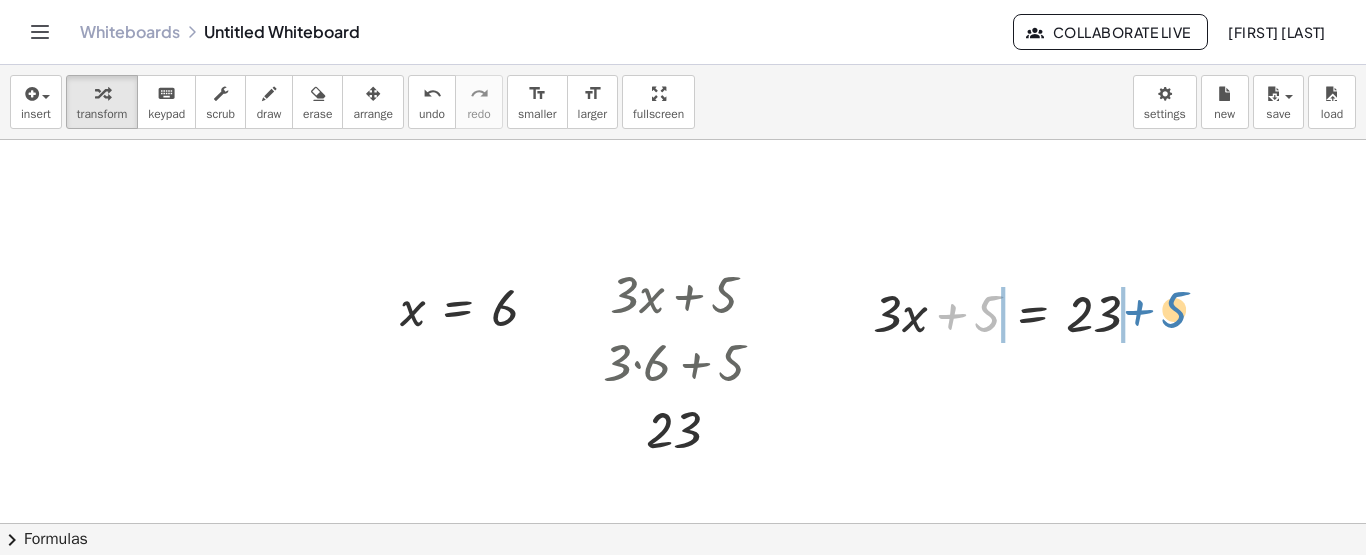 drag, startPoint x: 987, startPoint y: 304, endPoint x: 1175, endPoint y: 300, distance: 188.04254 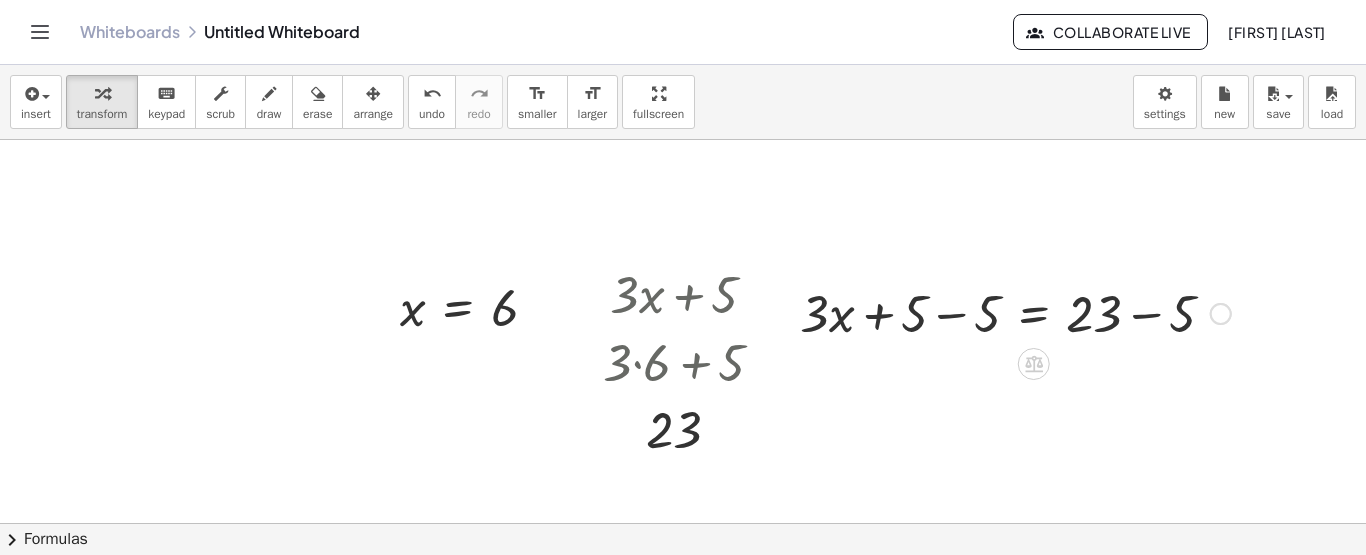 click at bounding box center (1015, 312) 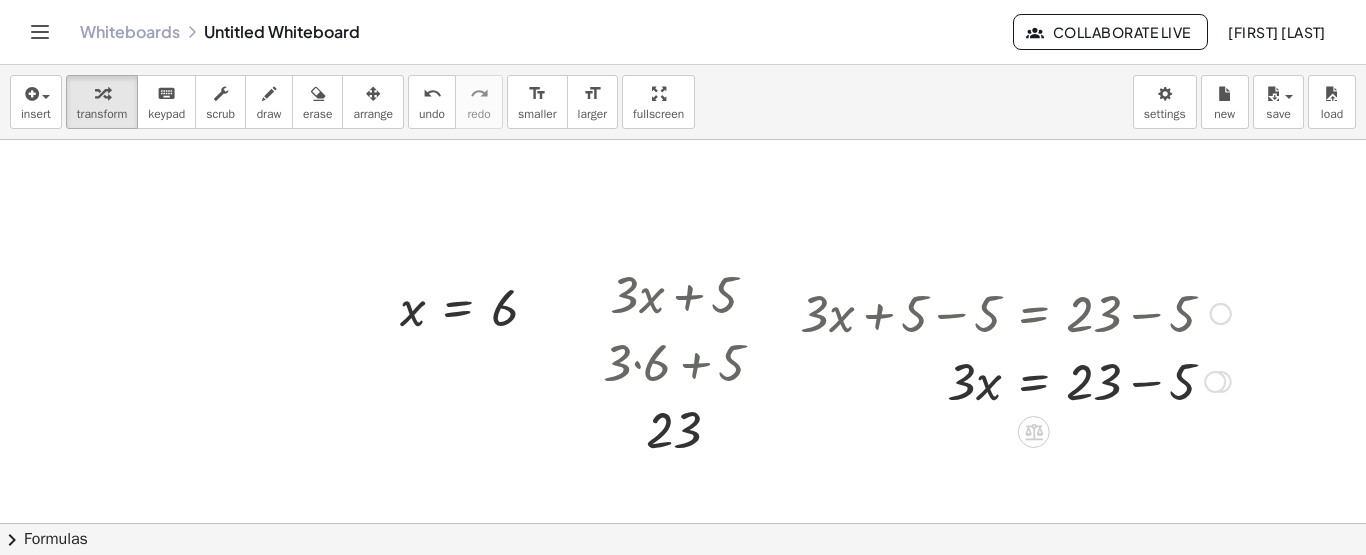 click at bounding box center (1015, 380) 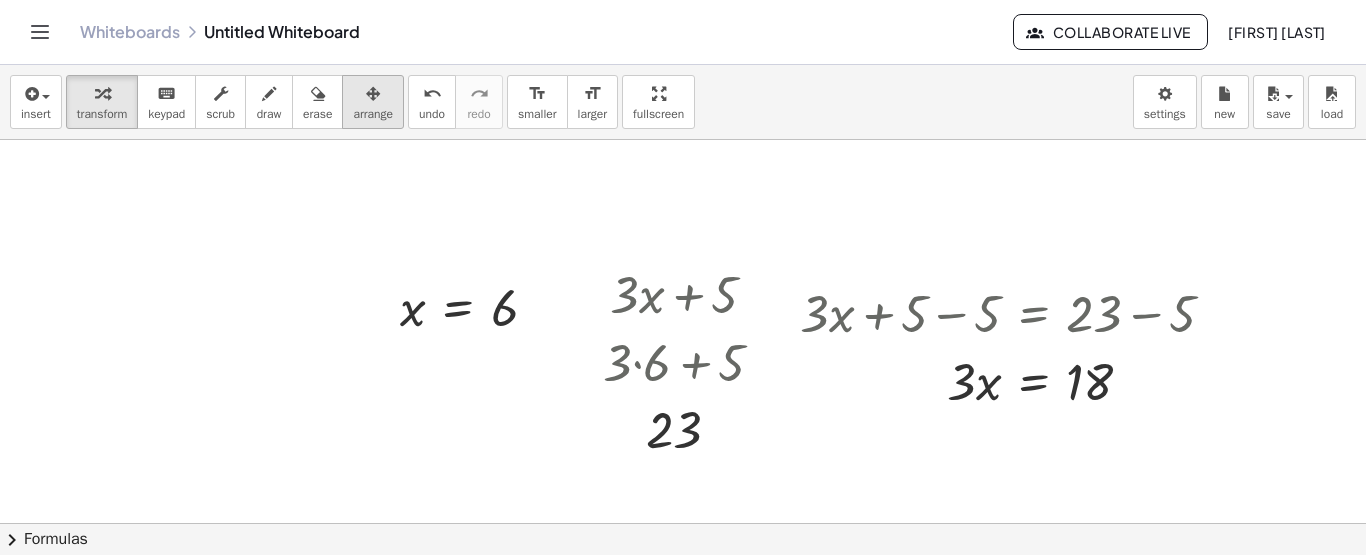 click on "arrange" at bounding box center (373, 114) 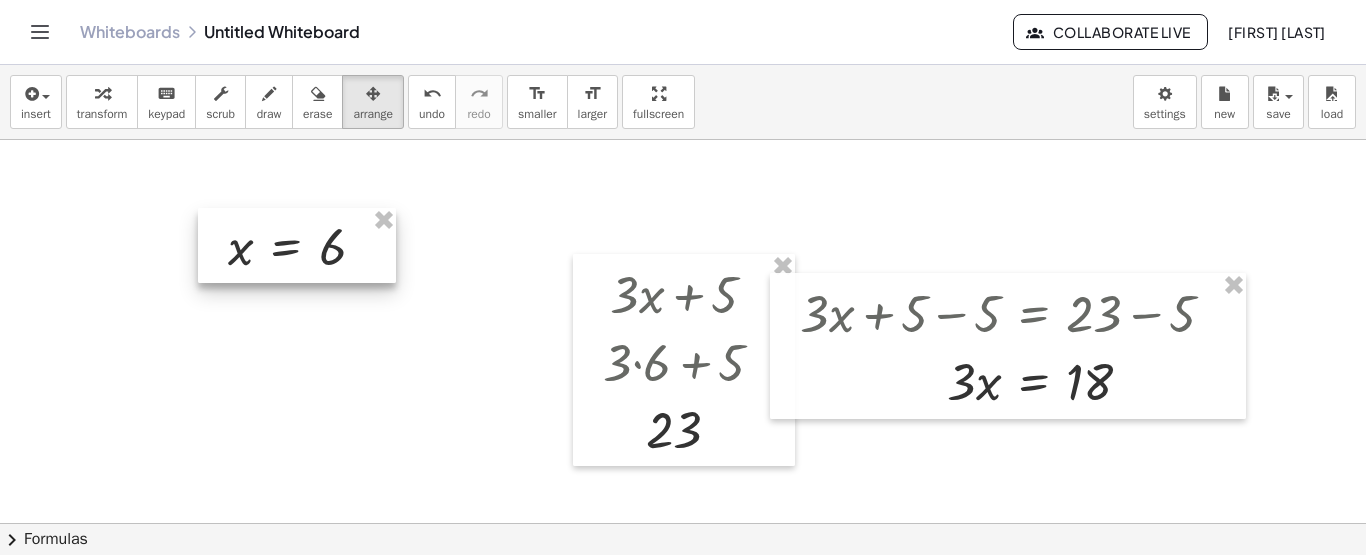 drag, startPoint x: 492, startPoint y: 314, endPoint x: 320, endPoint y: 253, distance: 182.49658 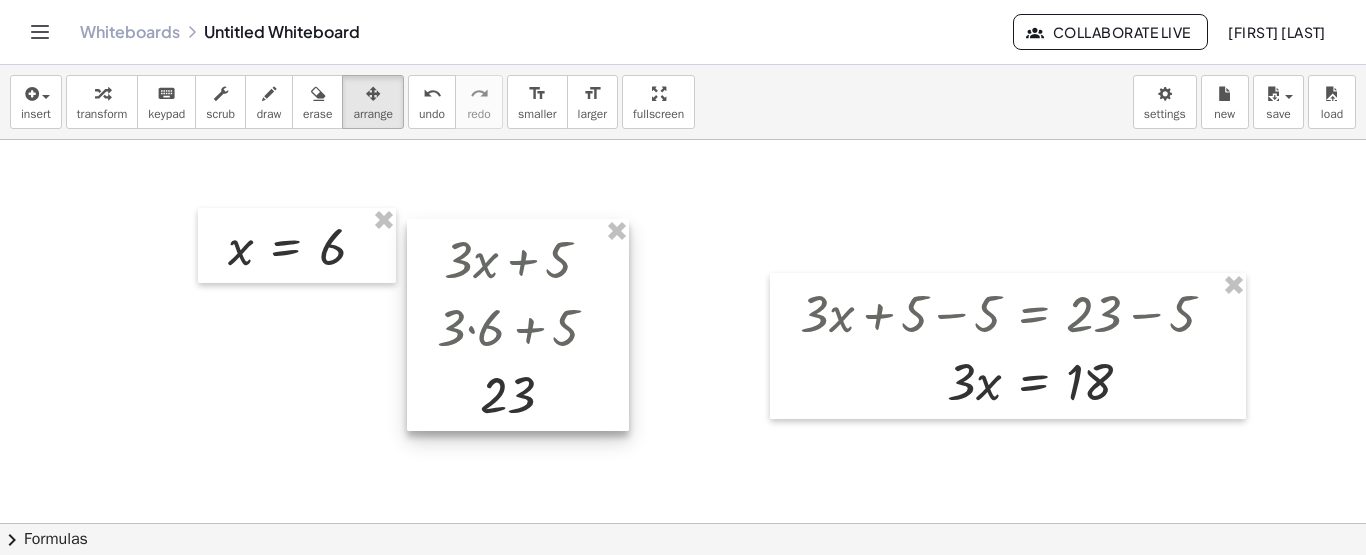 drag, startPoint x: 648, startPoint y: 335, endPoint x: 482, endPoint y: 300, distance: 169.64964 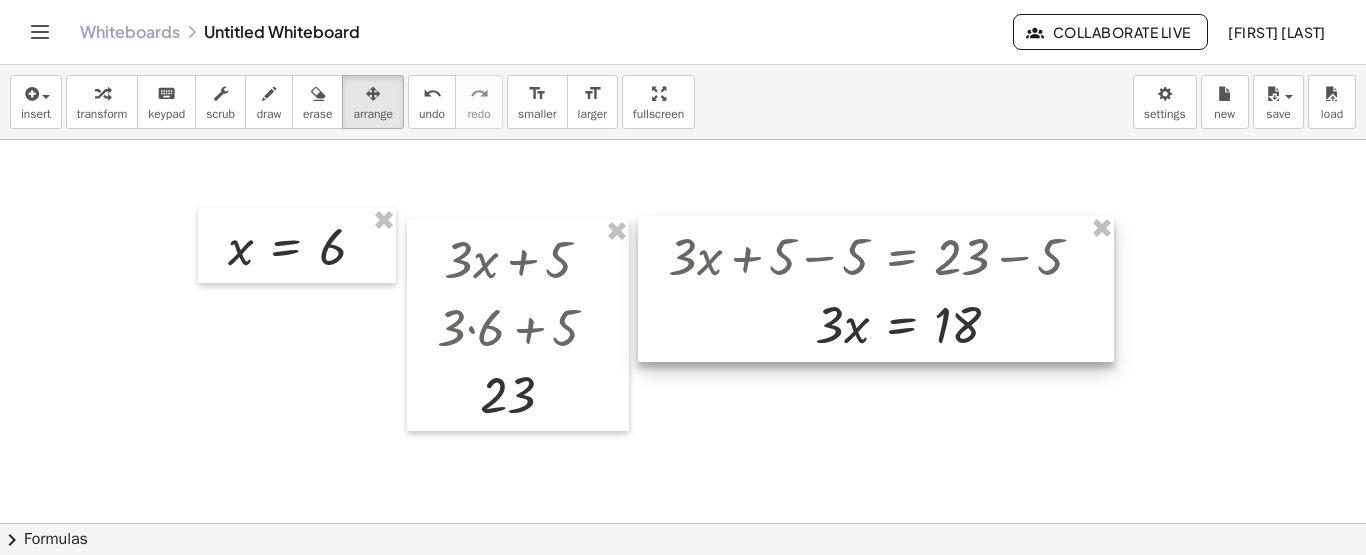 drag, startPoint x: 890, startPoint y: 383, endPoint x: 759, endPoint y: 332, distance: 140.57738 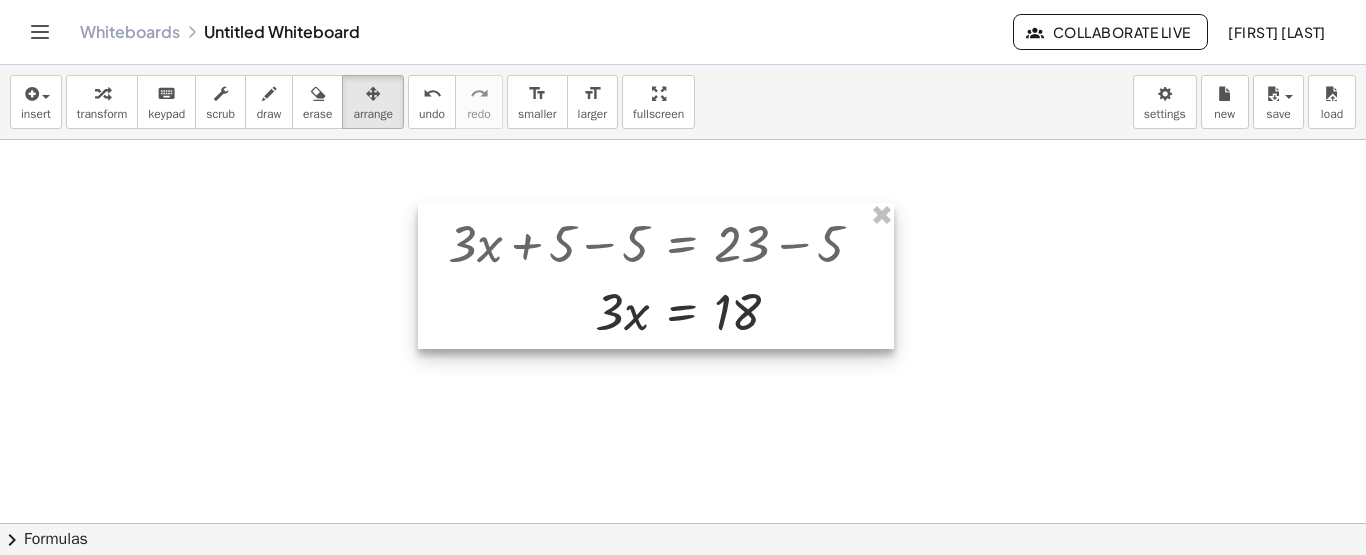 drag, startPoint x: 688, startPoint y: 318, endPoint x: 472, endPoint y: 305, distance: 216.39085 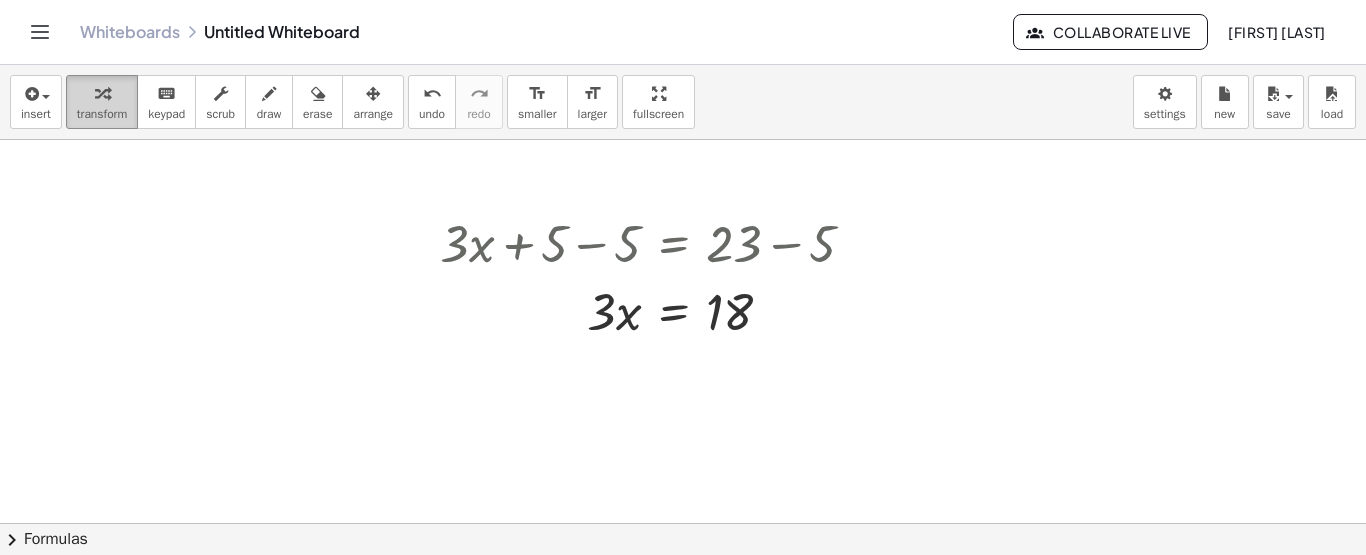 click on "transform" at bounding box center (102, 114) 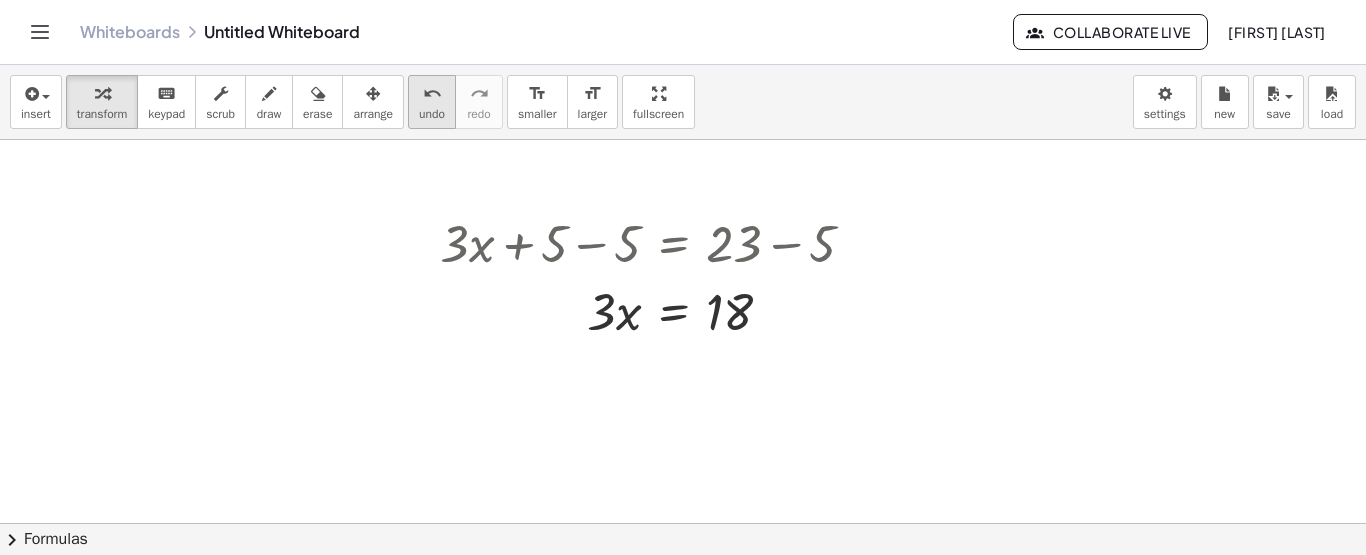 click on "undo" at bounding box center (432, 114) 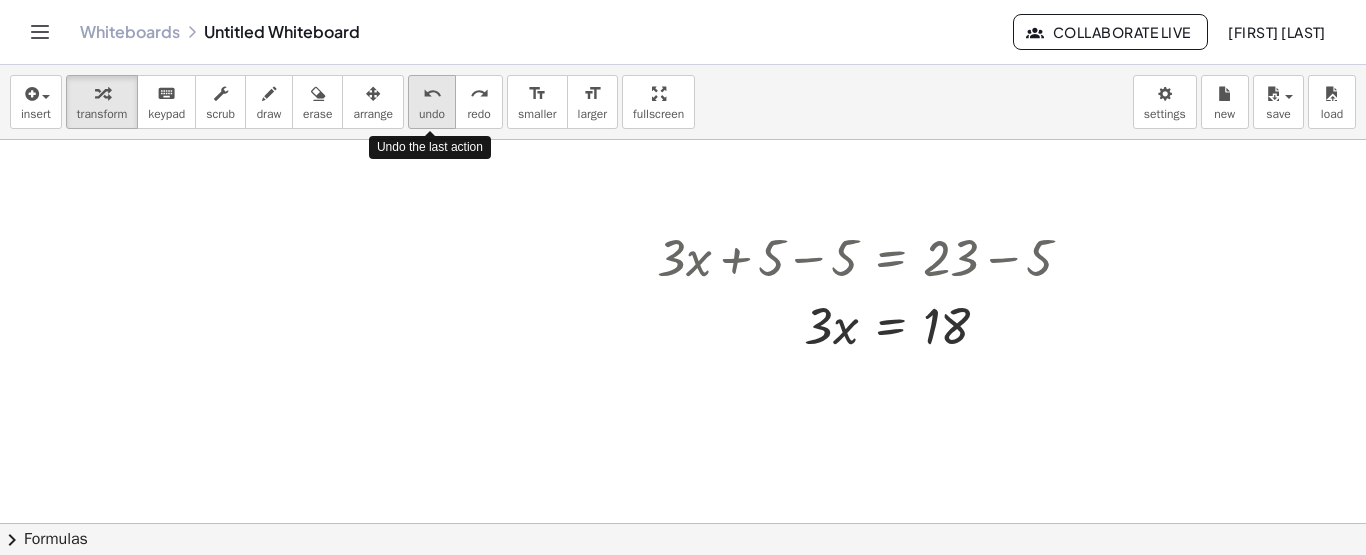 click on "undo" at bounding box center [432, 114] 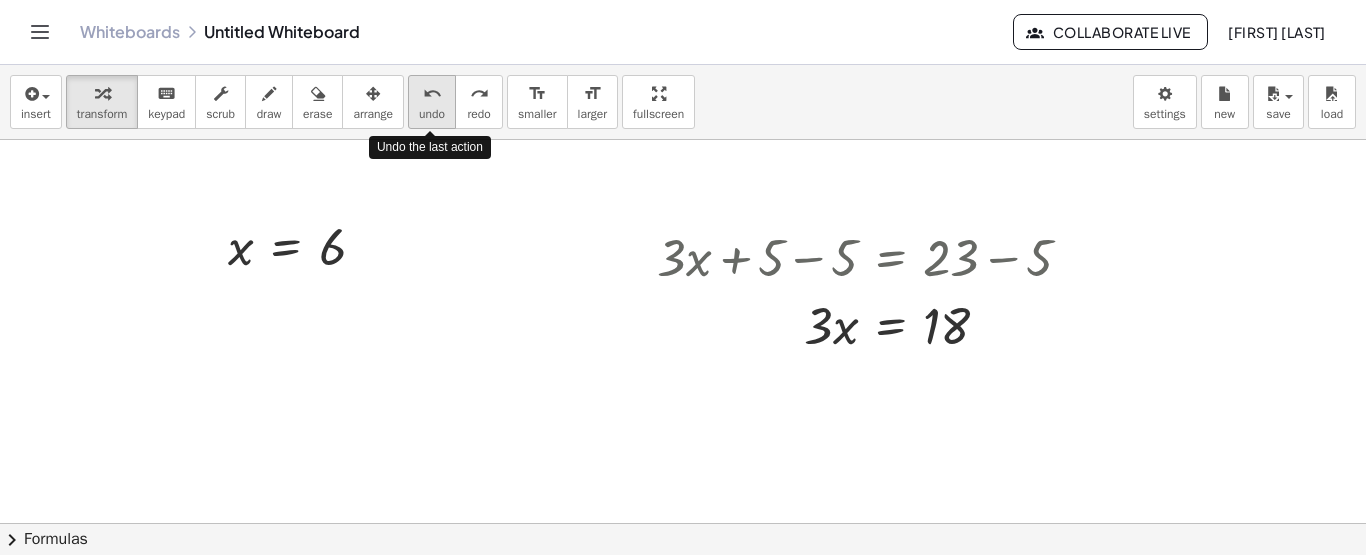 click on "undo" at bounding box center (432, 114) 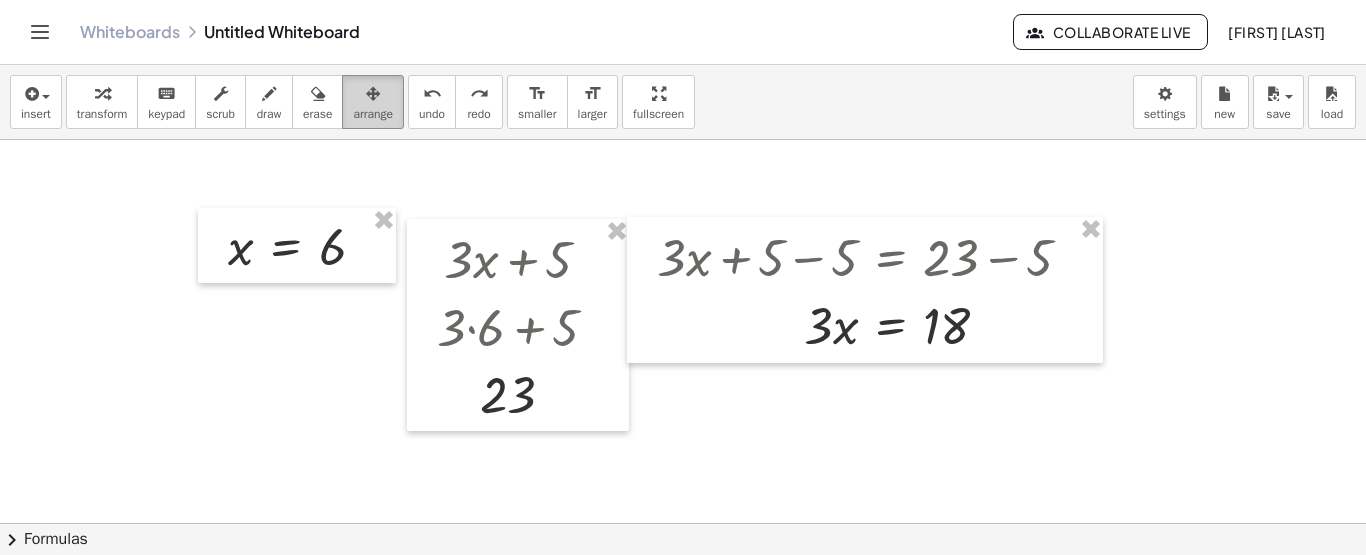 click on "arrange" at bounding box center (373, 114) 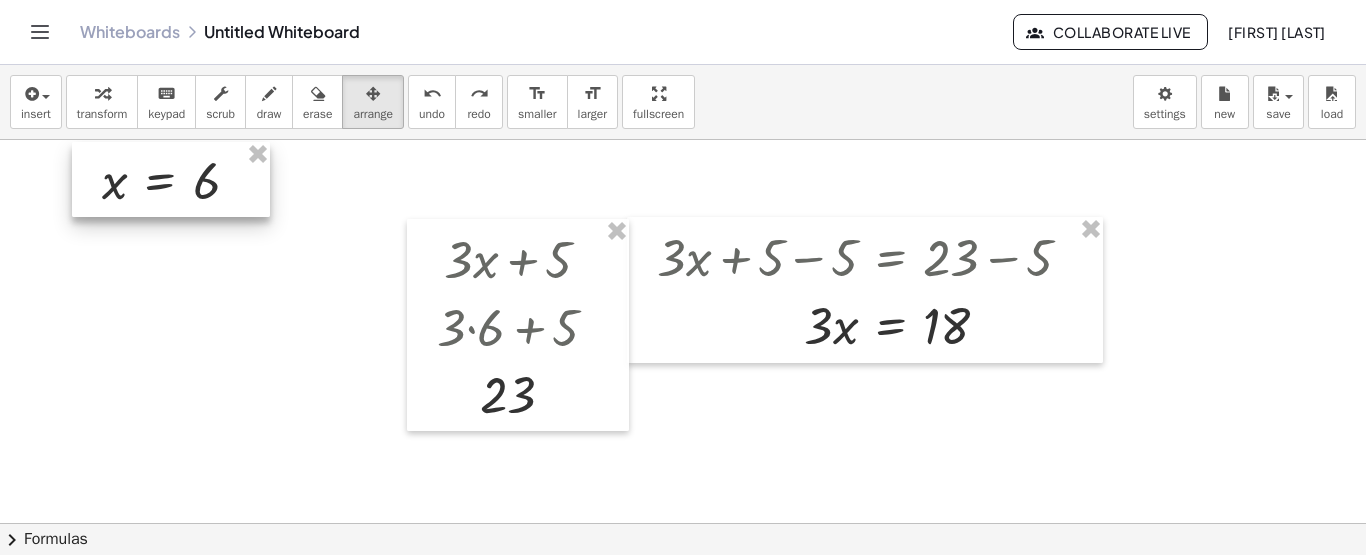 drag, startPoint x: 284, startPoint y: 238, endPoint x: 166, endPoint y: 163, distance: 139.81773 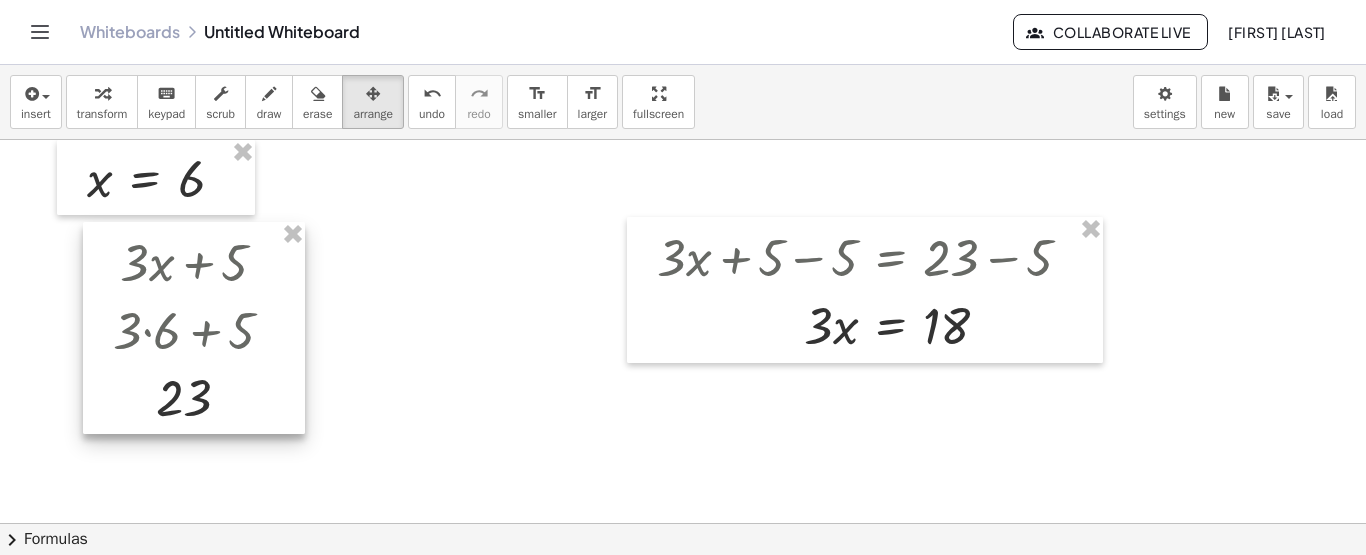 drag, startPoint x: 456, startPoint y: 312, endPoint x: 130, endPoint y: 310, distance: 326.00613 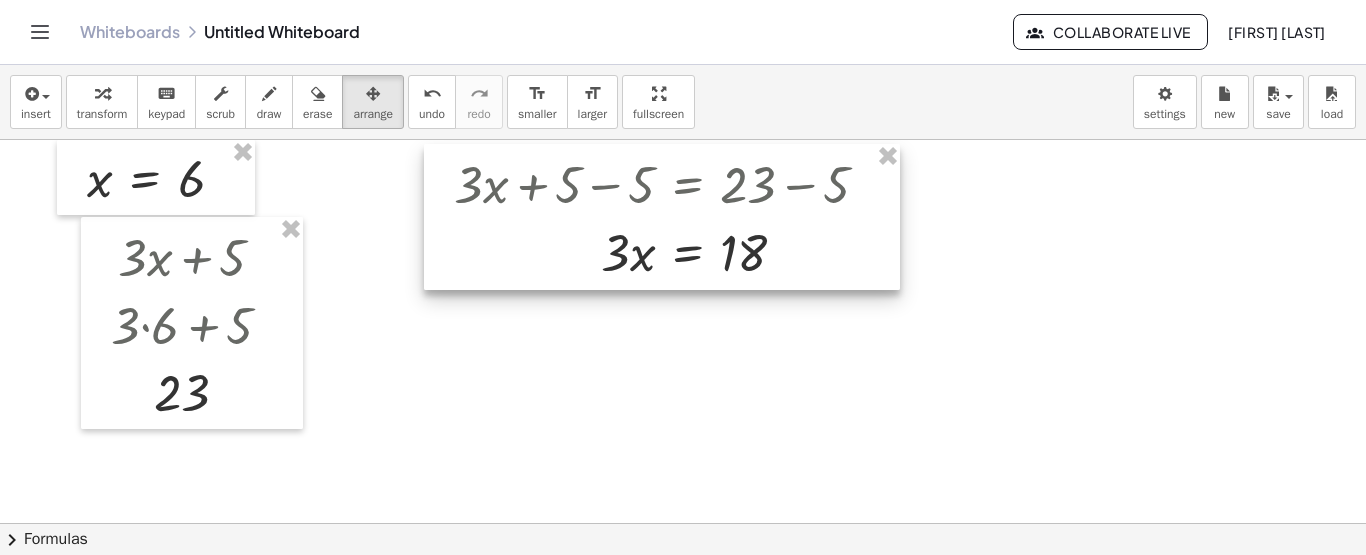 drag, startPoint x: 728, startPoint y: 325, endPoint x: 526, endPoint y: 252, distance: 214.78593 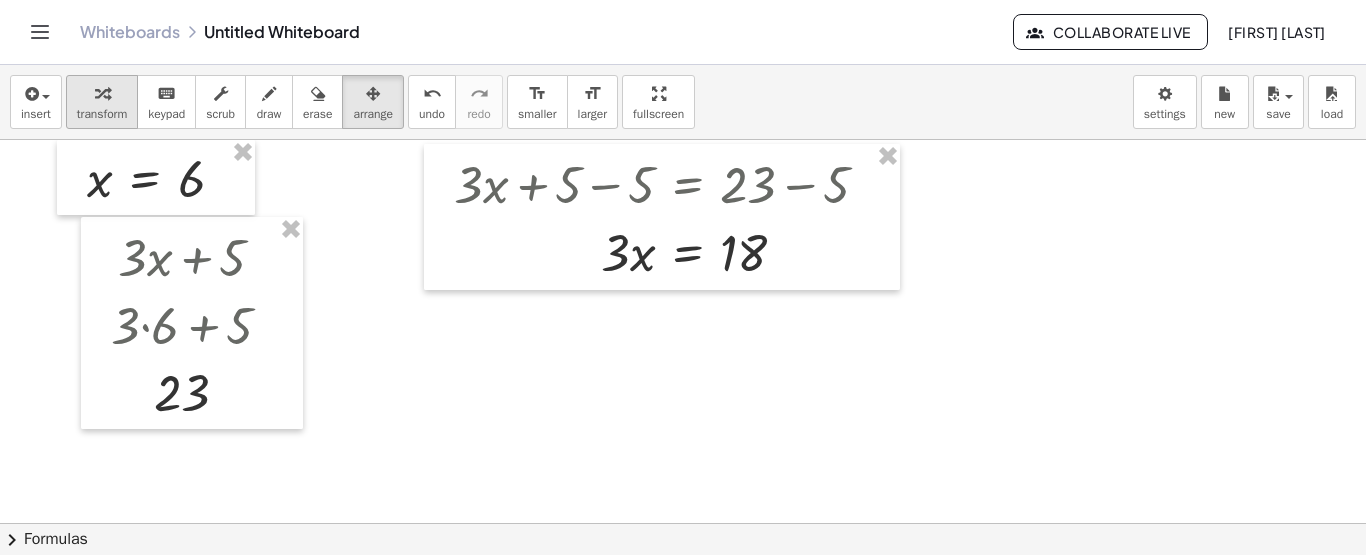 click at bounding box center [102, 94] 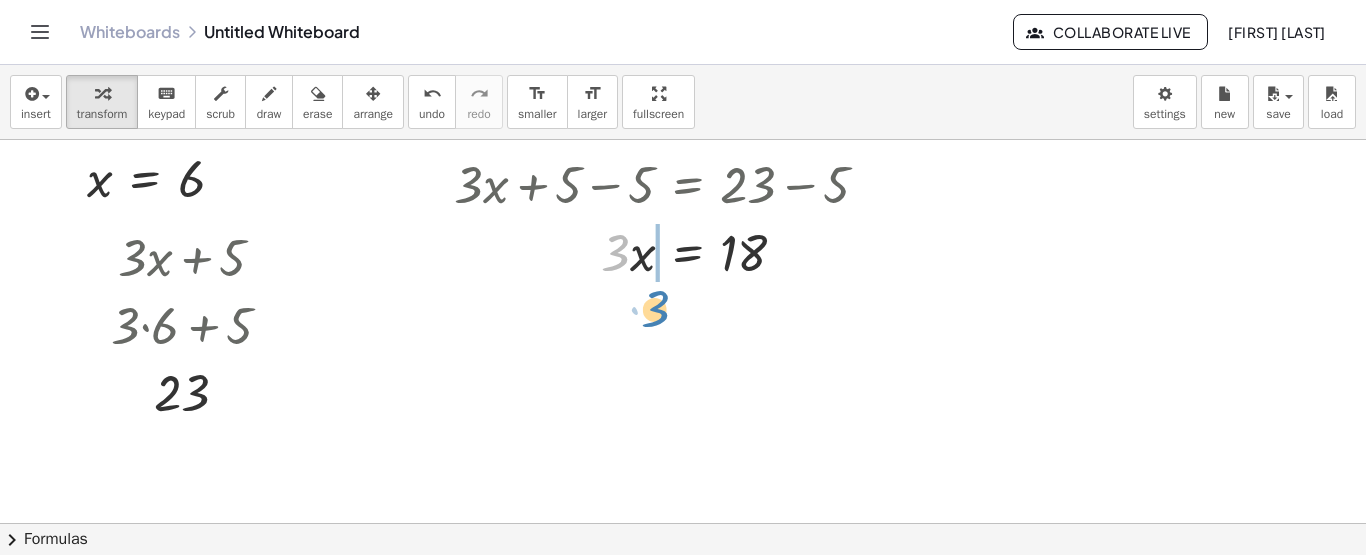 drag, startPoint x: 614, startPoint y: 264, endPoint x: 657, endPoint y: 324, distance: 73.817345 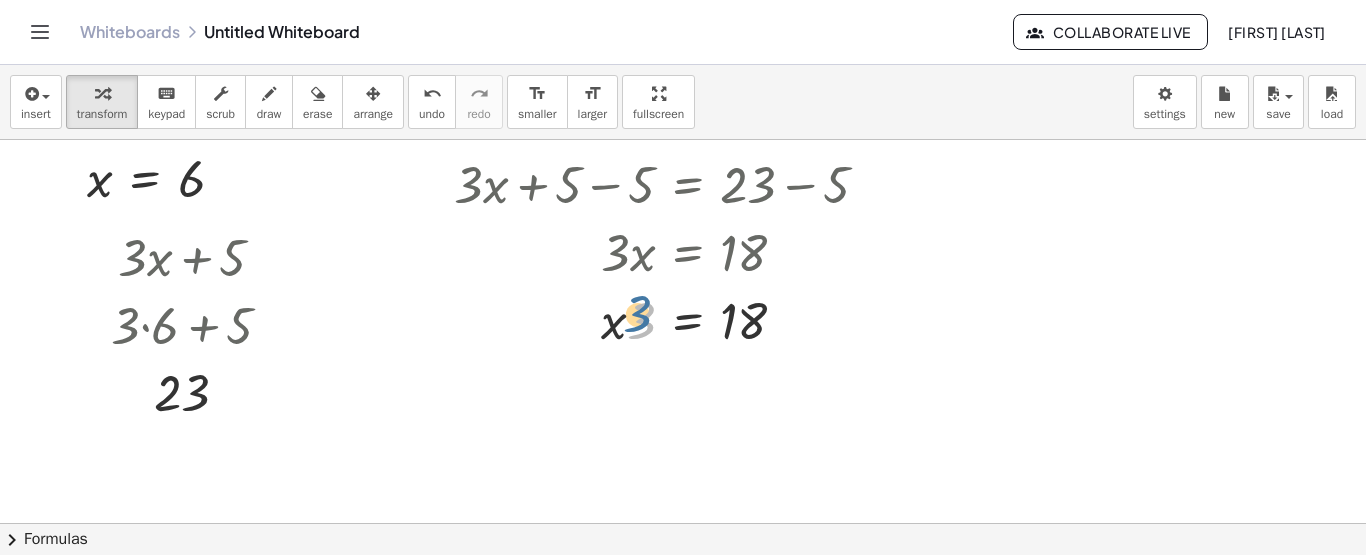 click at bounding box center (669, 319) 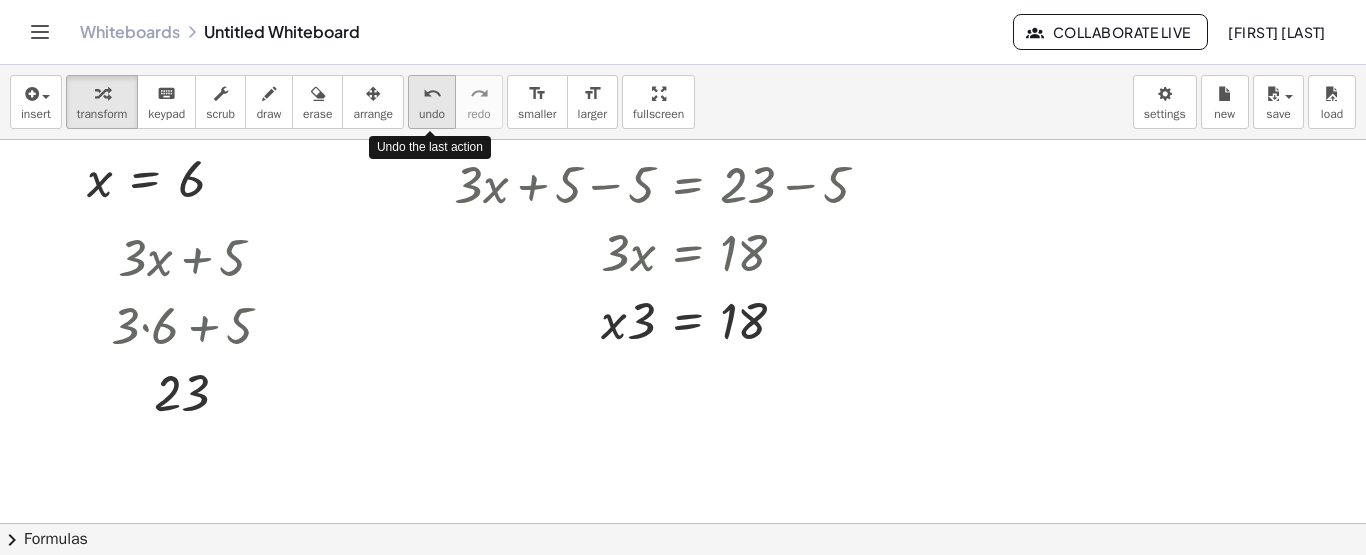 click on "undo" at bounding box center (432, 94) 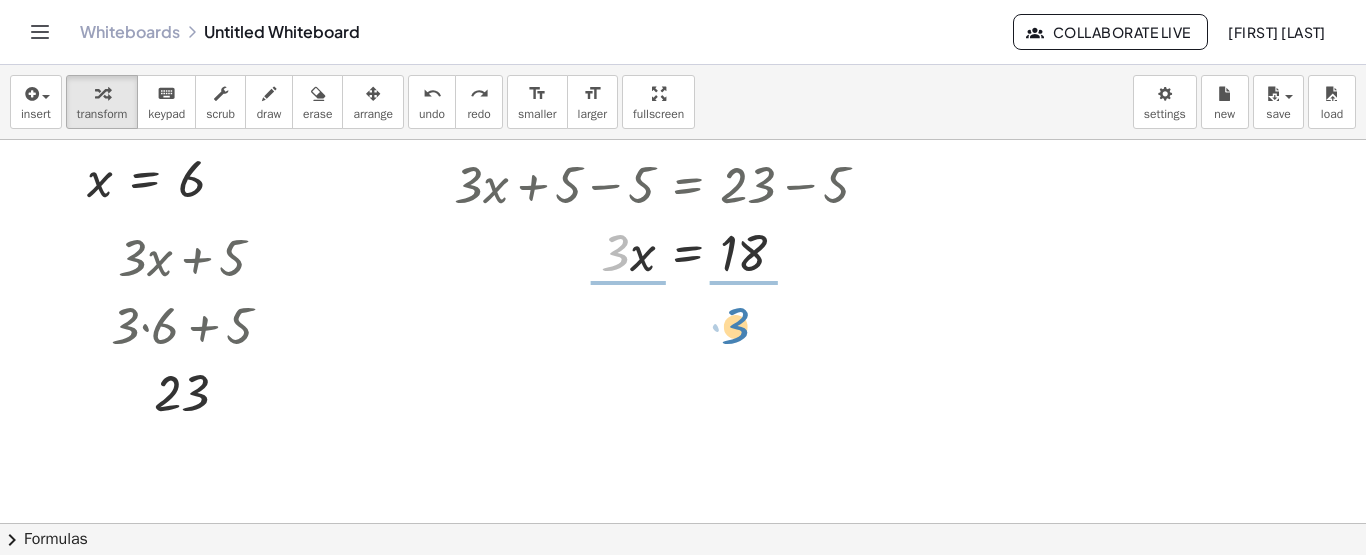 drag, startPoint x: 619, startPoint y: 250, endPoint x: 745, endPoint y: 318, distance: 143.1782 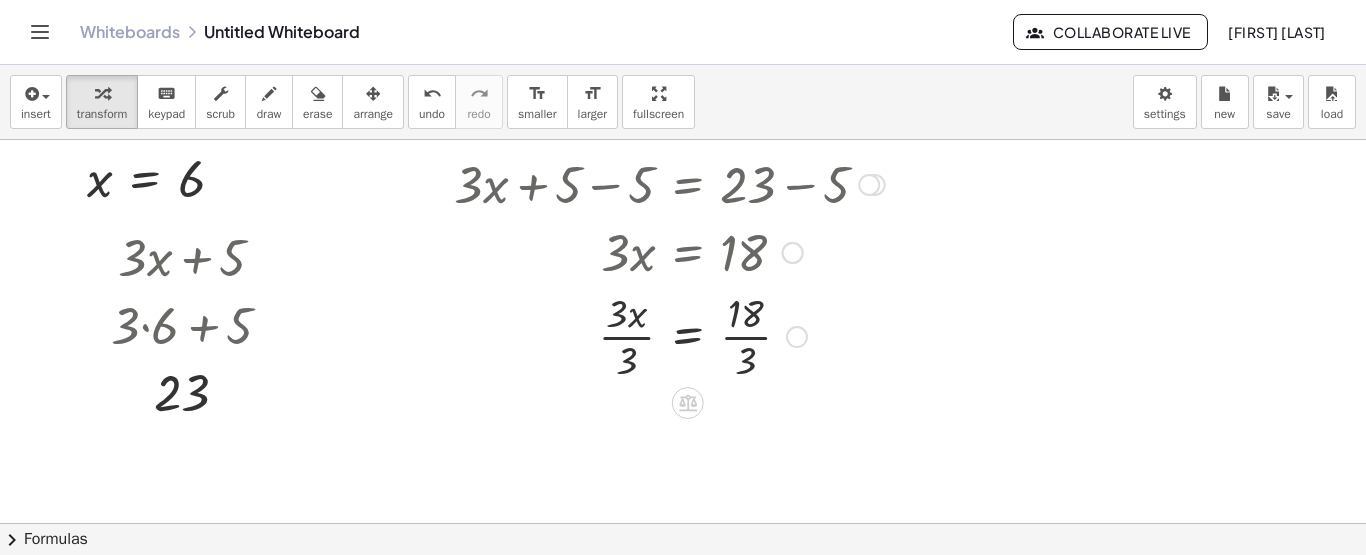 click at bounding box center (669, 335) 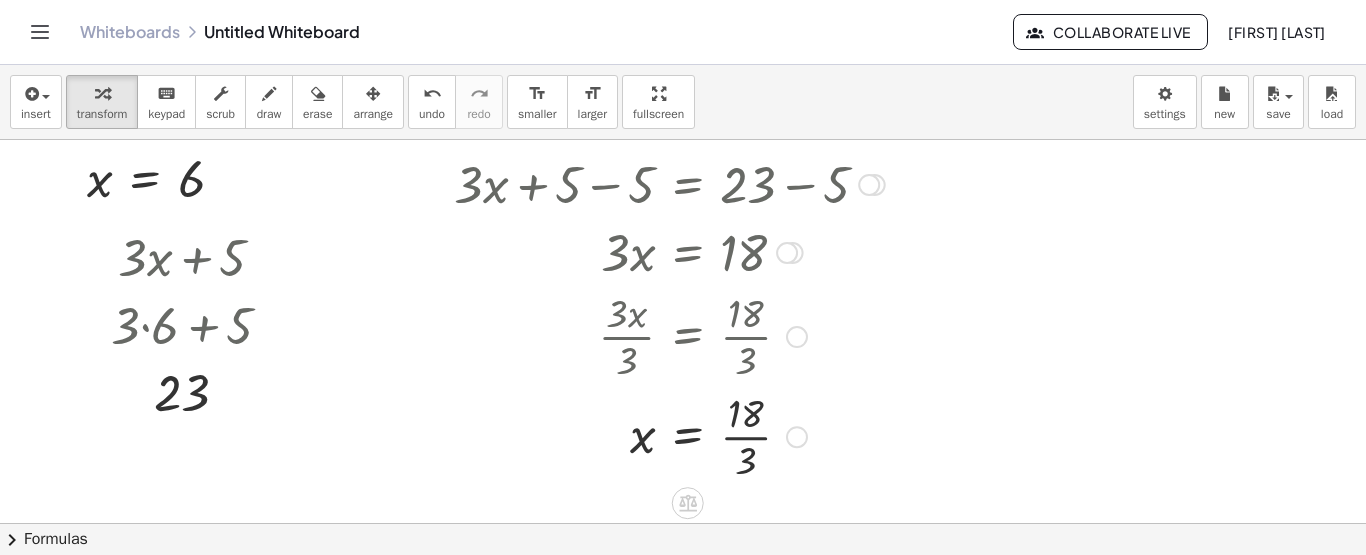 click at bounding box center (669, 435) 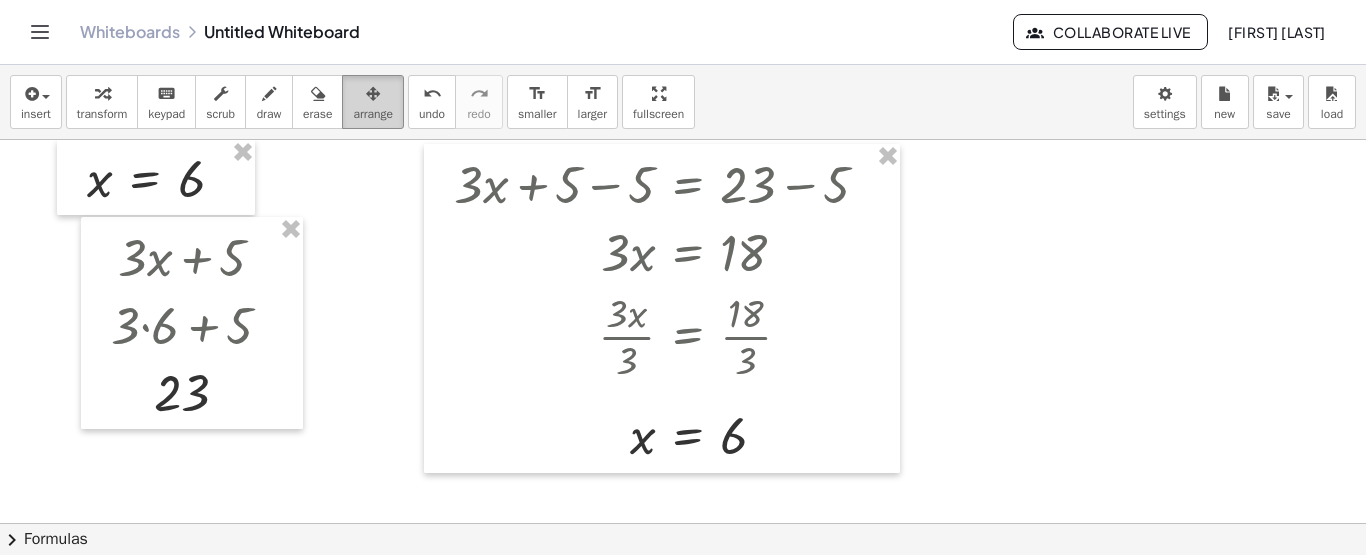 click on "arrange" at bounding box center [373, 114] 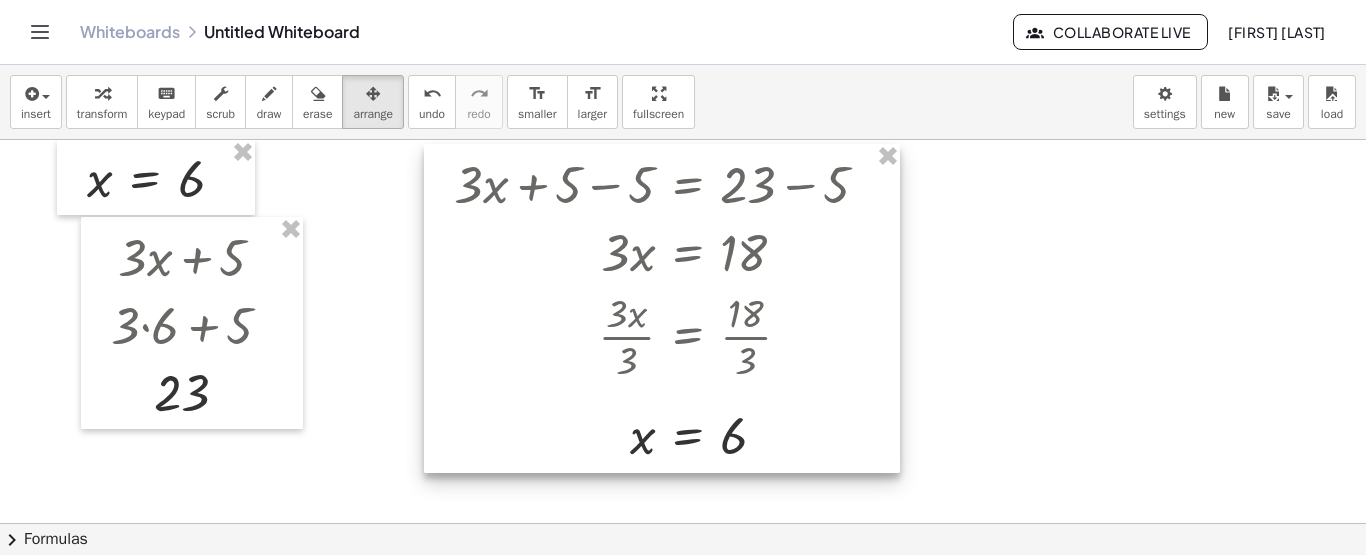 drag, startPoint x: 661, startPoint y: 259, endPoint x: 600, endPoint y: 264, distance: 61.204575 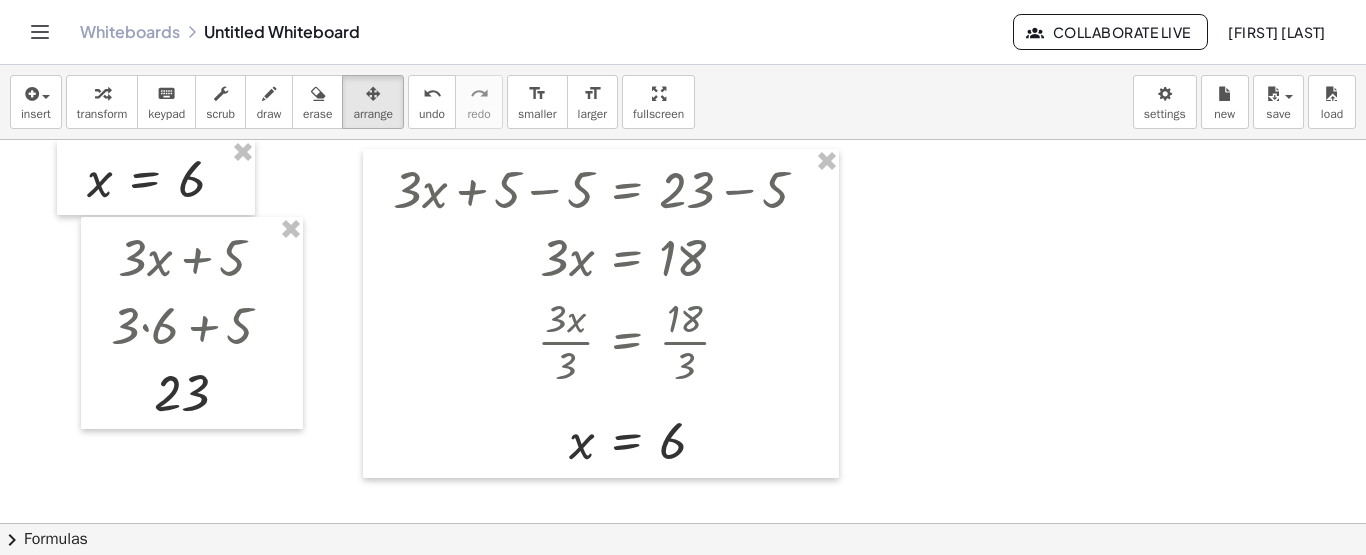 drag, startPoint x: 909, startPoint y: 154, endPoint x: 893, endPoint y: 162, distance: 17.888544 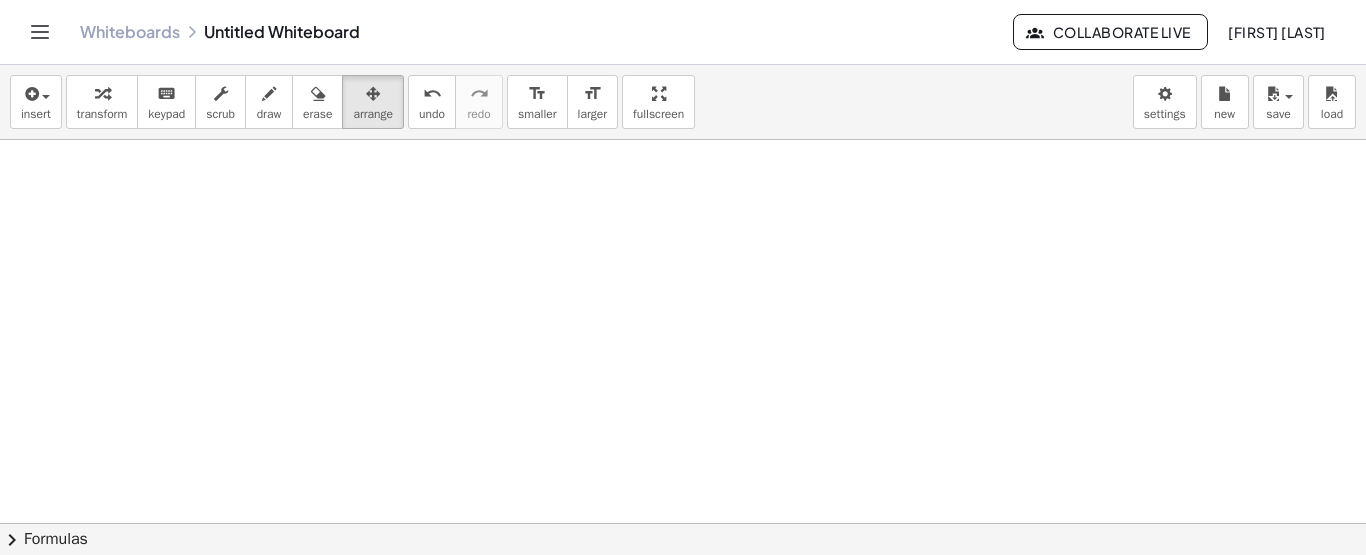 click at bounding box center [683, 640] 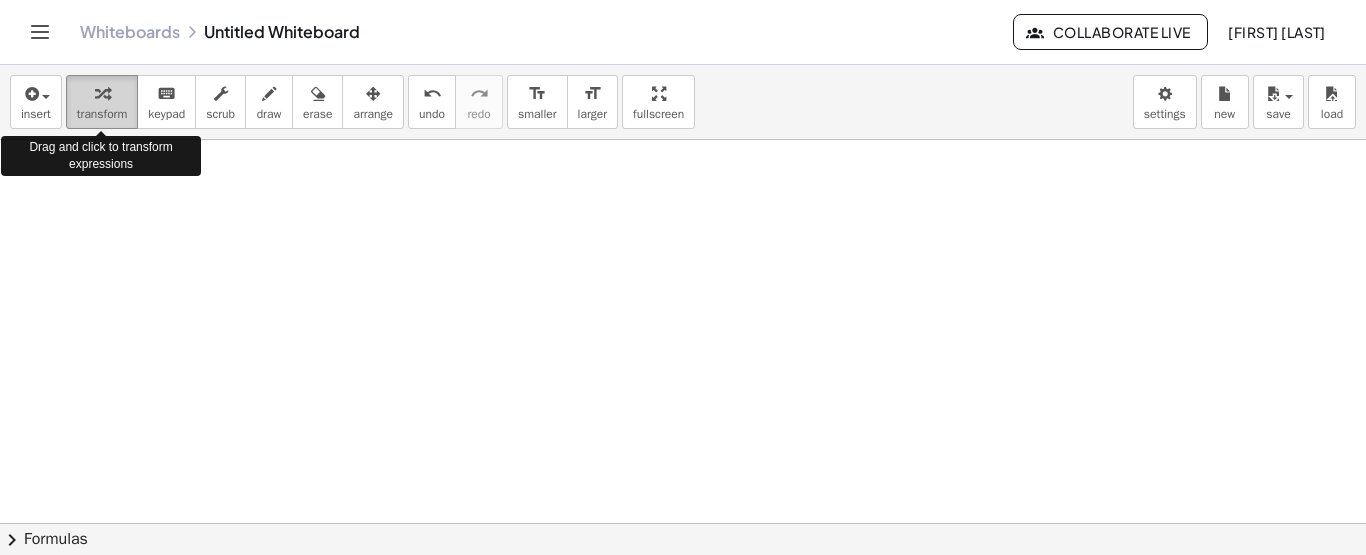 click at bounding box center [102, 93] 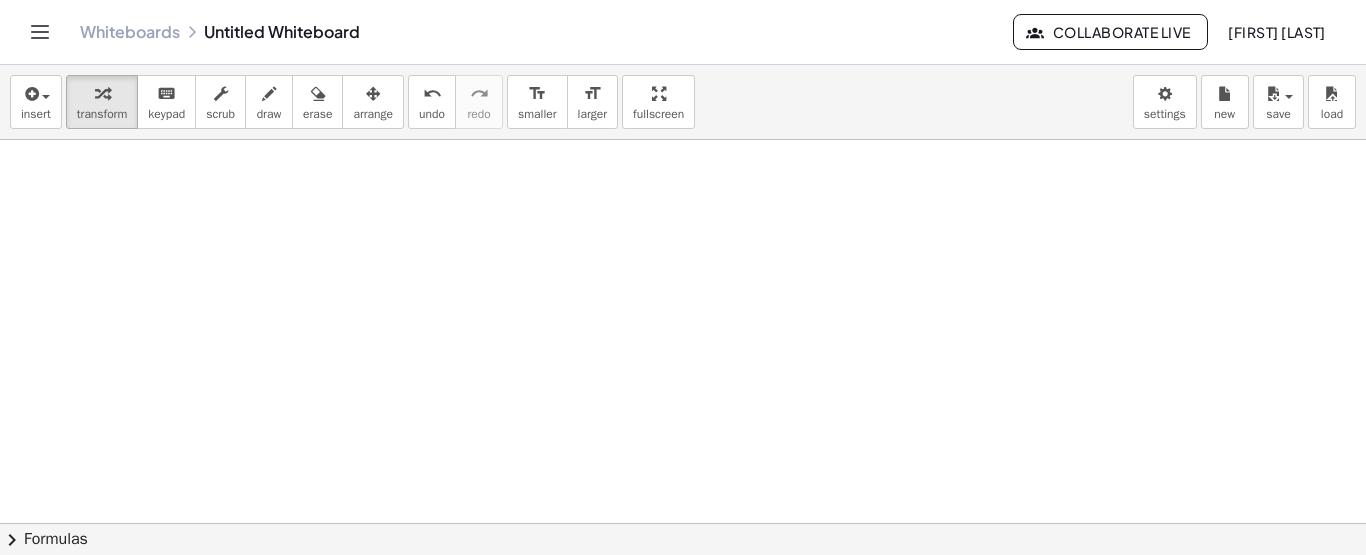 click at bounding box center [683, 640] 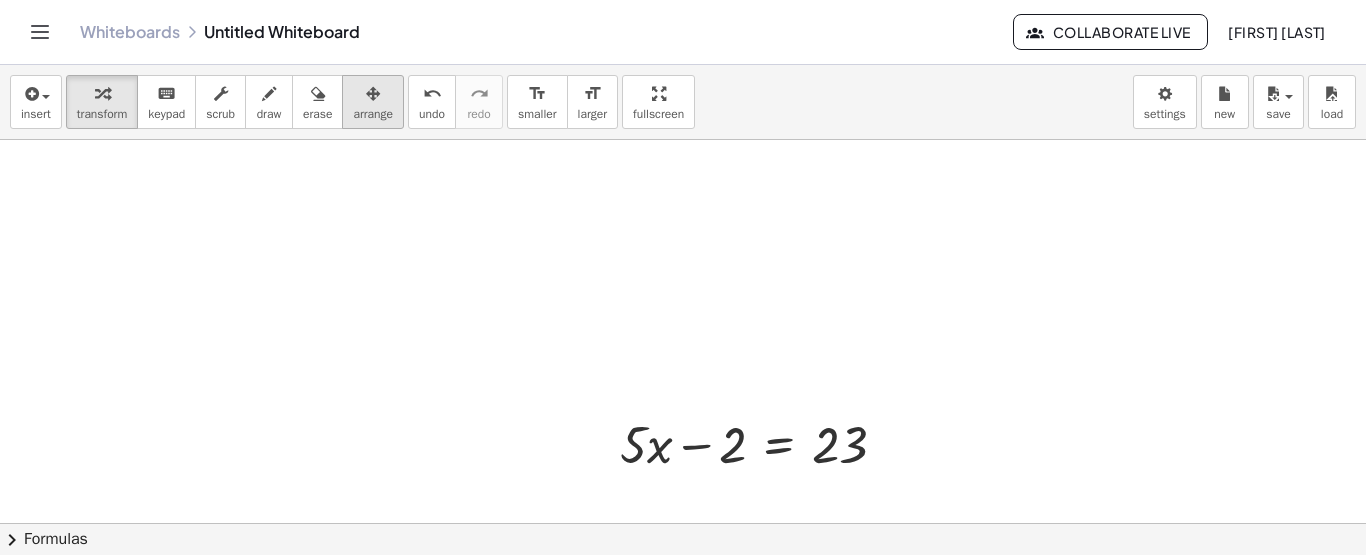 click on "arrange" at bounding box center [373, 102] 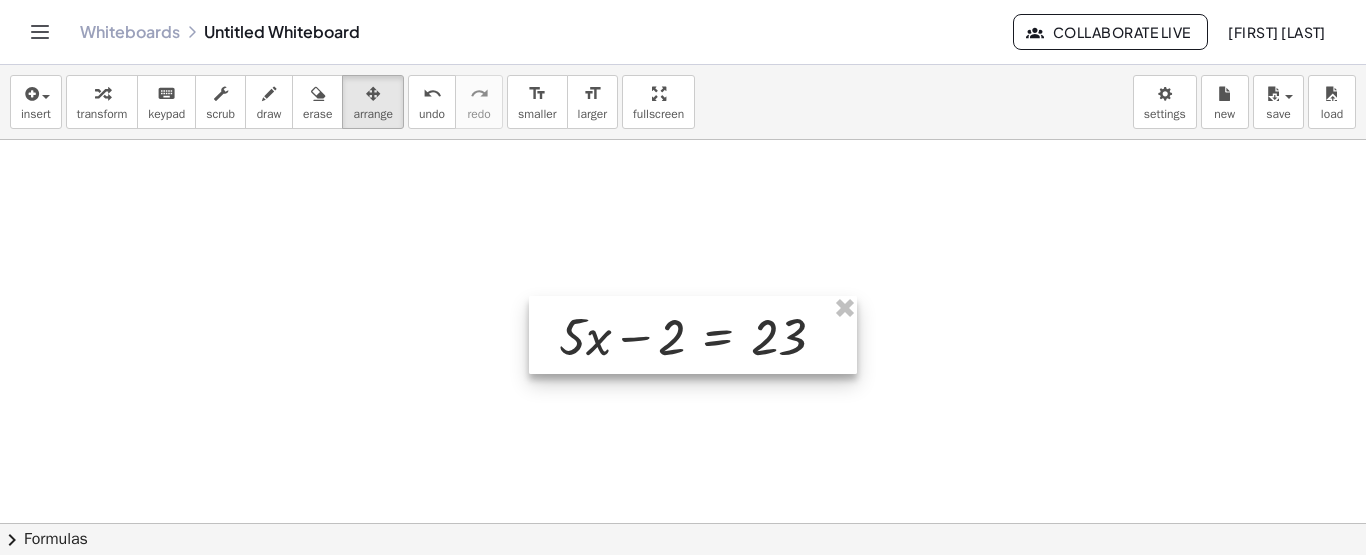 drag, startPoint x: 719, startPoint y: 445, endPoint x: 654, endPoint y: 313, distance: 147.13599 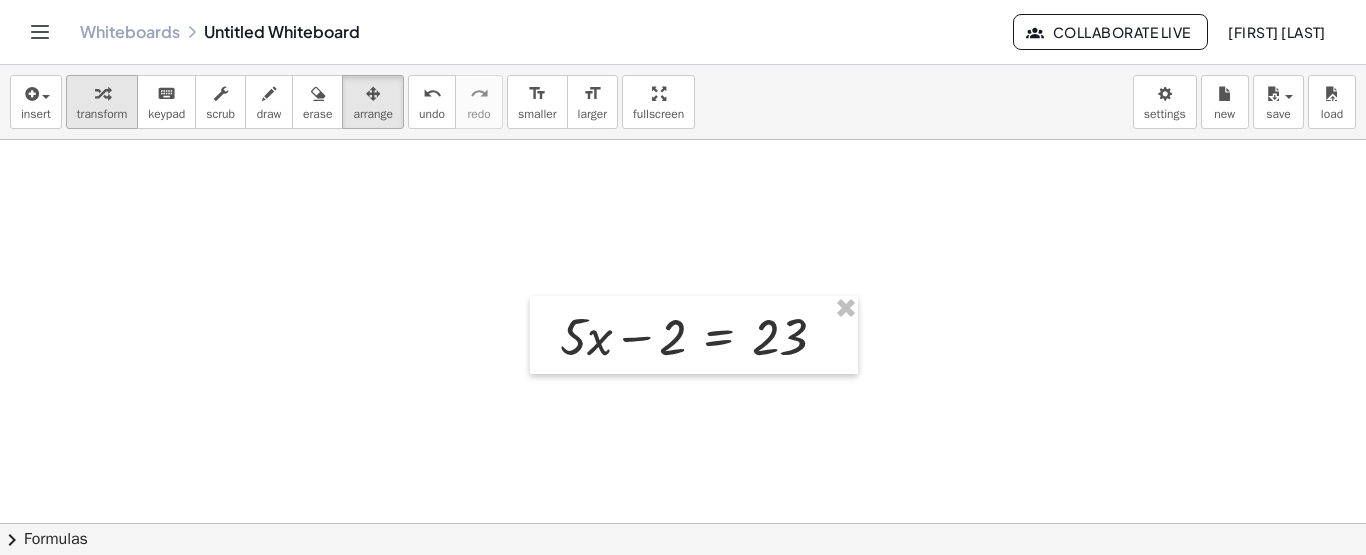 click on "transform" at bounding box center [102, 102] 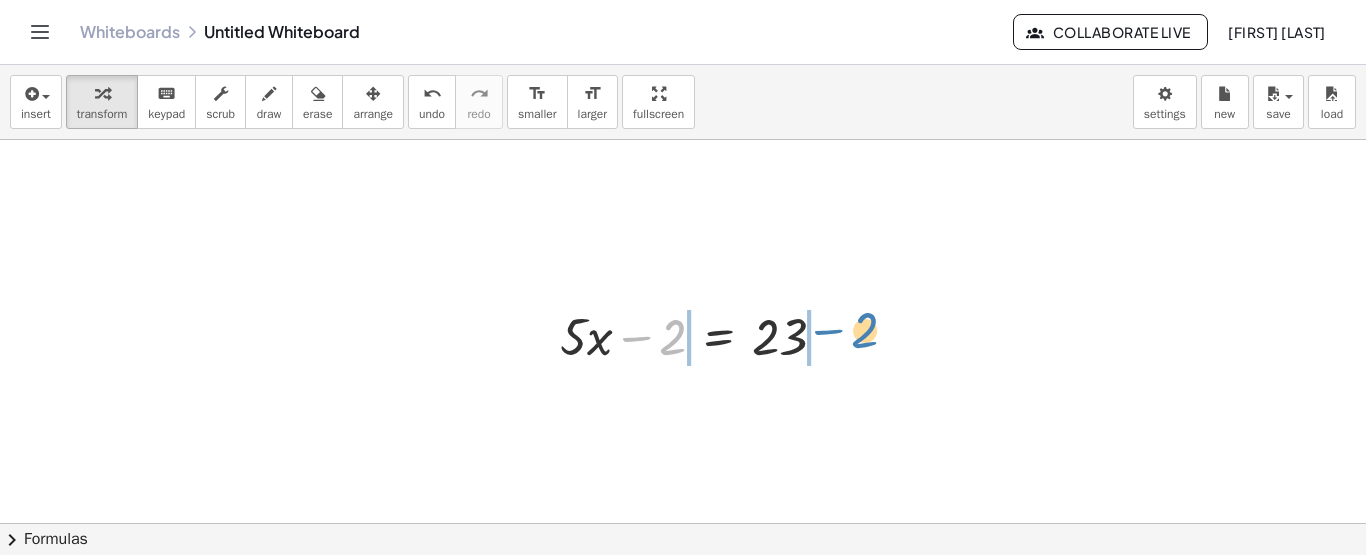 drag, startPoint x: 671, startPoint y: 334, endPoint x: 863, endPoint y: 327, distance: 192.12756 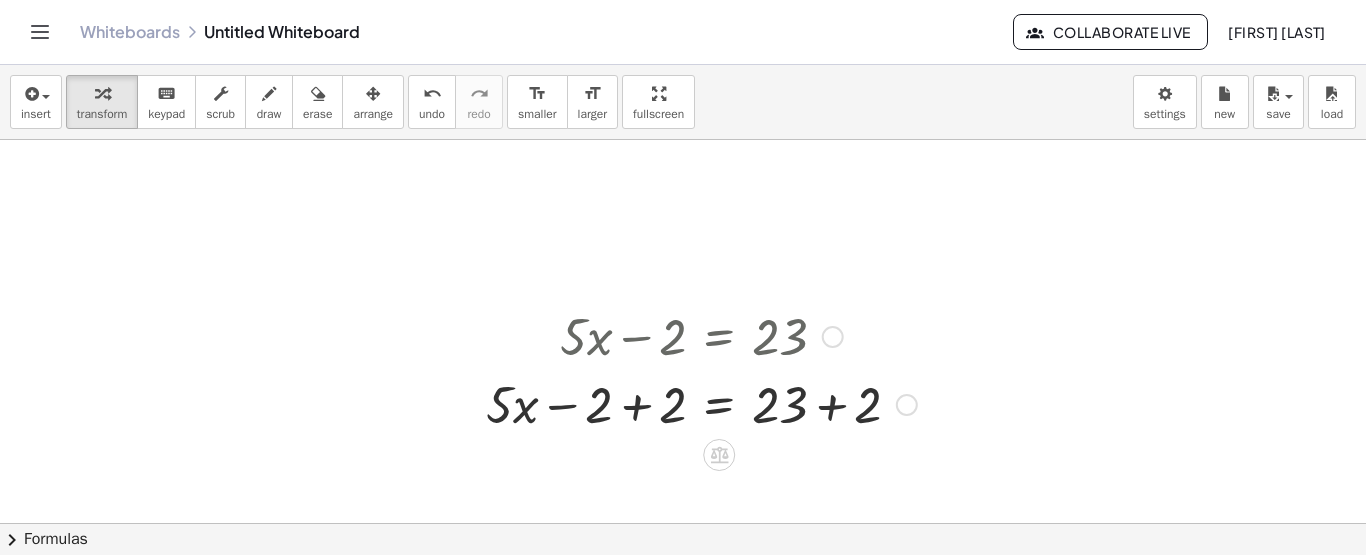 click at bounding box center [701, 403] 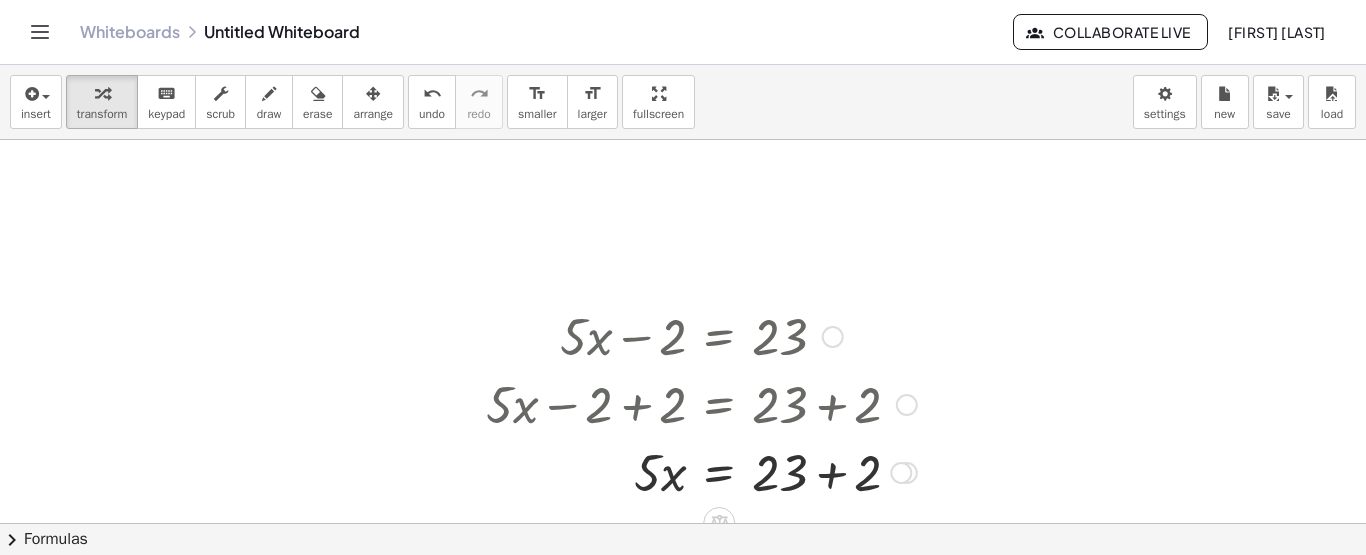 click at bounding box center (701, 471) 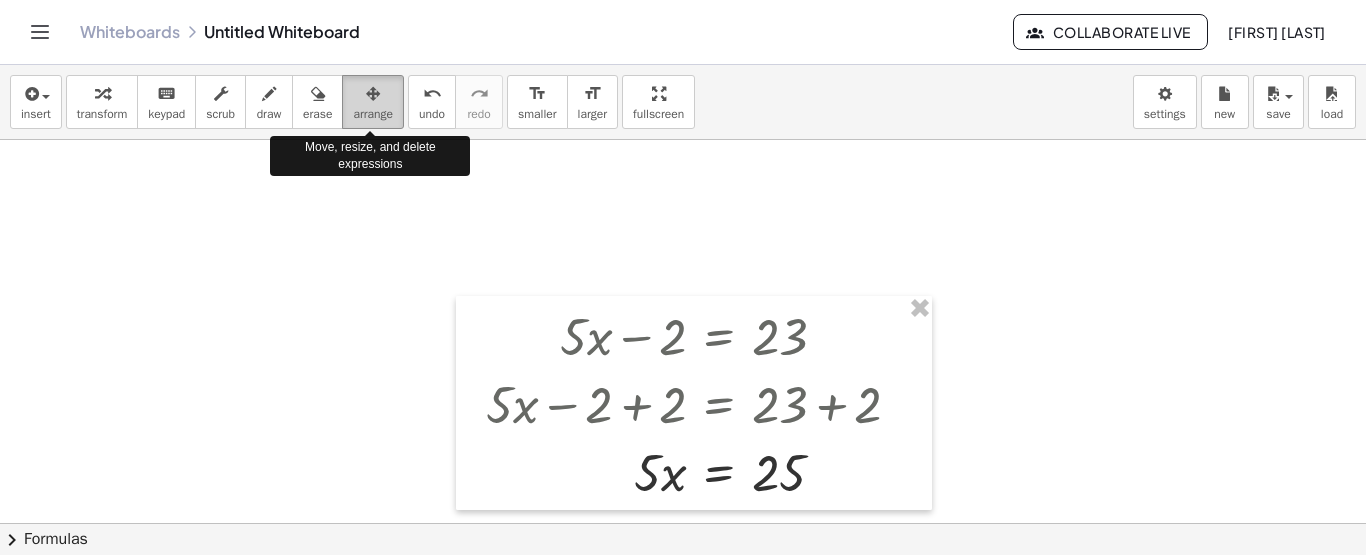click on "arrange" at bounding box center [373, 102] 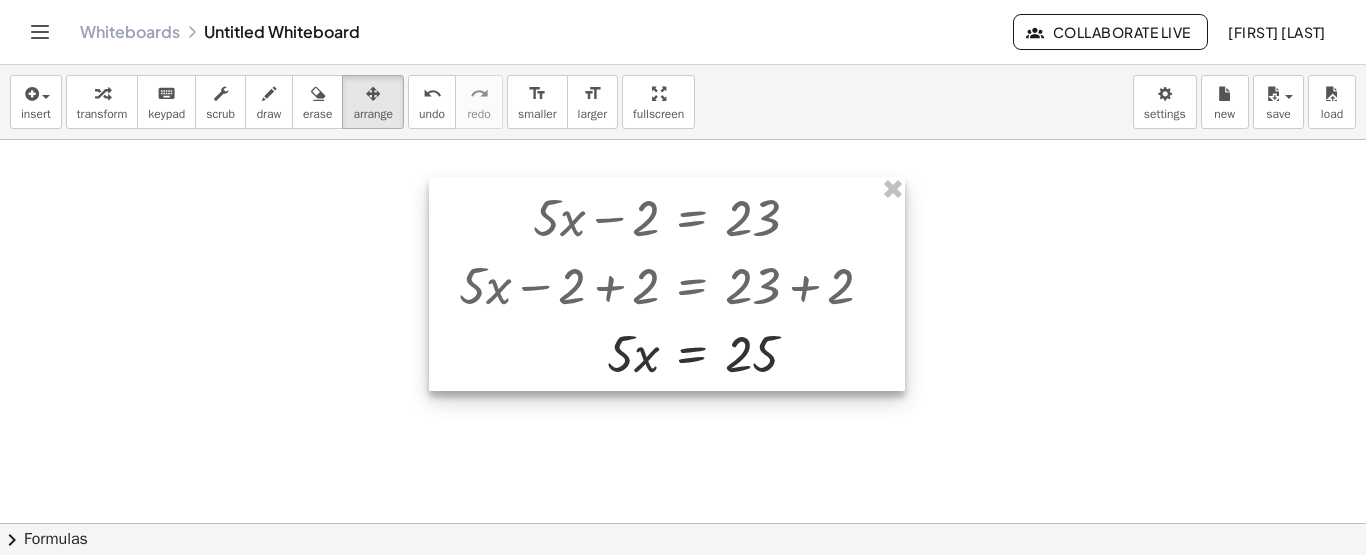 drag, startPoint x: 663, startPoint y: 373, endPoint x: 635, endPoint y: 251, distance: 125.17188 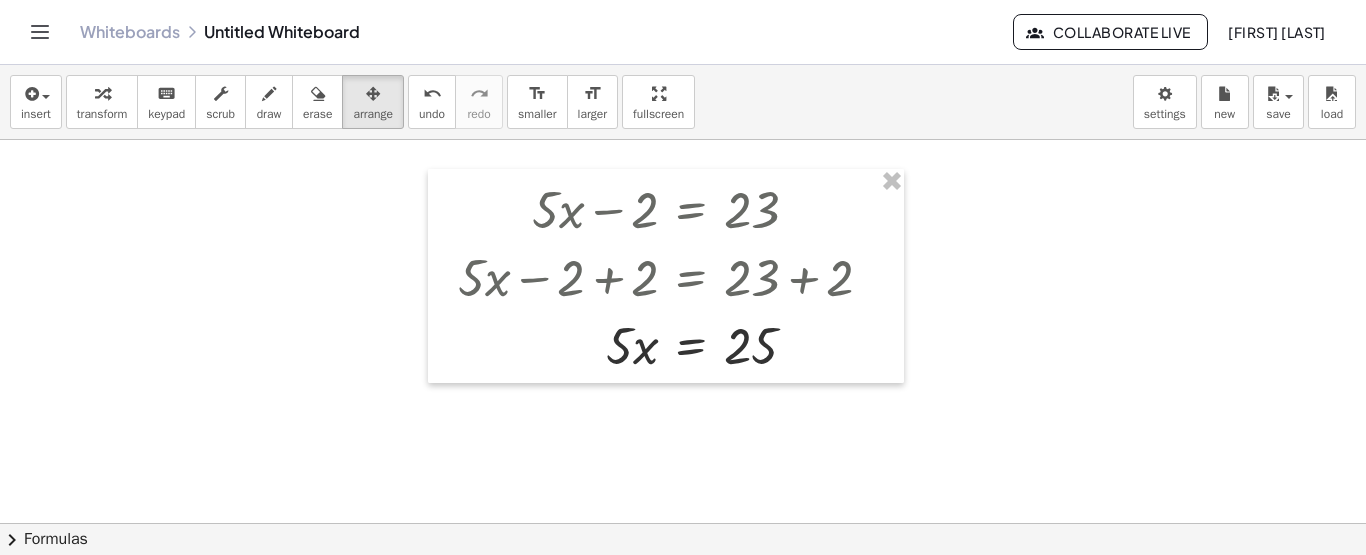 click at bounding box center (683, 640) 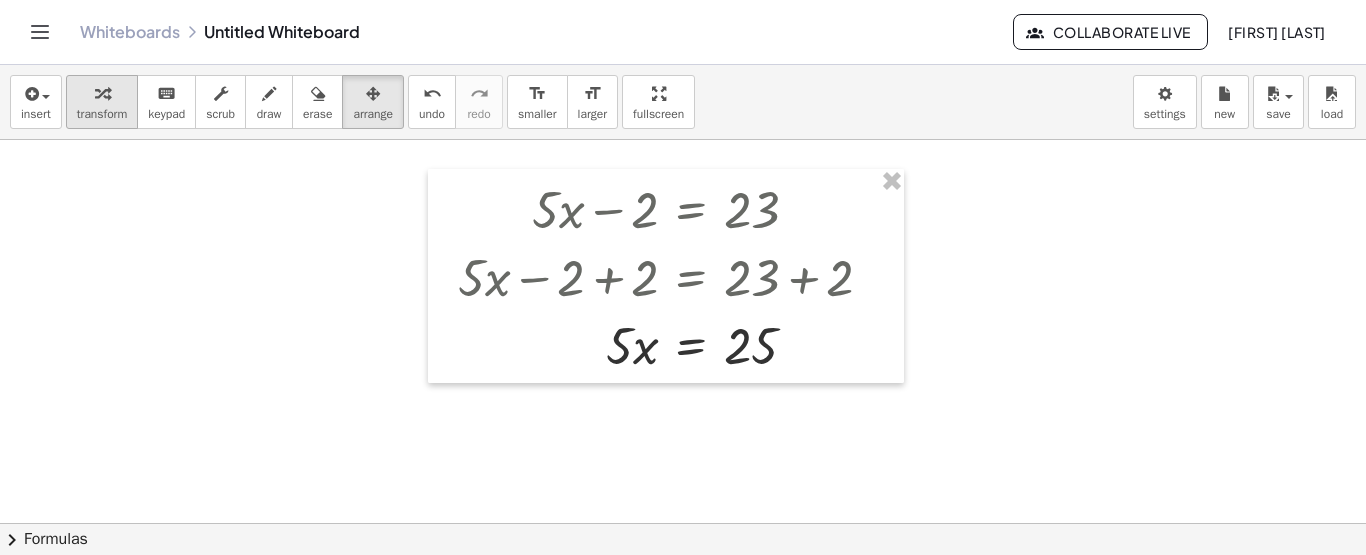 click on "transform" at bounding box center [102, 114] 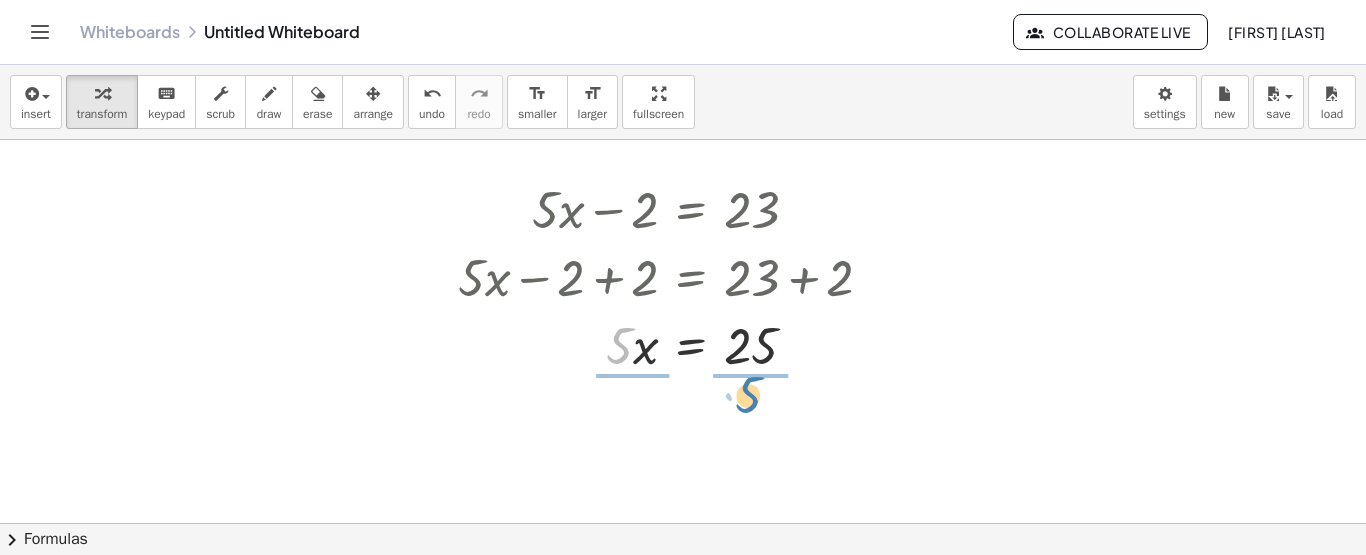 drag, startPoint x: 619, startPoint y: 351, endPoint x: 748, endPoint y: 399, distance: 137.64084 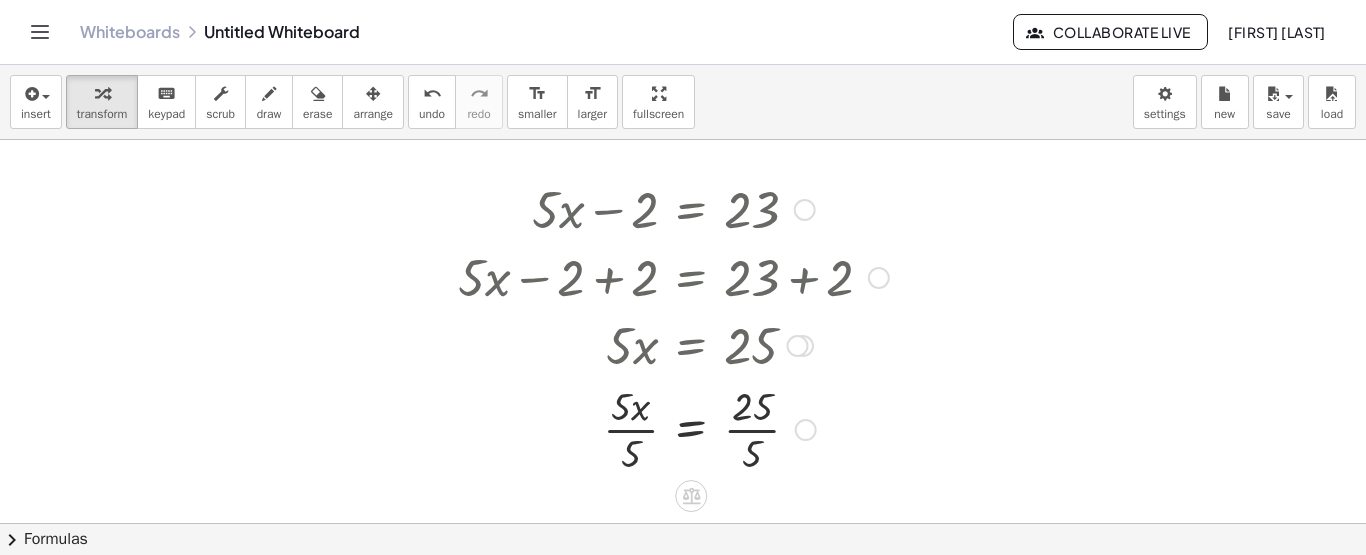 click at bounding box center [673, 428] 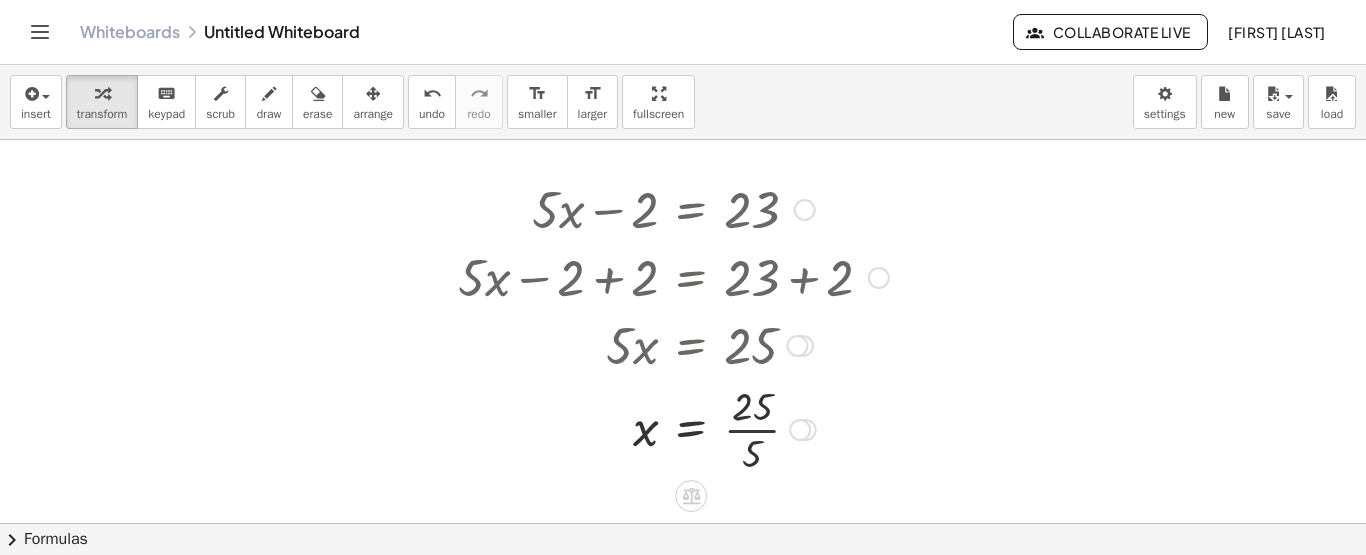 click at bounding box center (673, 428) 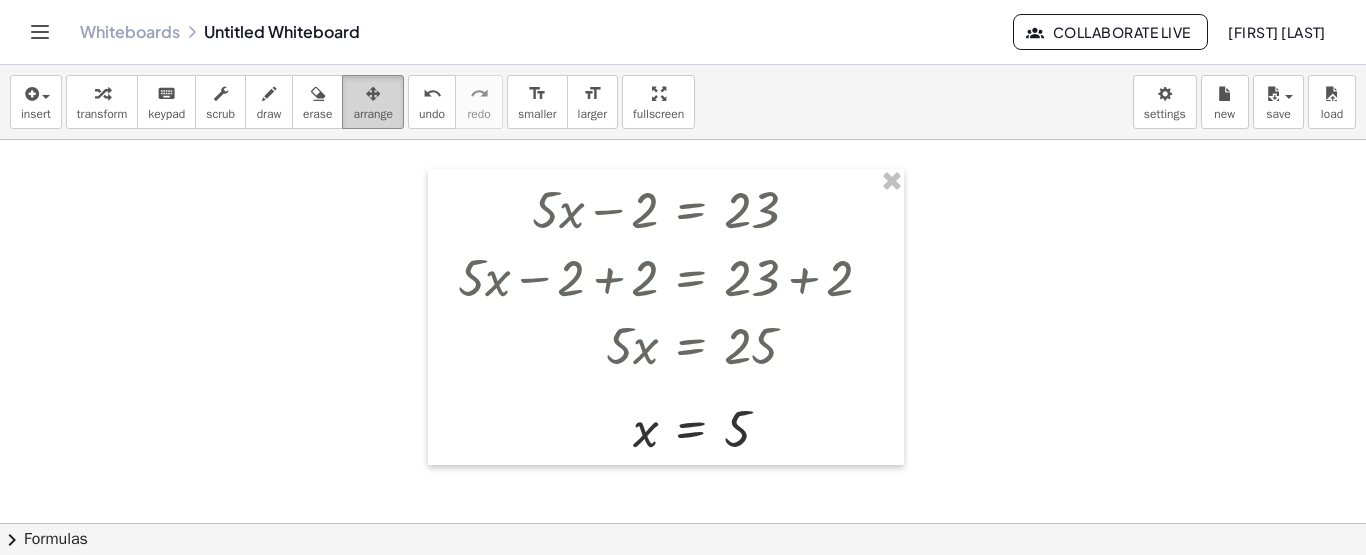 click on "arrange" at bounding box center [373, 114] 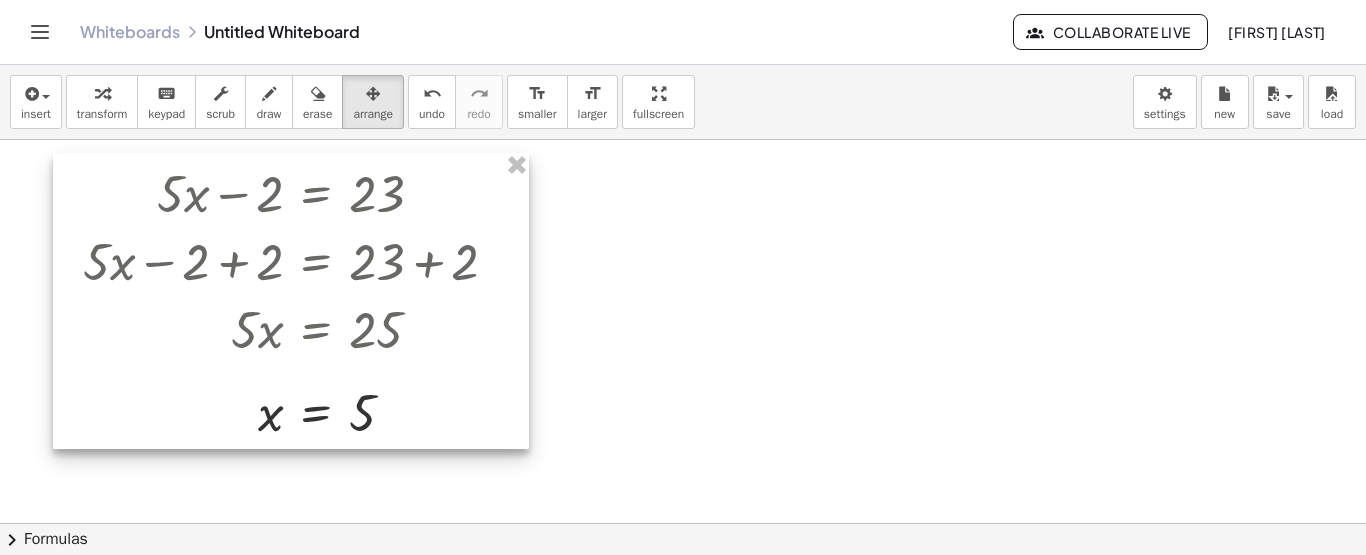 drag, startPoint x: 656, startPoint y: 240, endPoint x: 269, endPoint y: 220, distance: 387.51645 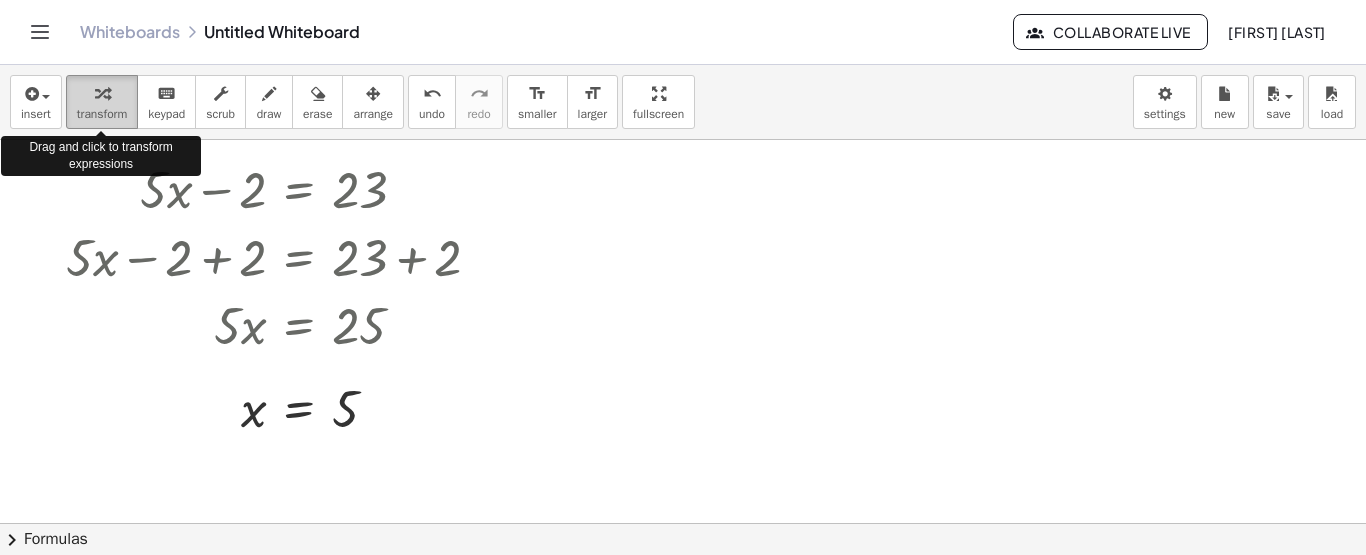 click on "transform" at bounding box center (102, 114) 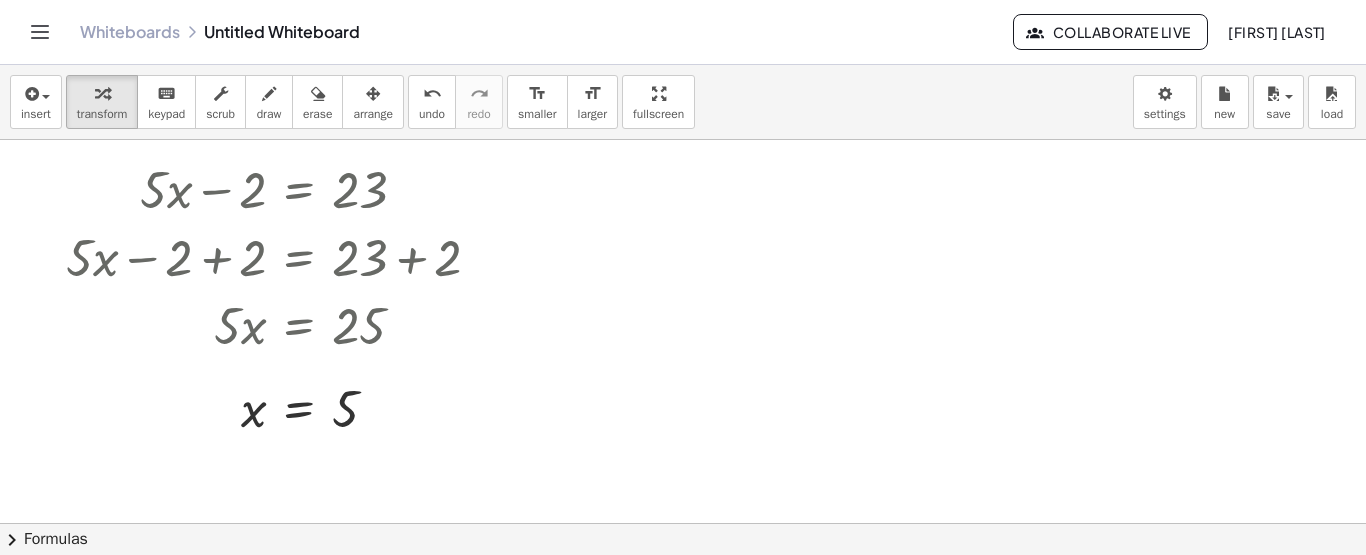 click at bounding box center [683, 640] 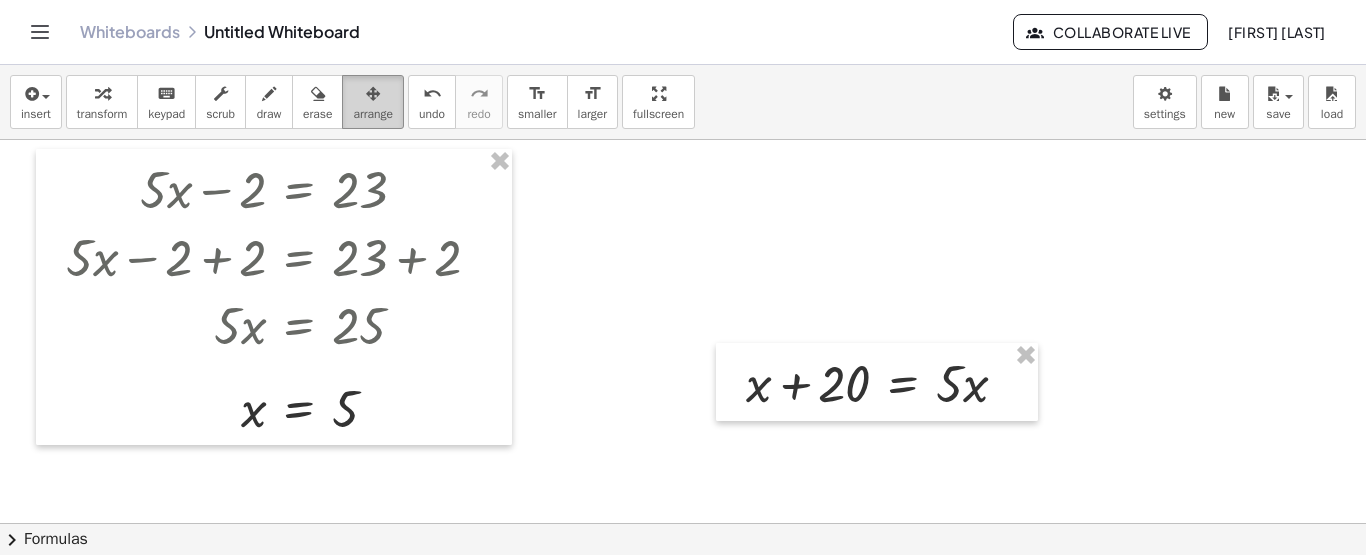 click at bounding box center [373, 94] 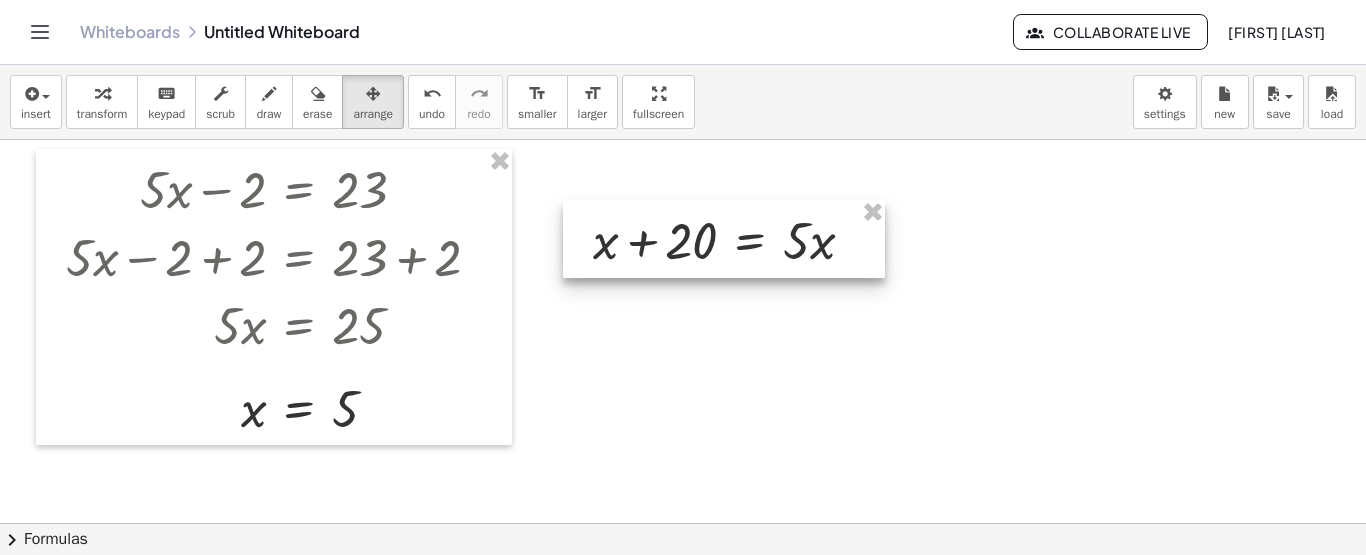drag, startPoint x: 840, startPoint y: 402, endPoint x: 687, endPoint y: 258, distance: 210.10712 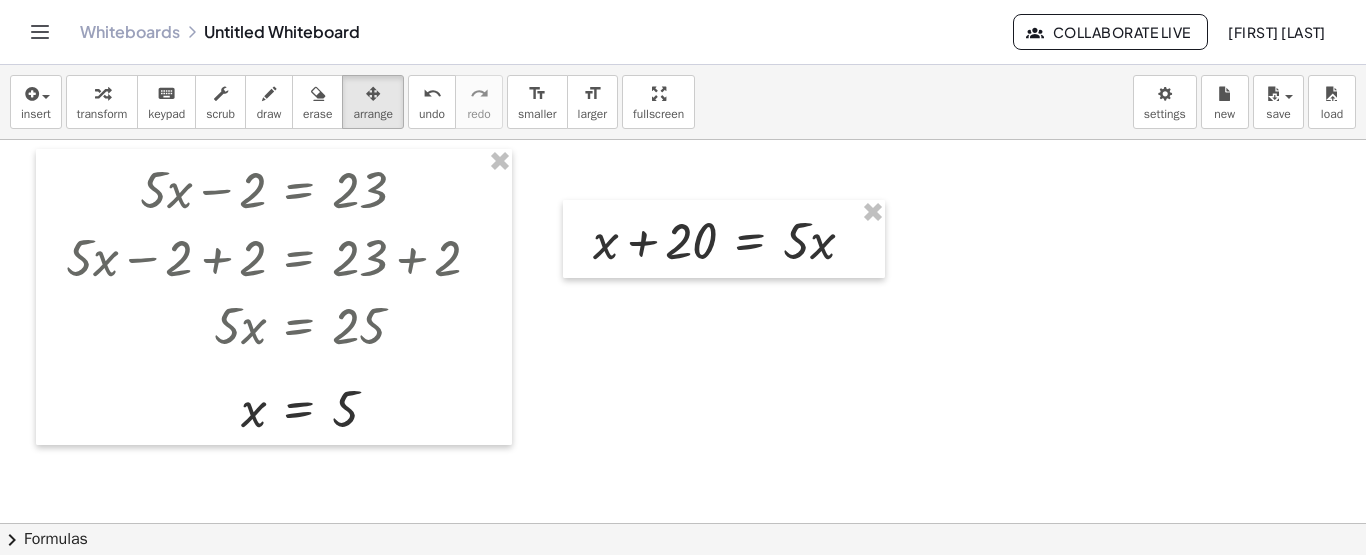 click at bounding box center (683, 640) 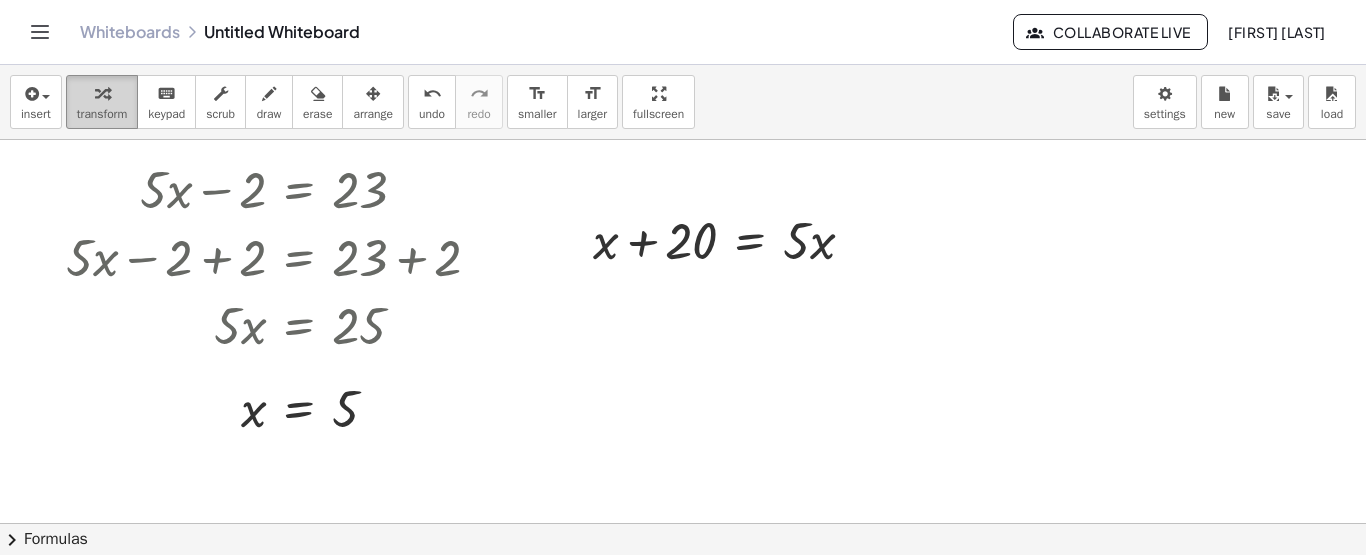 click at bounding box center [102, 93] 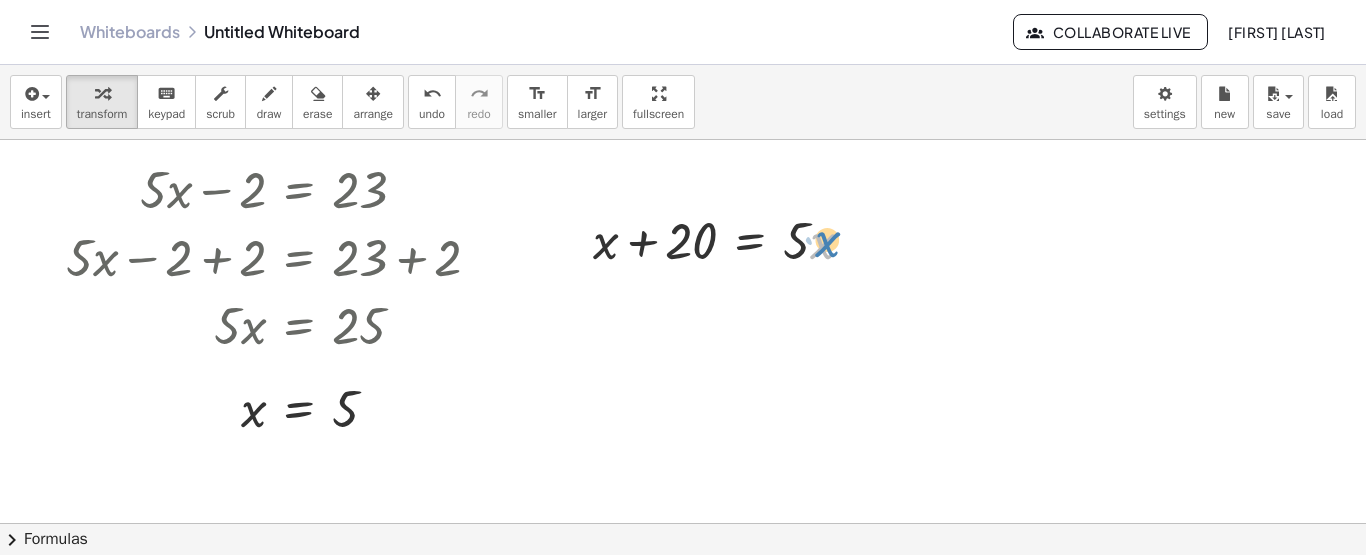 click at bounding box center [731, 239] 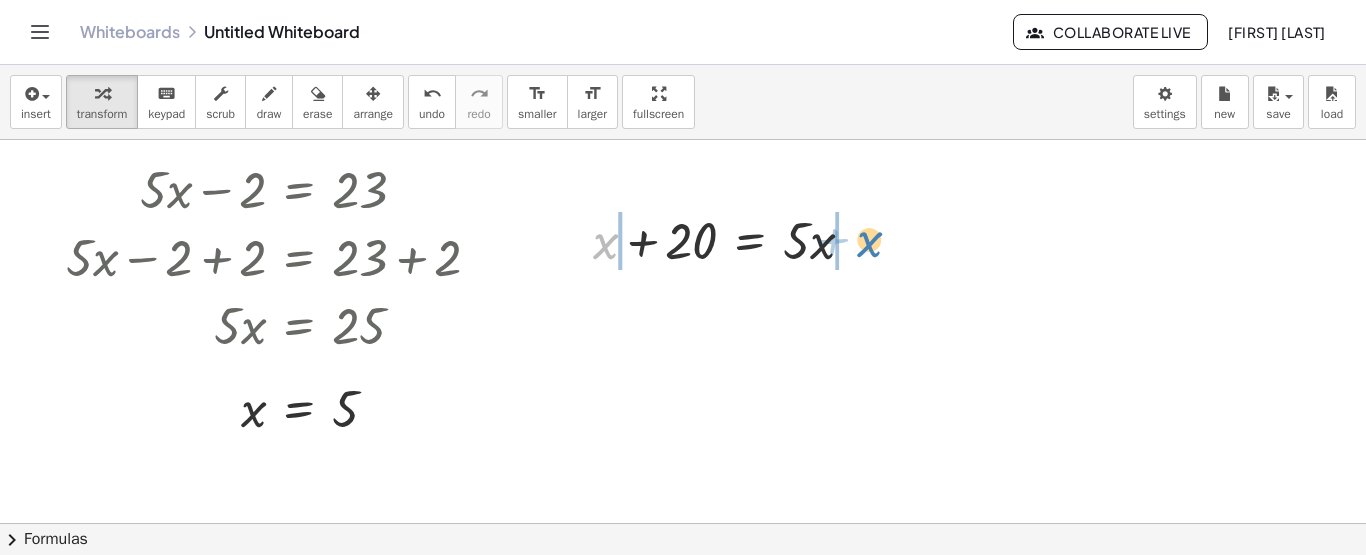 drag, startPoint x: 608, startPoint y: 237, endPoint x: 872, endPoint y: 235, distance: 264.00757 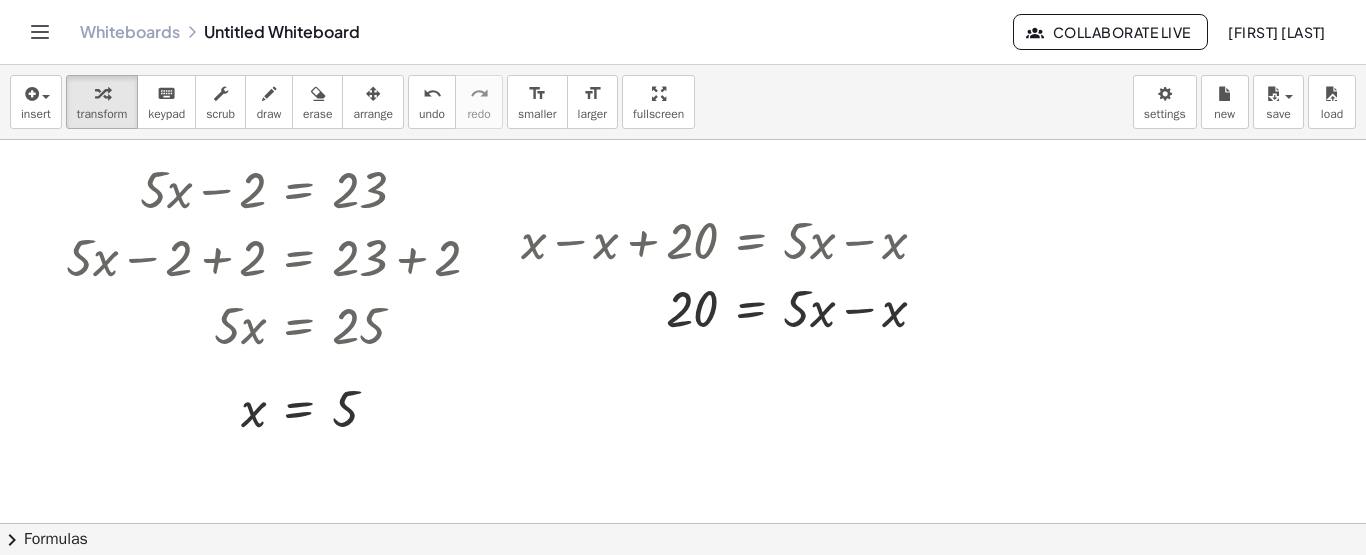 drag, startPoint x: 565, startPoint y: 238, endPoint x: 1002, endPoint y: 376, distance: 458.27176 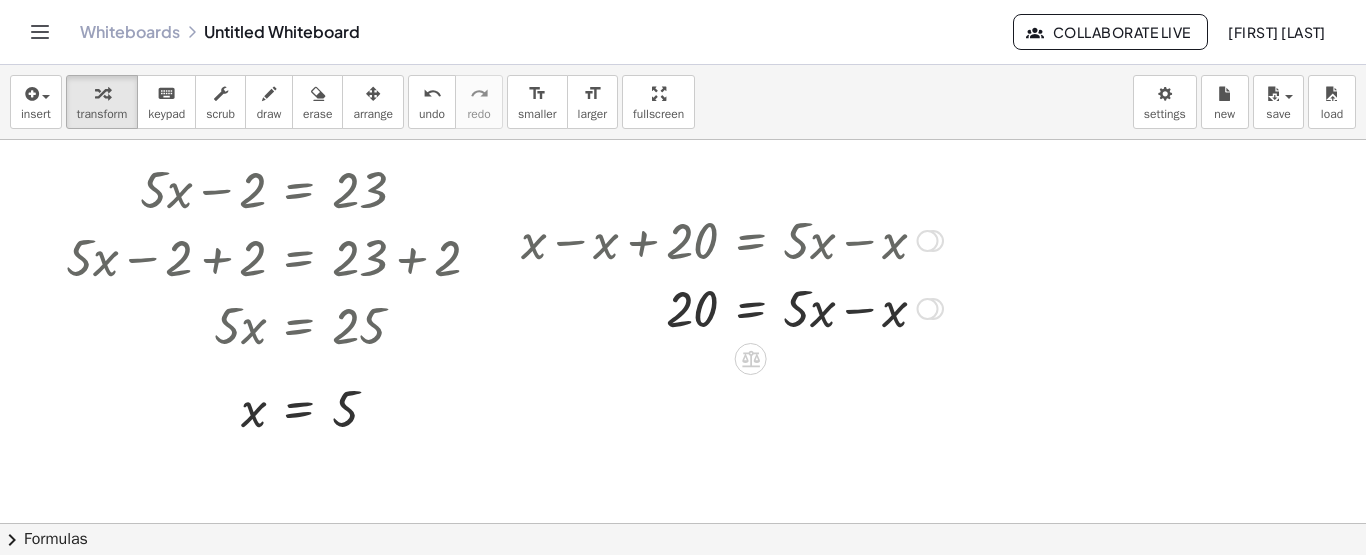 click at bounding box center [732, 307] 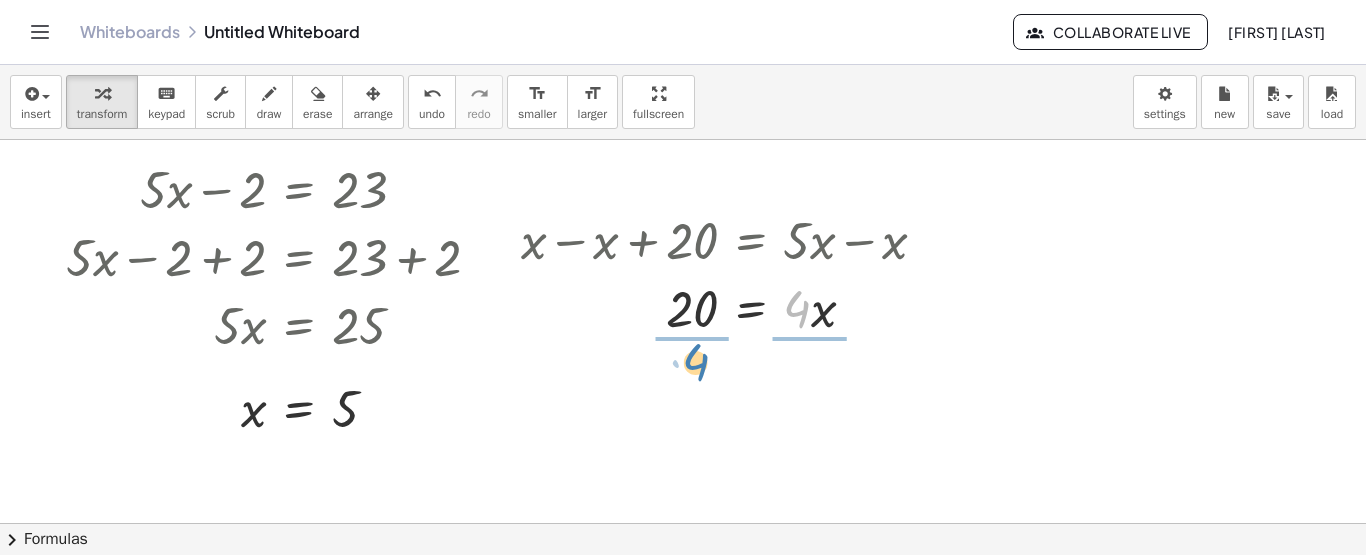 drag, startPoint x: 792, startPoint y: 310, endPoint x: 691, endPoint y: 363, distance: 114.061386 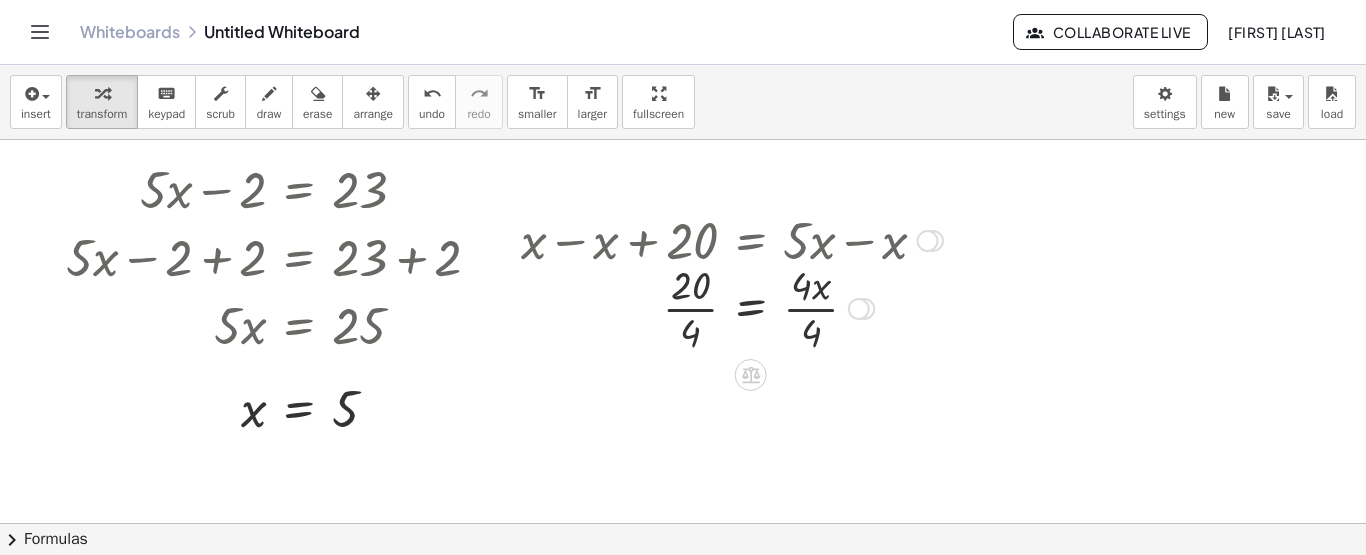 click at bounding box center (732, 307) 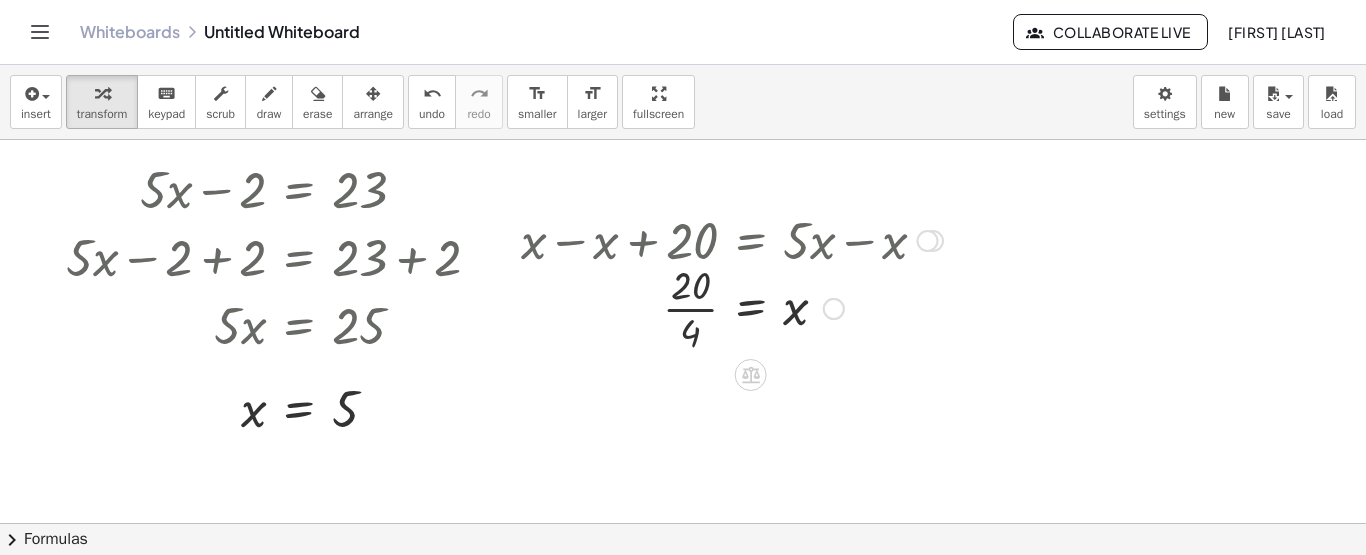 click at bounding box center (732, 307) 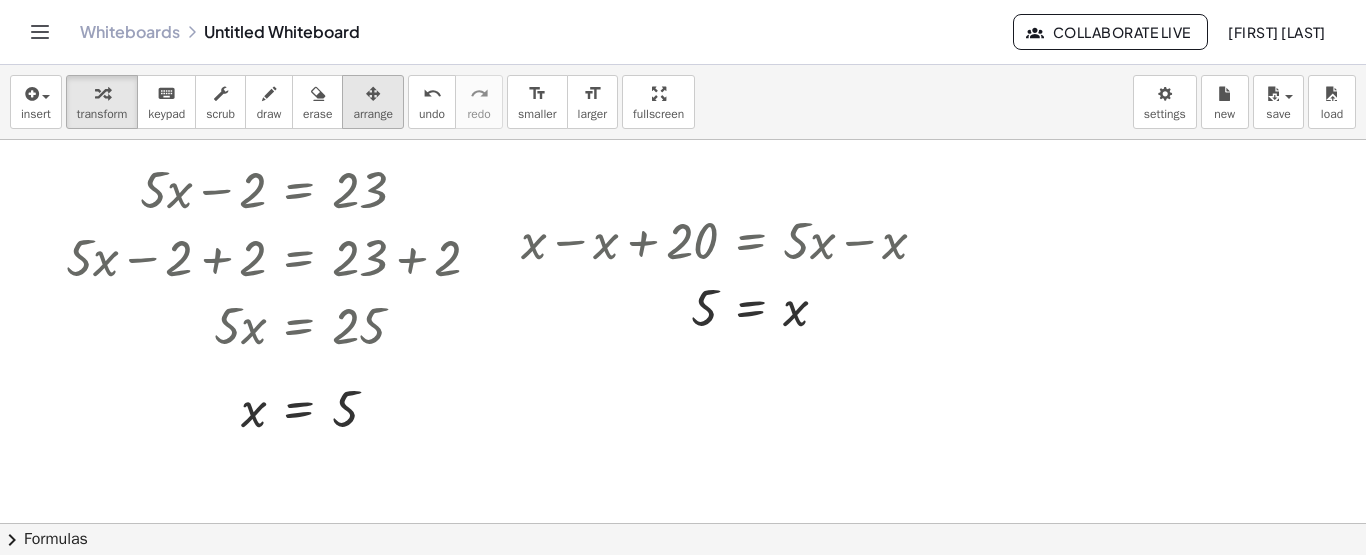 click on "arrange" at bounding box center [373, 102] 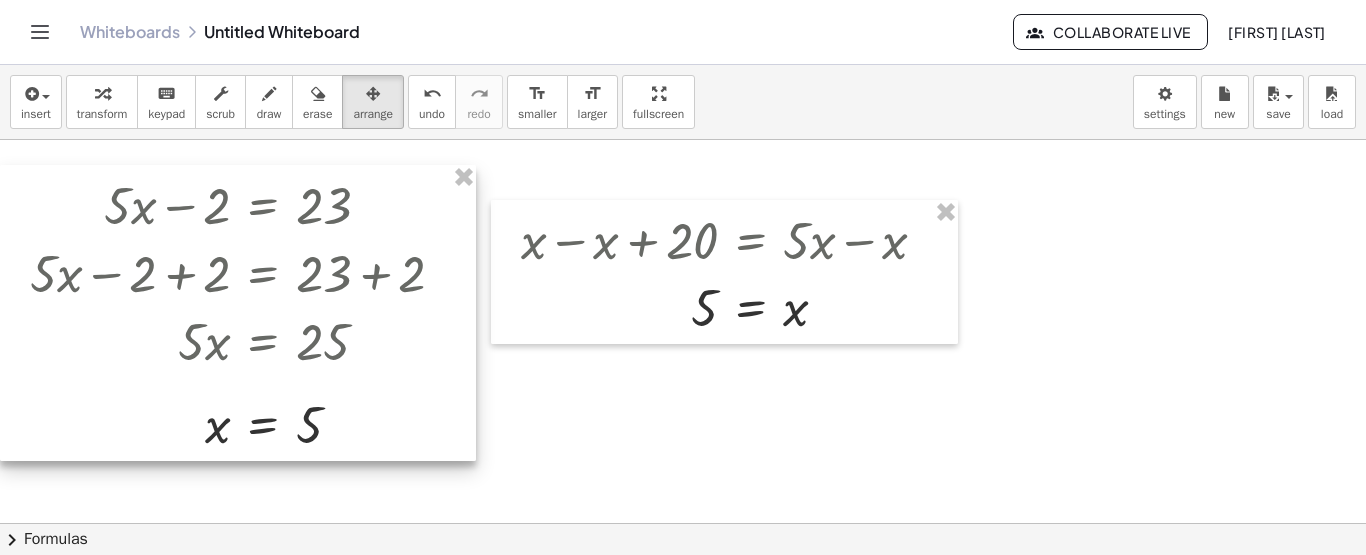 drag, startPoint x: 461, startPoint y: 215, endPoint x: 223, endPoint y: 227, distance: 238.30232 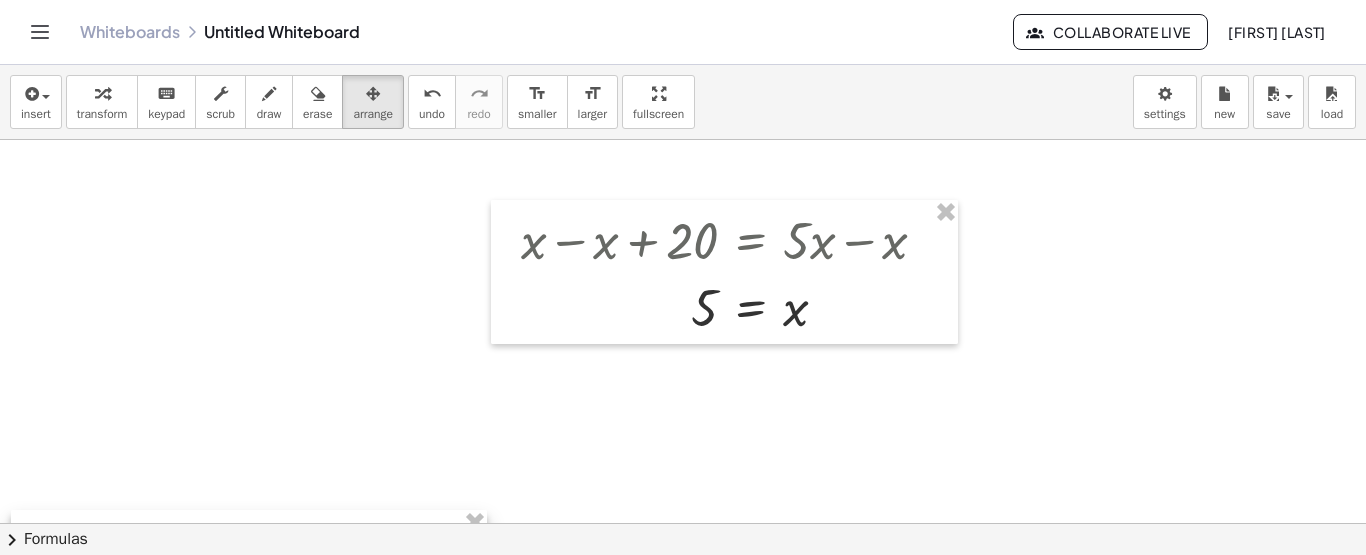 drag, startPoint x: 256, startPoint y: 360, endPoint x: 263, endPoint y: 594, distance: 234.10468 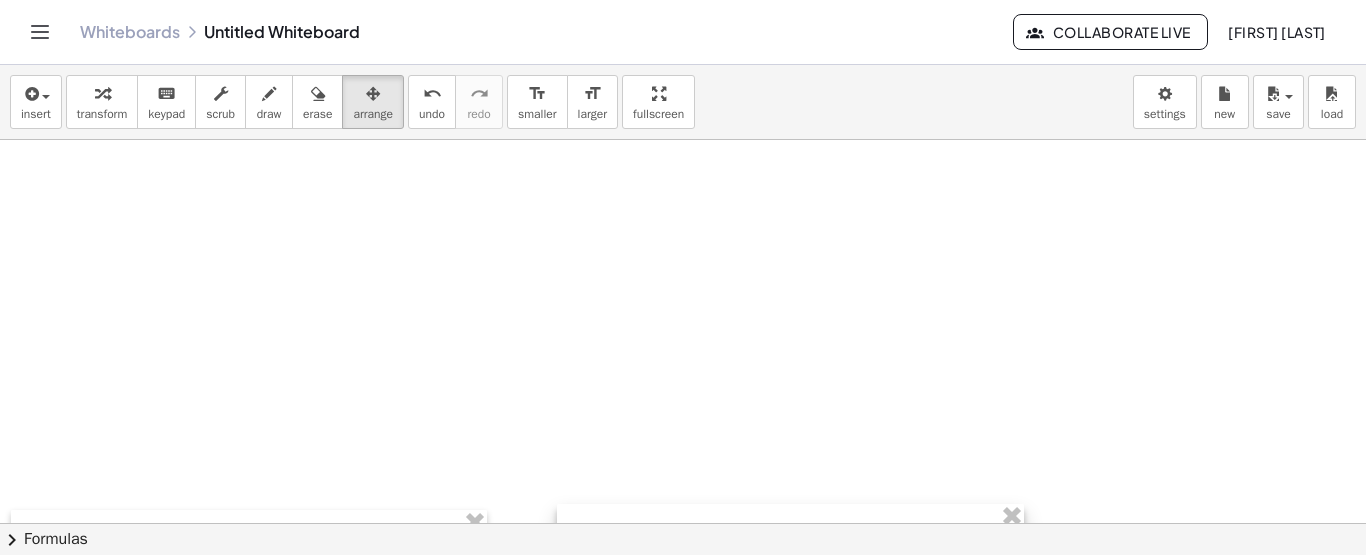 drag, startPoint x: 648, startPoint y: 293, endPoint x: 751, endPoint y: 594, distance: 318.1352 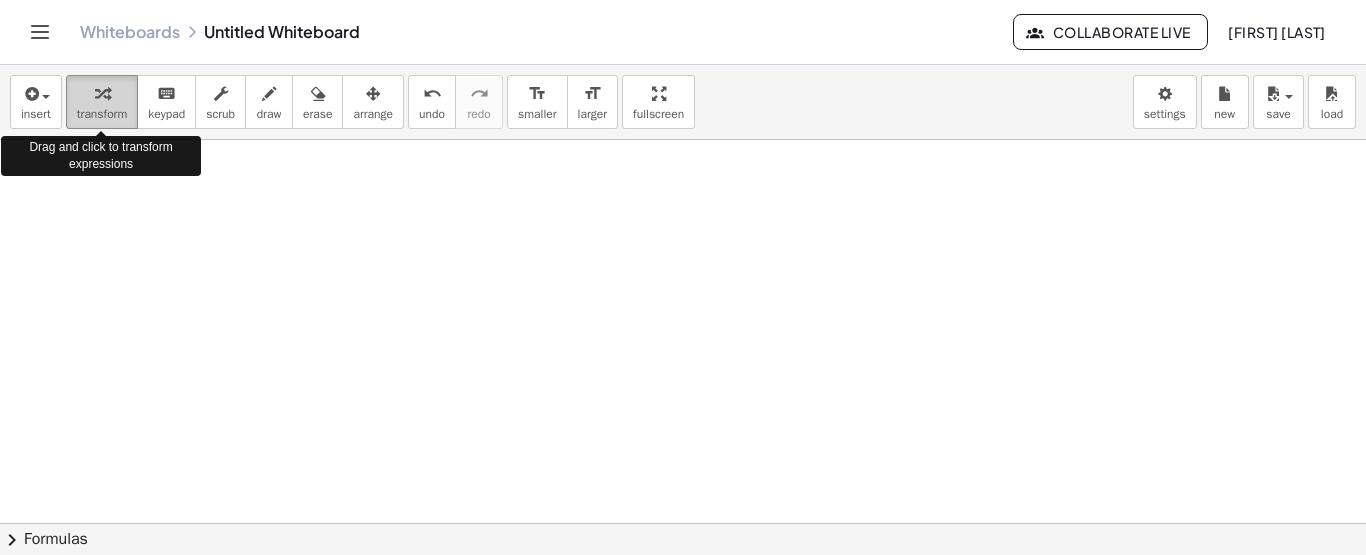click on "transform" at bounding box center [102, 114] 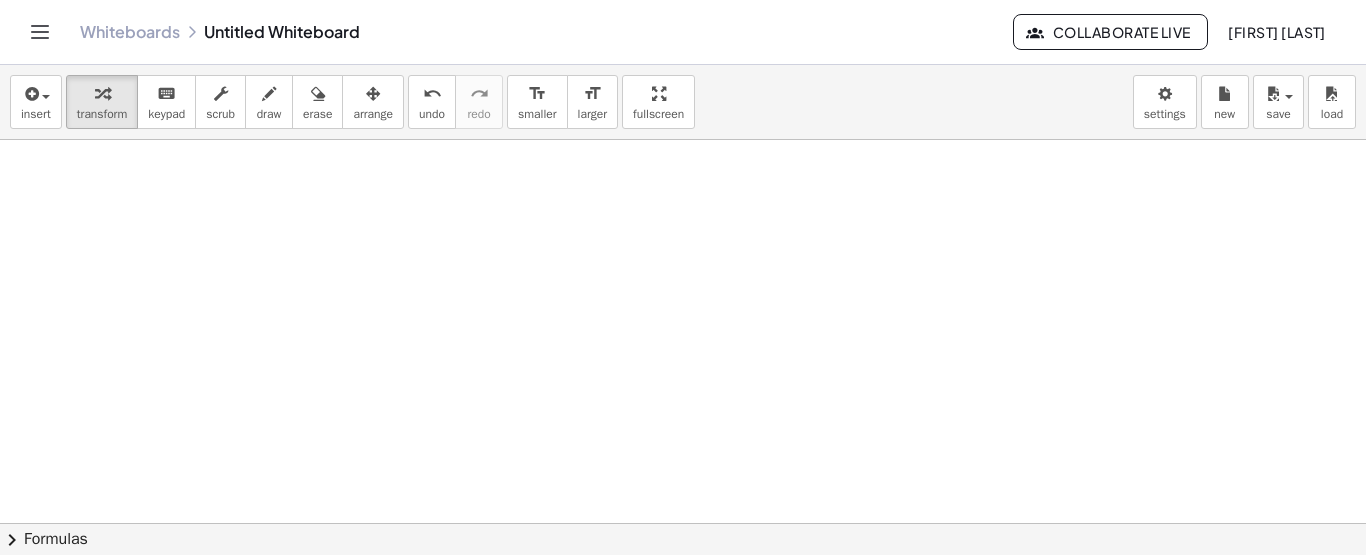 click at bounding box center [683, 640] 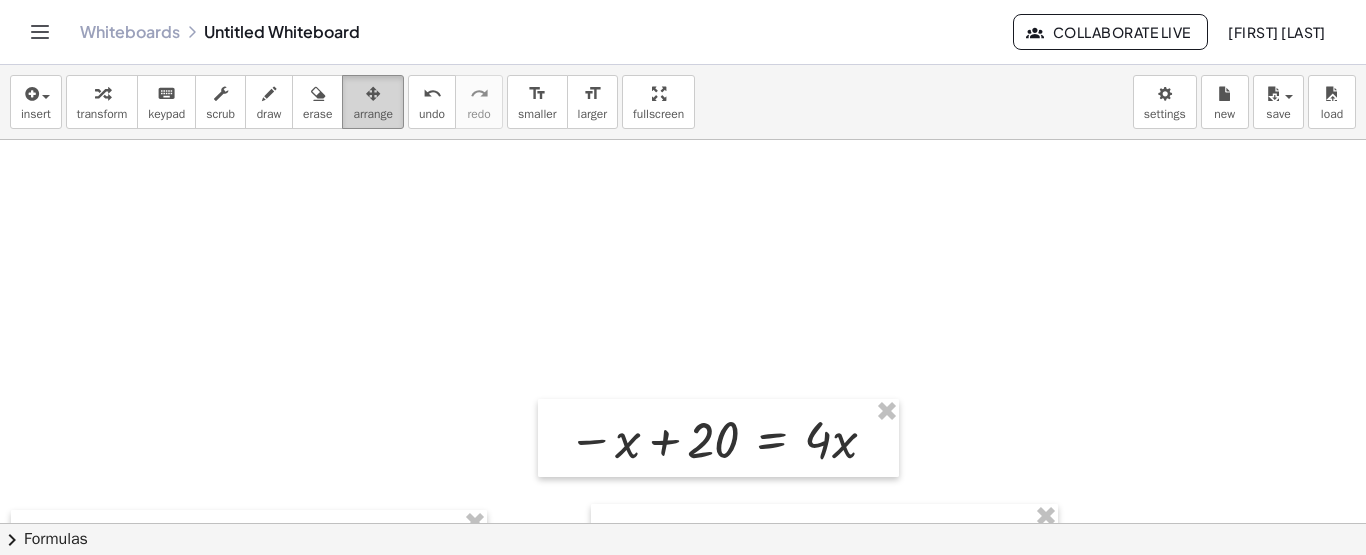click on "arrange" at bounding box center [373, 114] 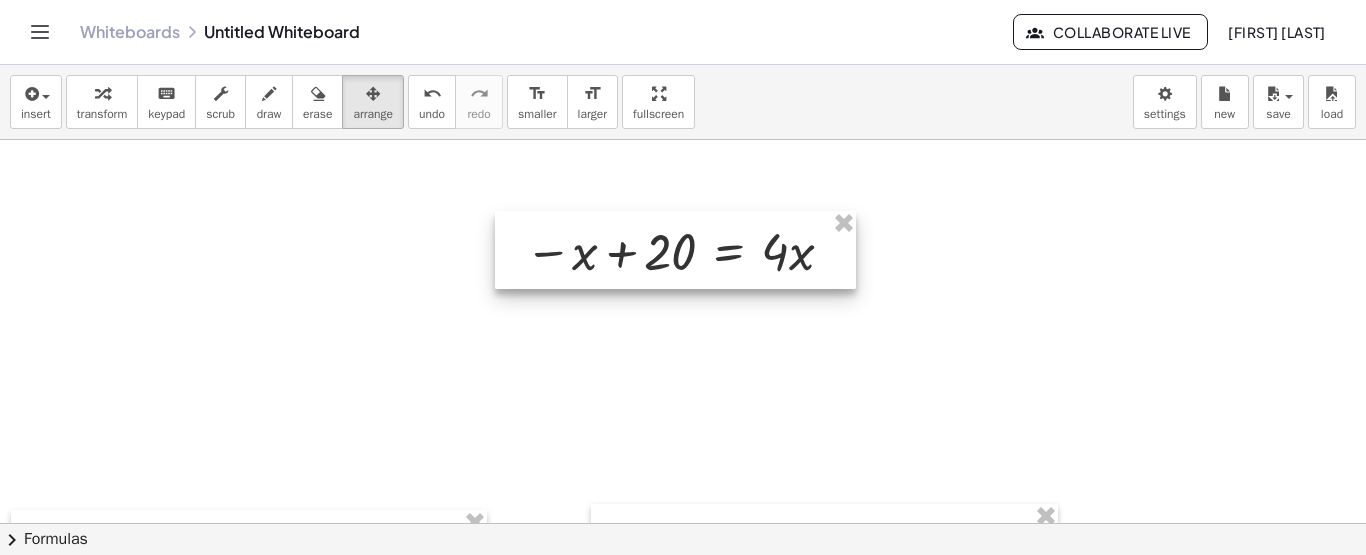 drag, startPoint x: 653, startPoint y: 435, endPoint x: 608, endPoint y: 240, distance: 200.12495 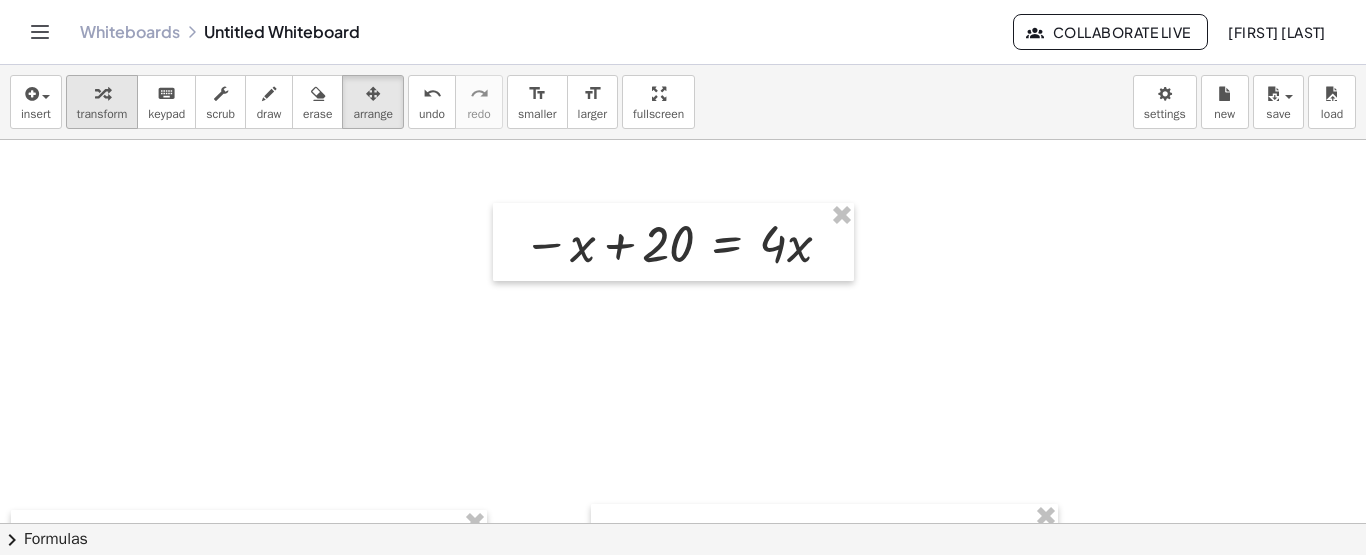 click on "transform" at bounding box center (102, 102) 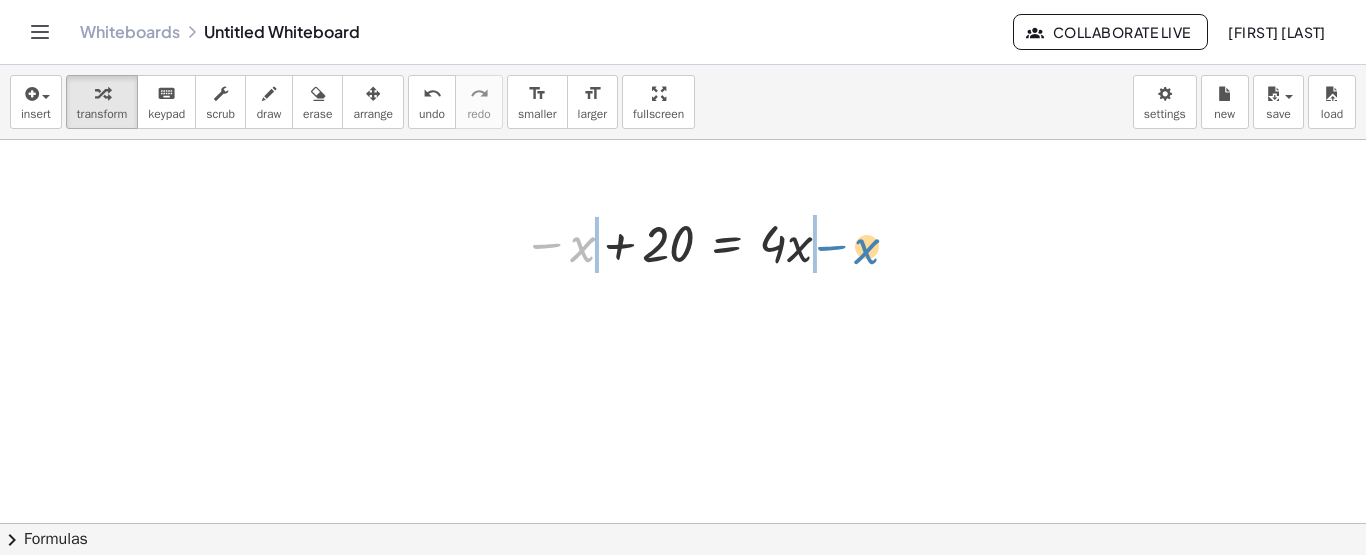 drag, startPoint x: 584, startPoint y: 251, endPoint x: 869, endPoint y: 253, distance: 285.00702 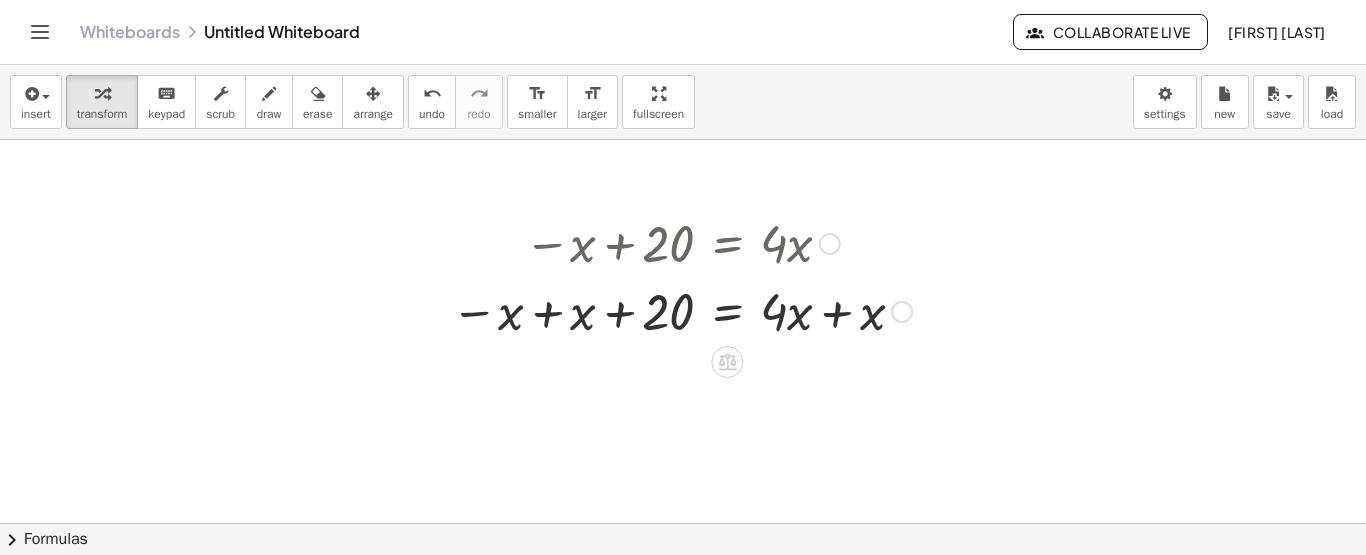 click at bounding box center (681, 310) 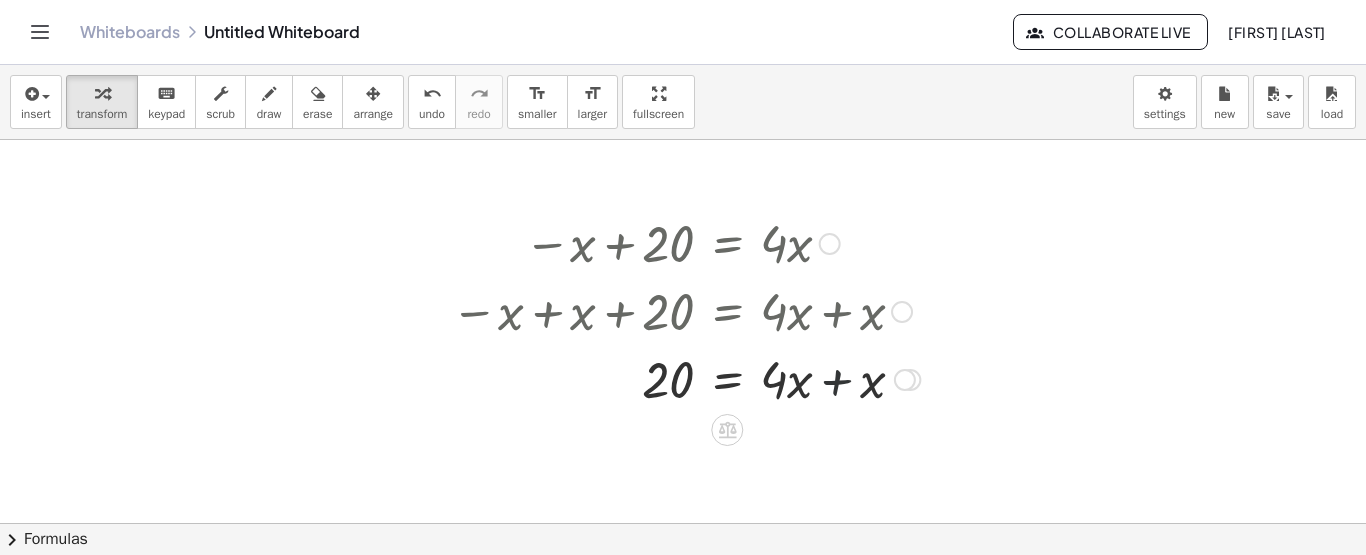 click at bounding box center [685, 378] 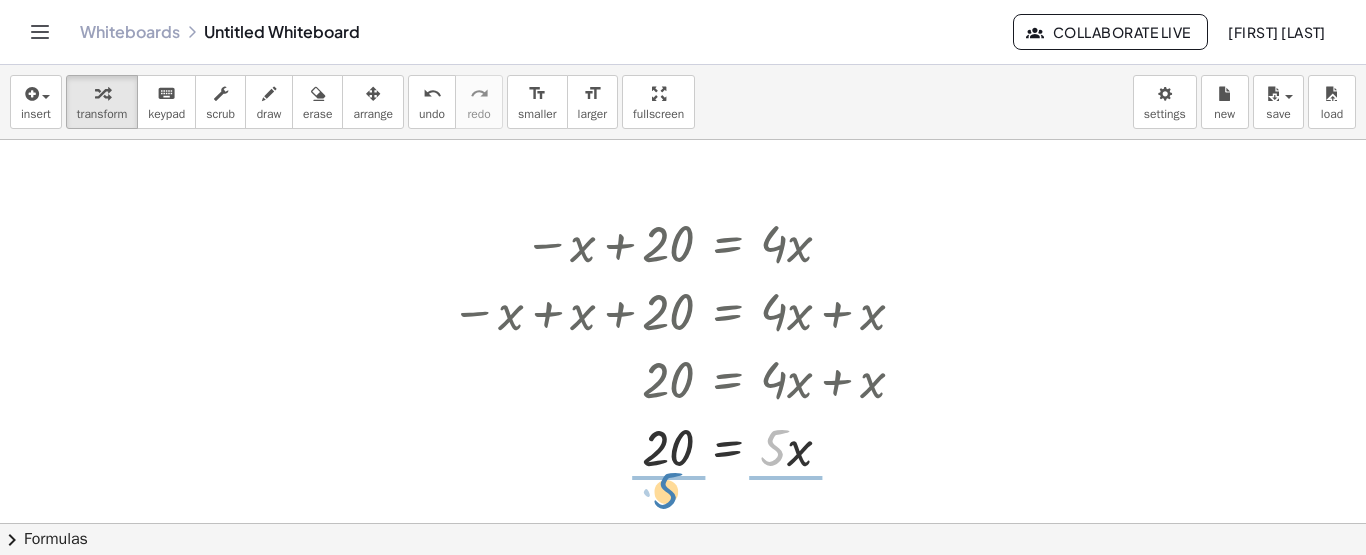 drag, startPoint x: 779, startPoint y: 435, endPoint x: 673, endPoint y: 476, distance: 113.65298 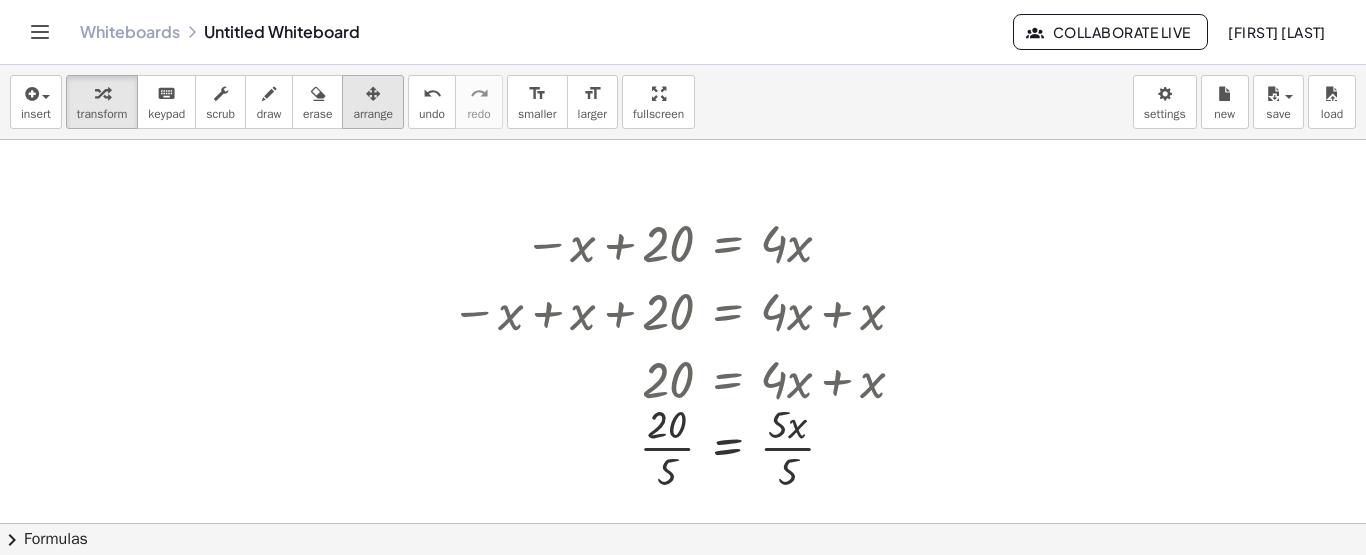 click on "arrange" at bounding box center (373, 114) 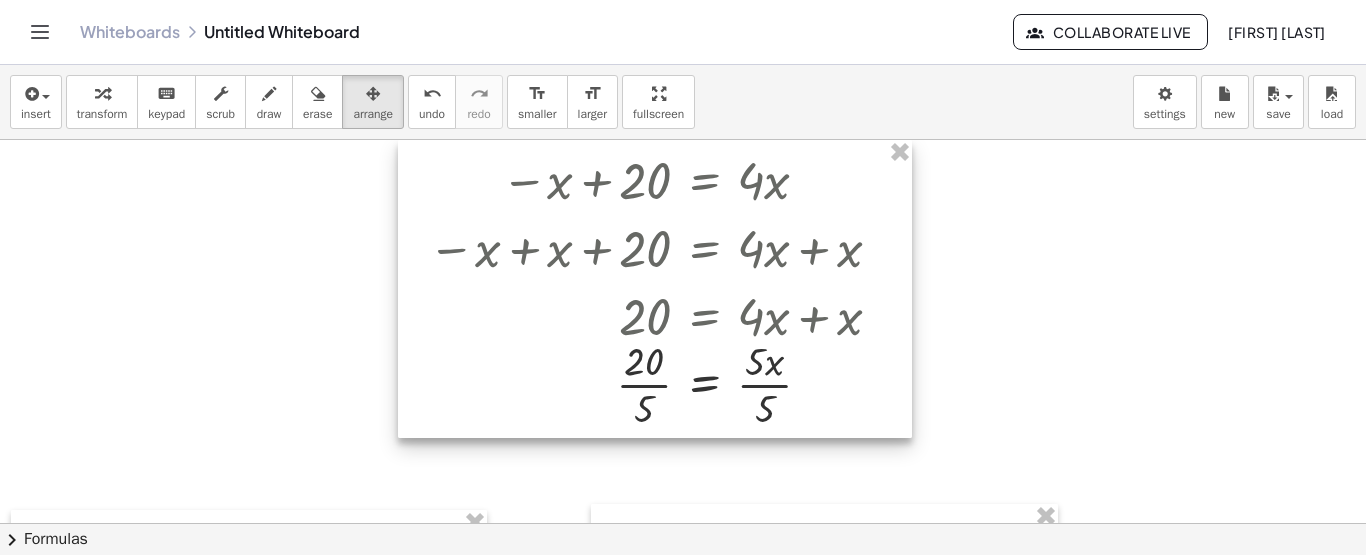 drag, startPoint x: 794, startPoint y: 418, endPoint x: 788, endPoint y: 367, distance: 51.351727 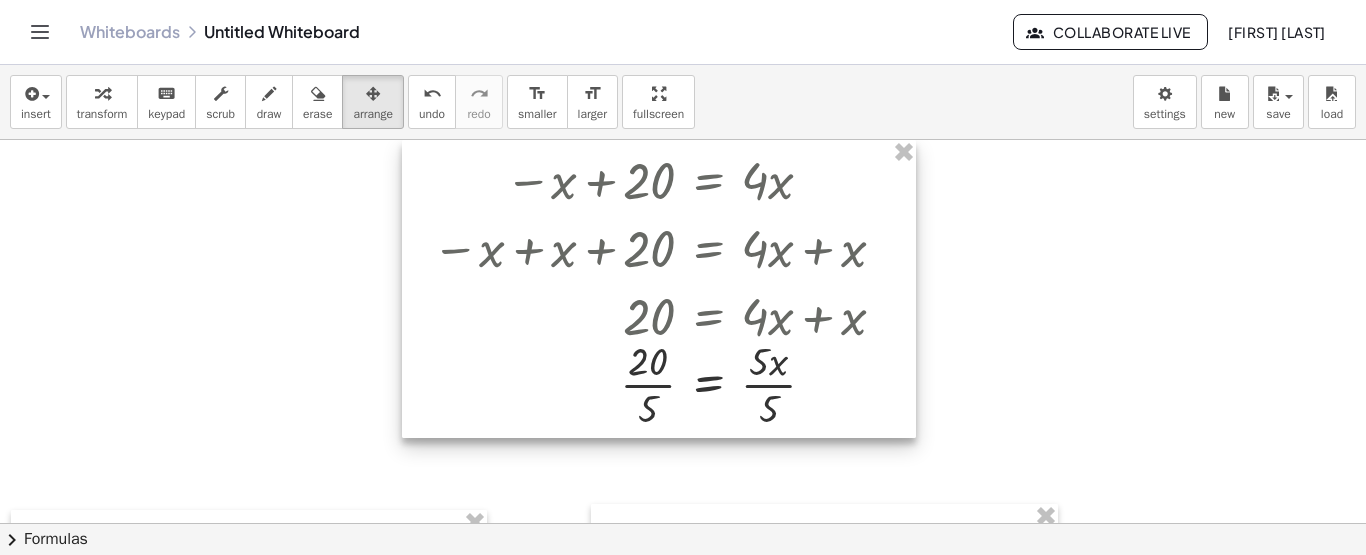 click at bounding box center (659, 289) 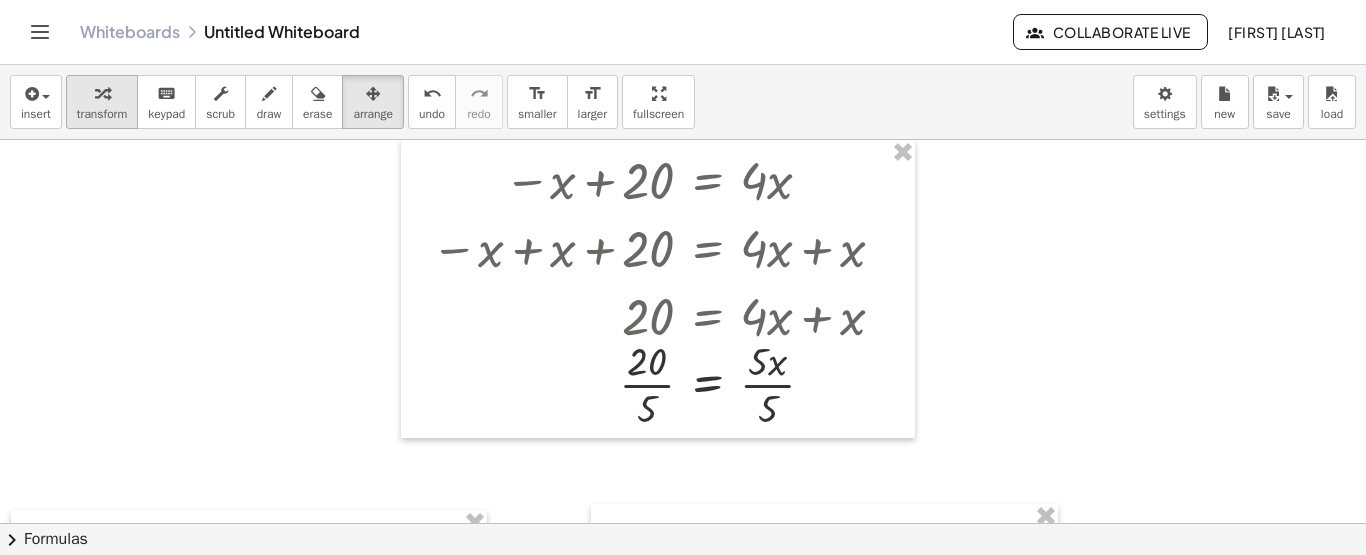 click on "transform" at bounding box center [102, 114] 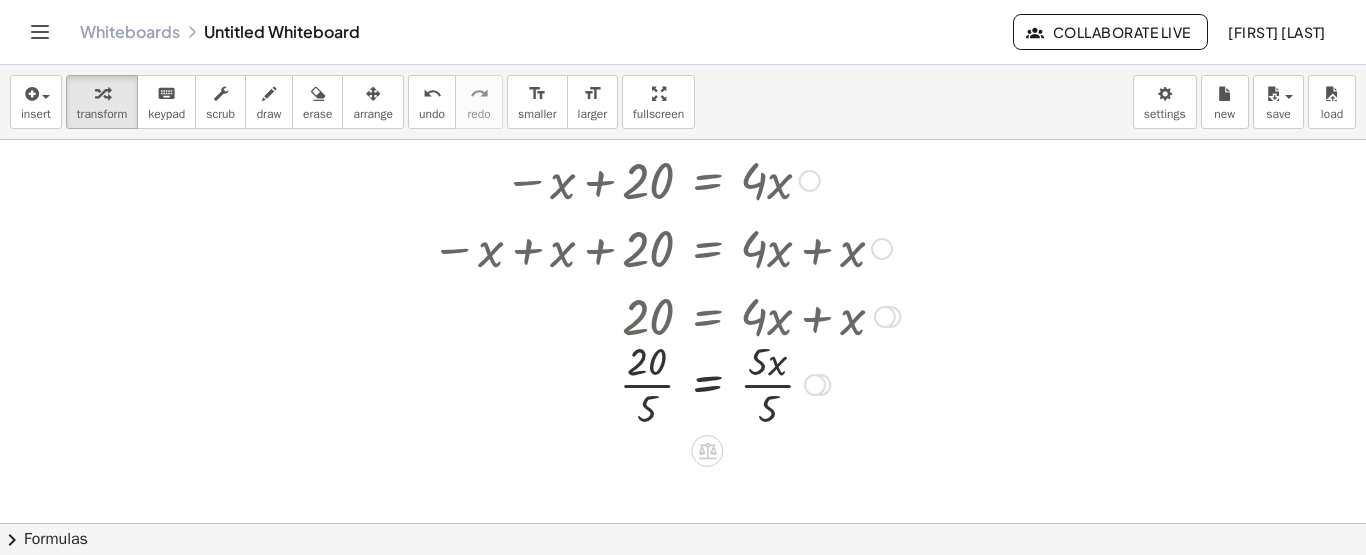 click at bounding box center [665, 383] 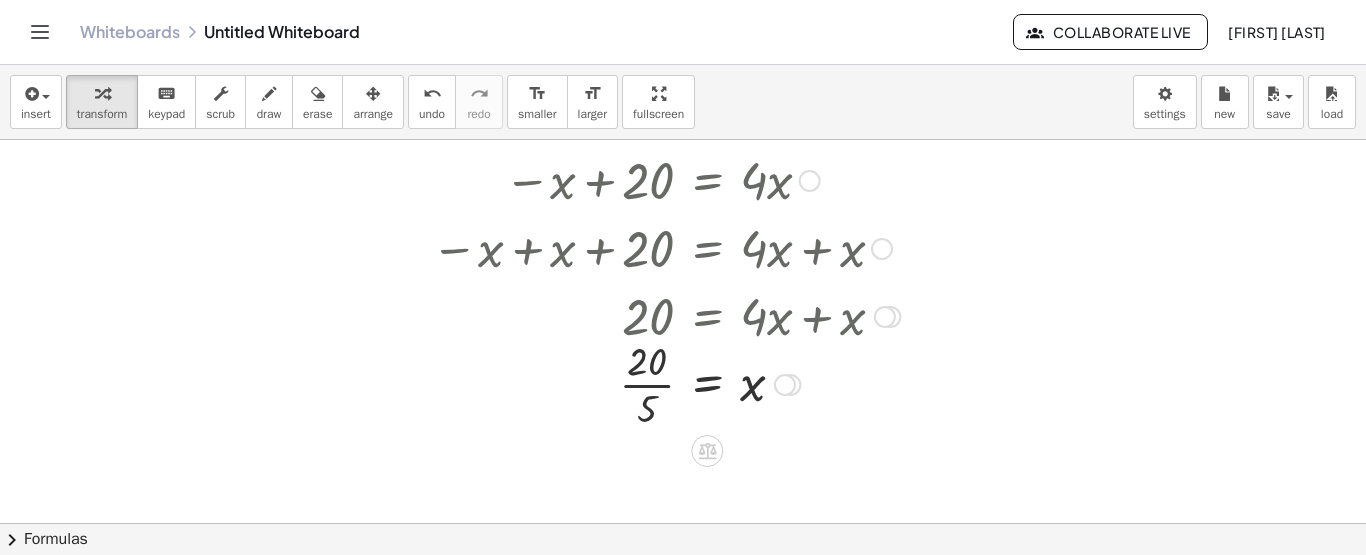 click at bounding box center [665, 383] 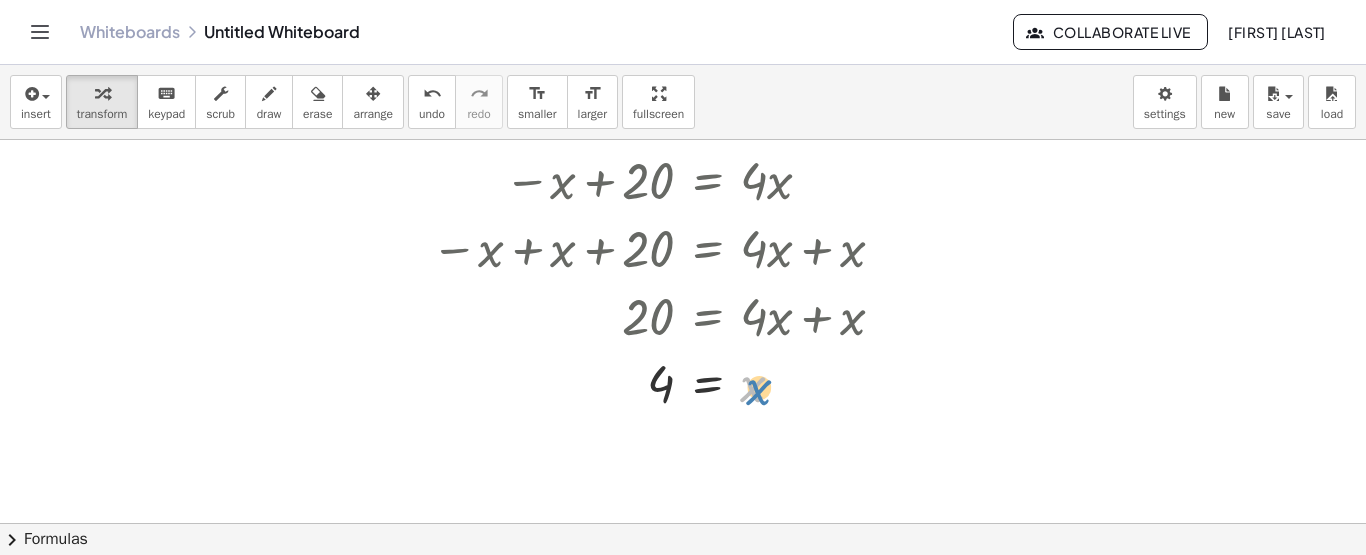 drag, startPoint x: 749, startPoint y: 390, endPoint x: 759, endPoint y: 396, distance: 11.661903 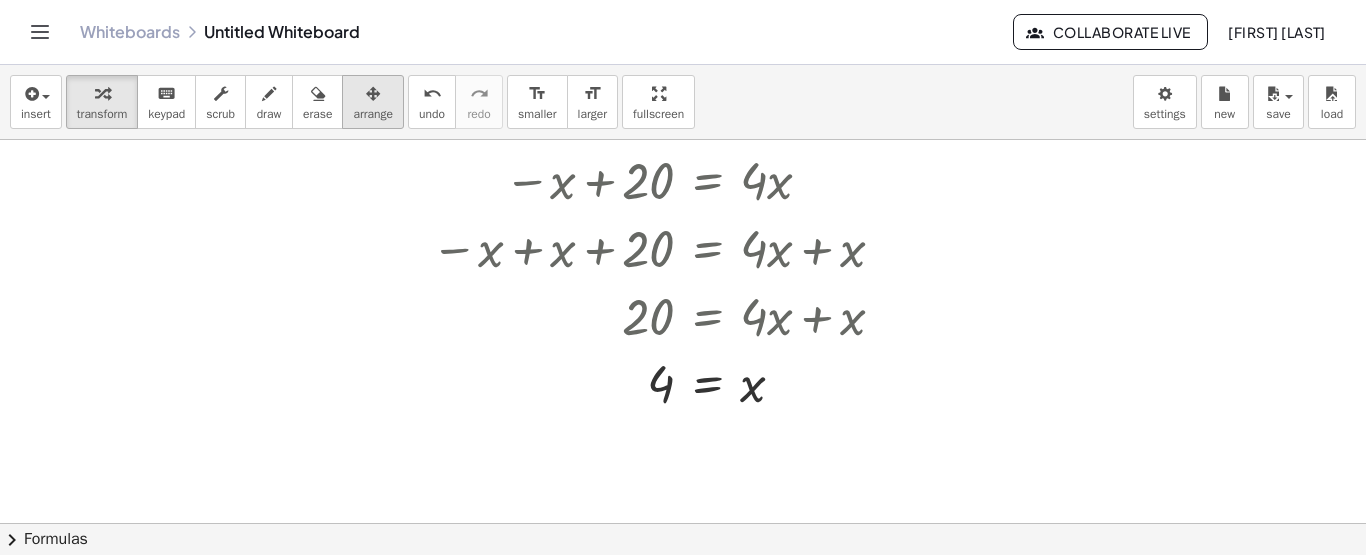 click at bounding box center [373, 94] 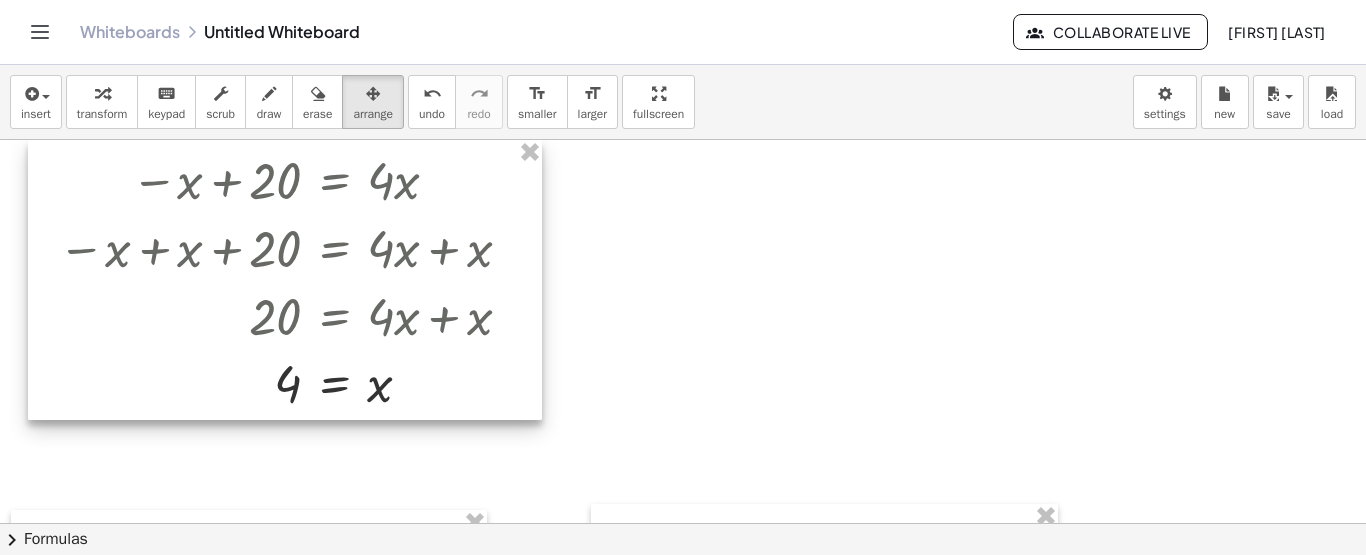 drag, startPoint x: 672, startPoint y: 283, endPoint x: 299, endPoint y: 232, distance: 376.47046 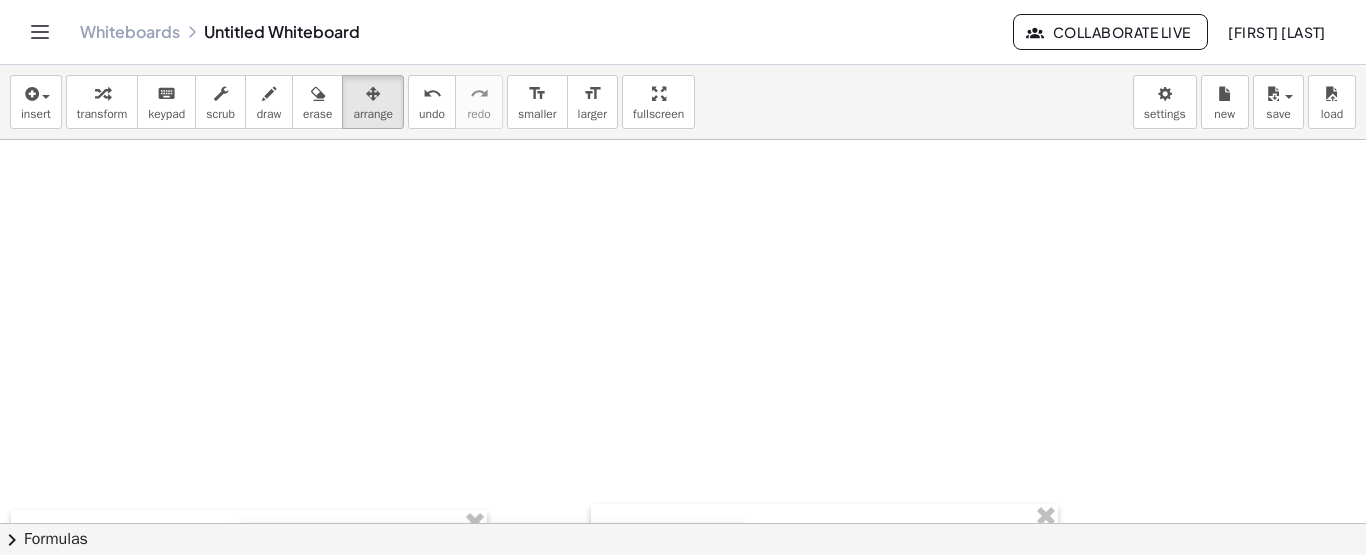 drag, startPoint x: 478, startPoint y: 211, endPoint x: 686, endPoint y: 594, distance: 435.83597 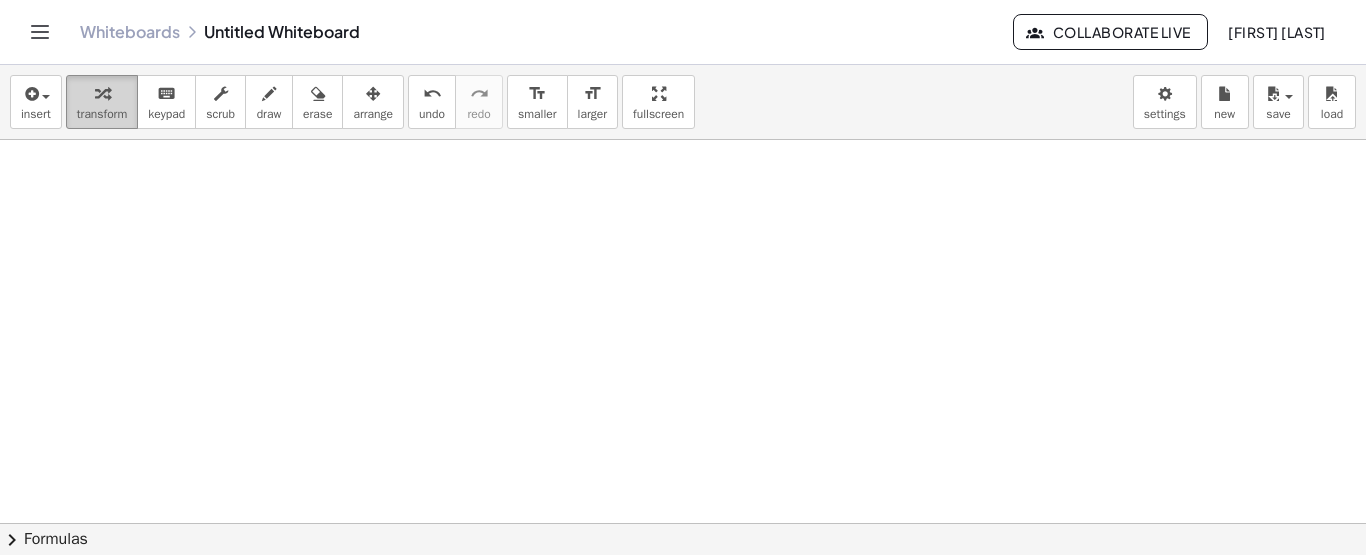 click at bounding box center (102, 94) 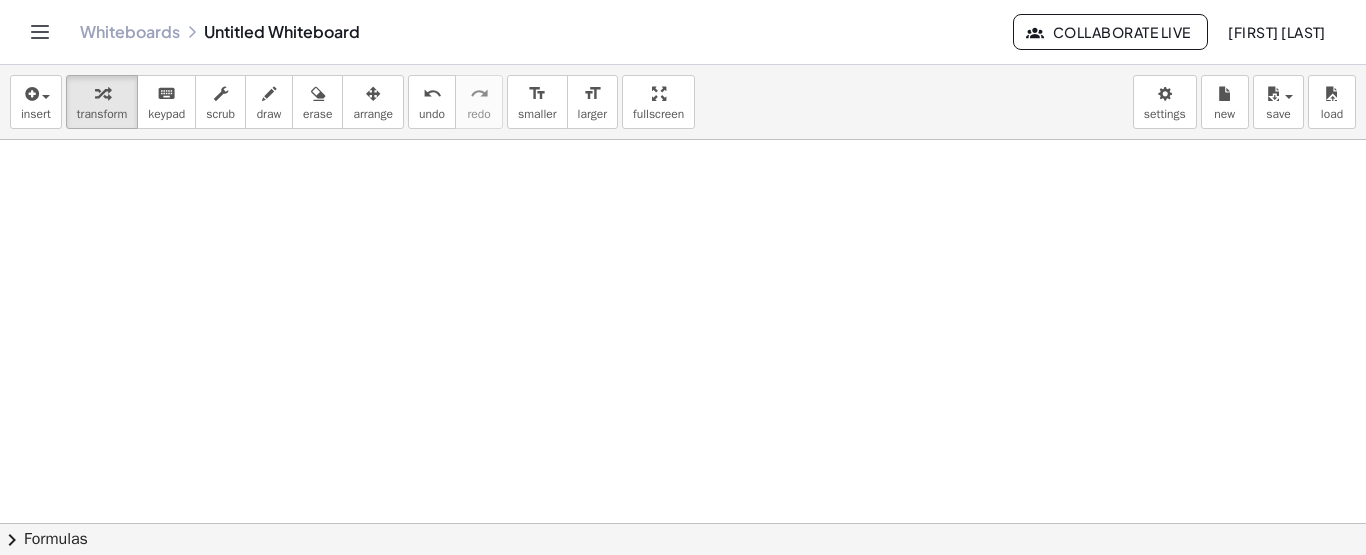 click at bounding box center [683, 640] 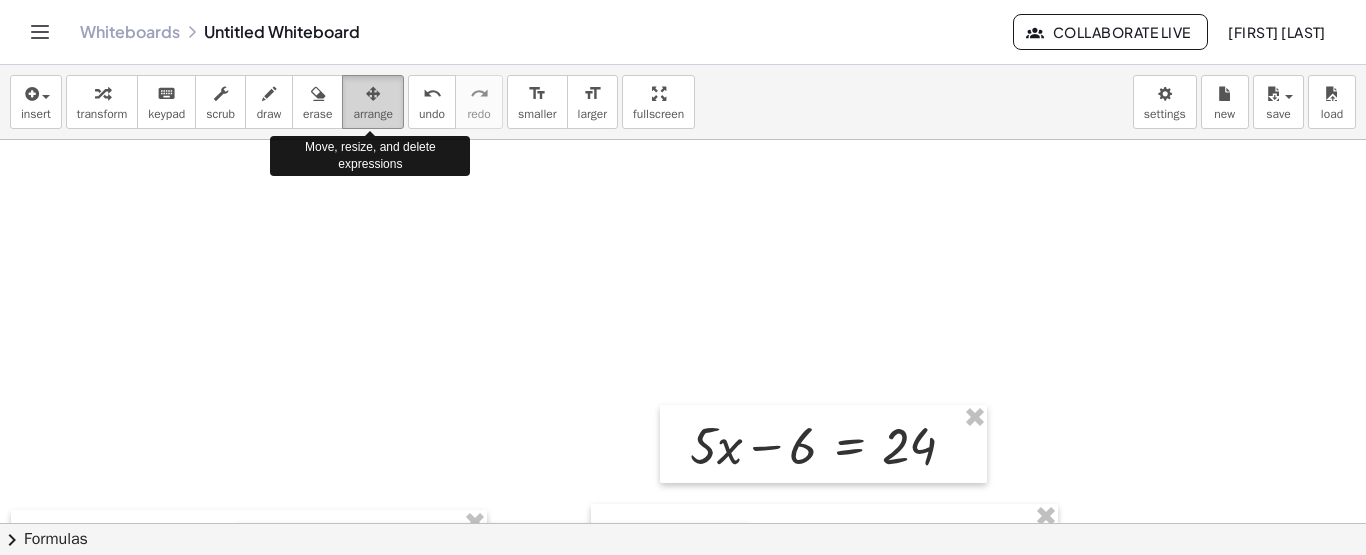 click at bounding box center (373, 93) 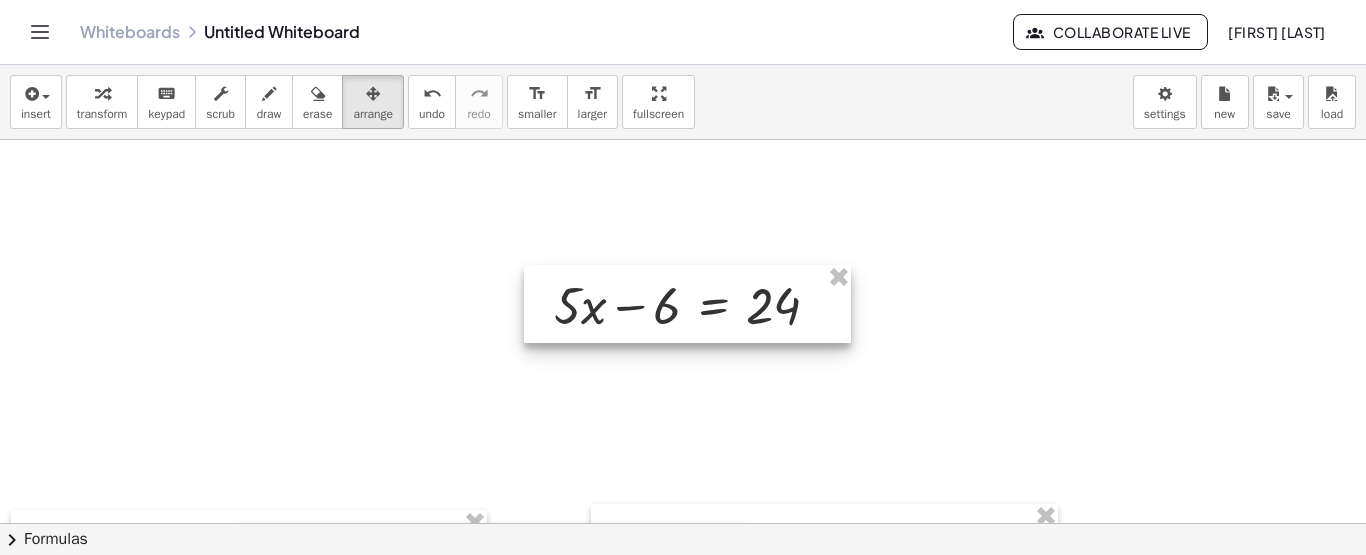 drag, startPoint x: 783, startPoint y: 436, endPoint x: 638, endPoint y: 290, distance: 205.76929 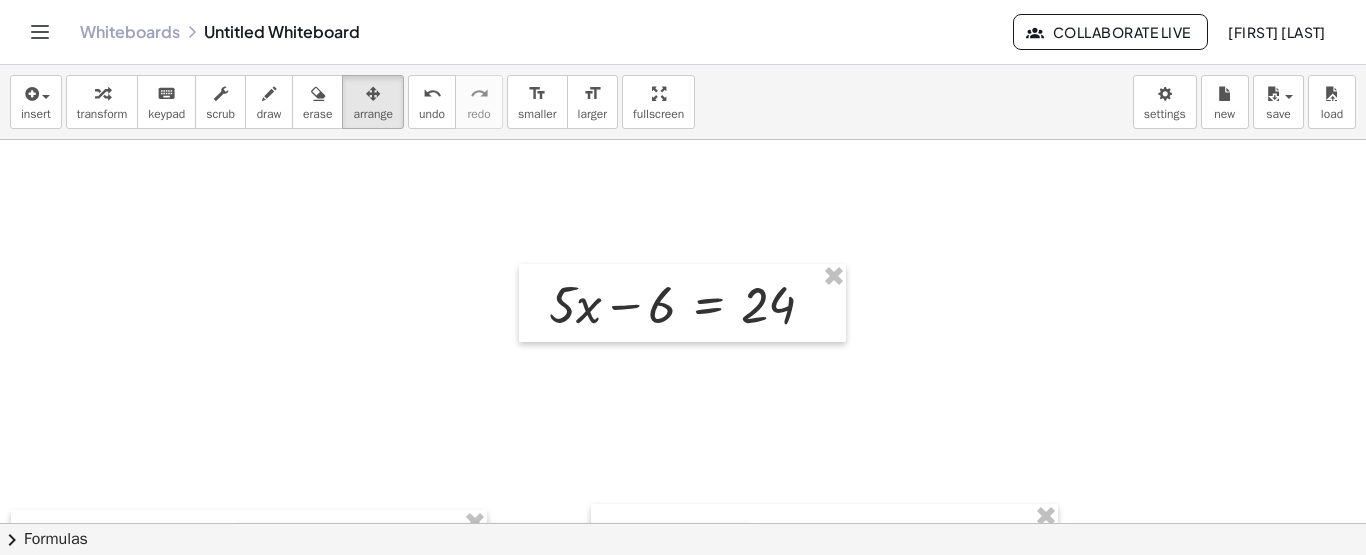 click on "insert select one: Math Expression Function Text Youtube Video Graphing Geometry Geometry 3D transform keyboard keypad scrub draw erase arrange undo undo redo redo format_size smaller format_size larger fullscreen load   save new settings" at bounding box center (683, 102) 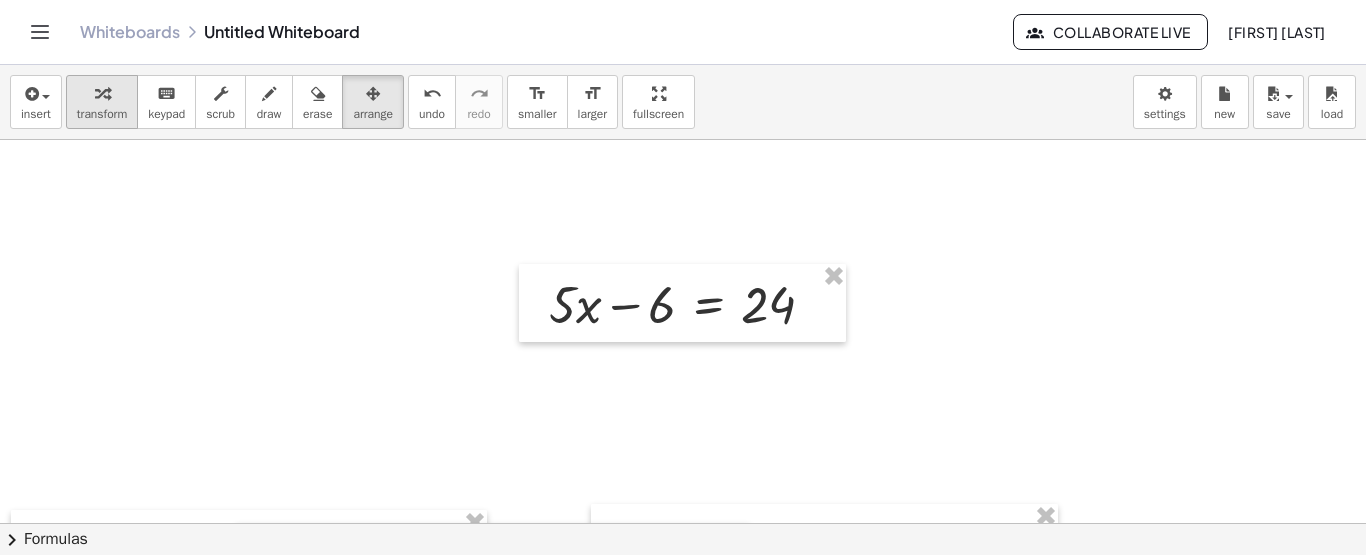 click on "transform" at bounding box center (102, 114) 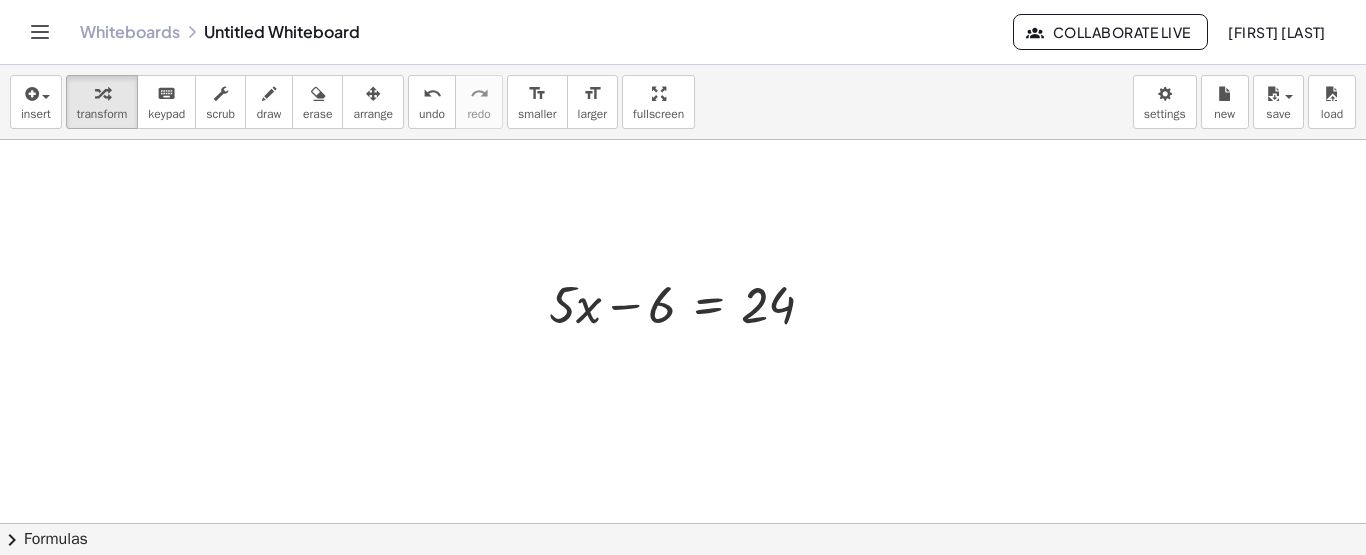 click at bounding box center (683, 640) 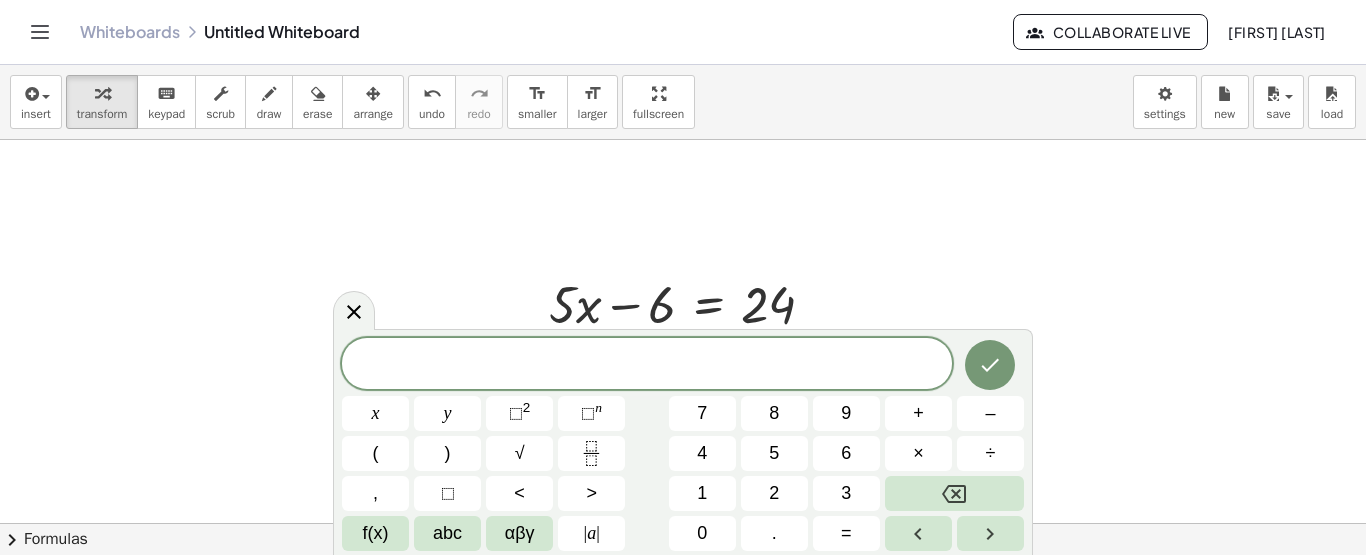 click on "x y ⬚ 2 ⬚ n 7 8 9 + – ( ) √ 4 5 6 × ÷ , ⬚ < > 1 2 3 f(x) abc αβγ | a | 0 . =" at bounding box center (683, 444) 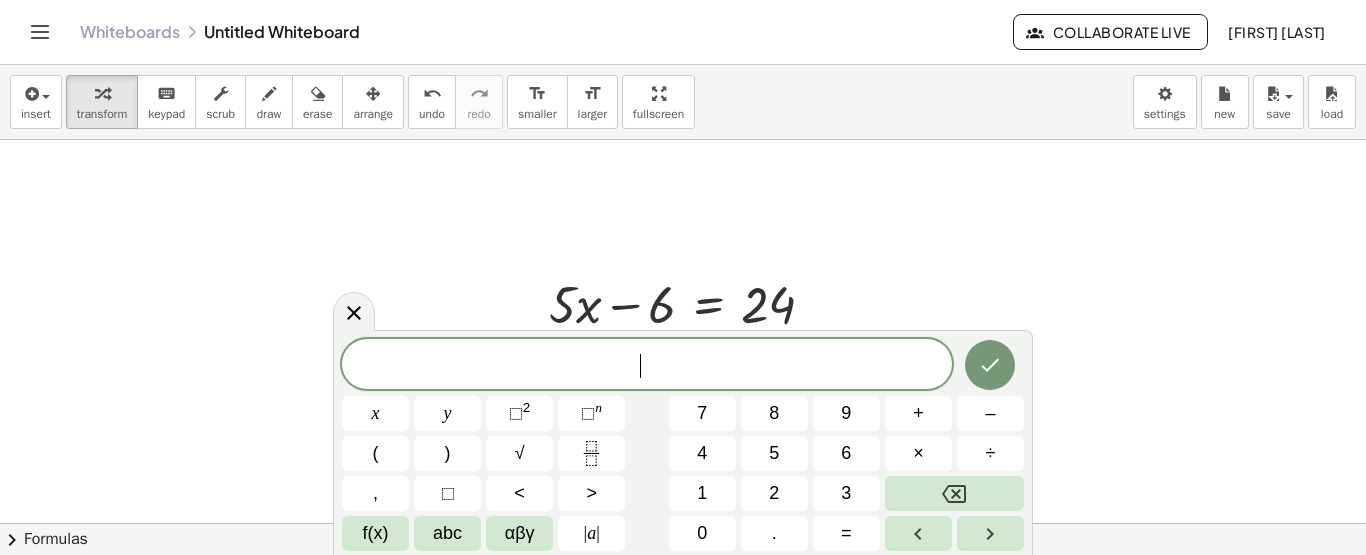 click on "​" at bounding box center [647, 366] 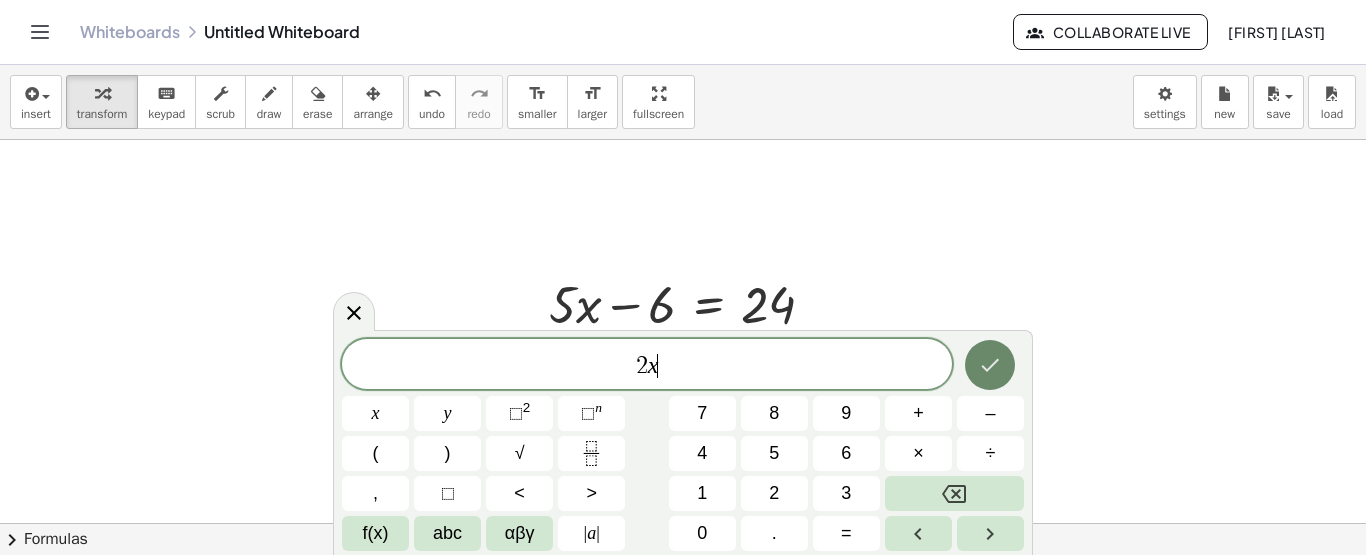 click at bounding box center (990, 365) 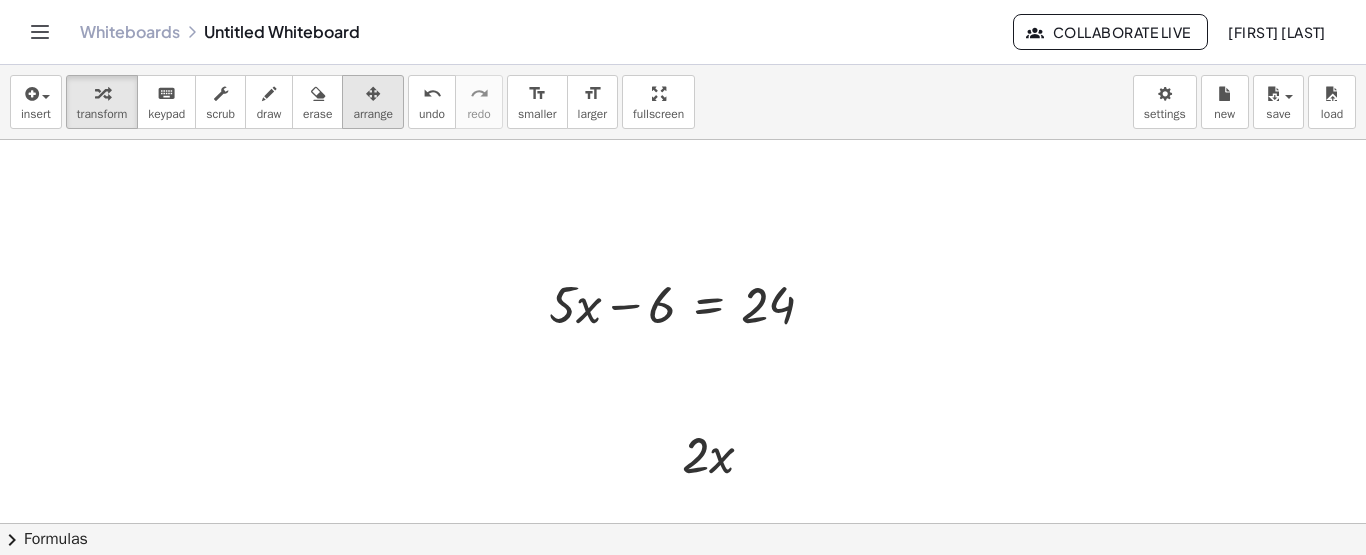 click at bounding box center [373, 93] 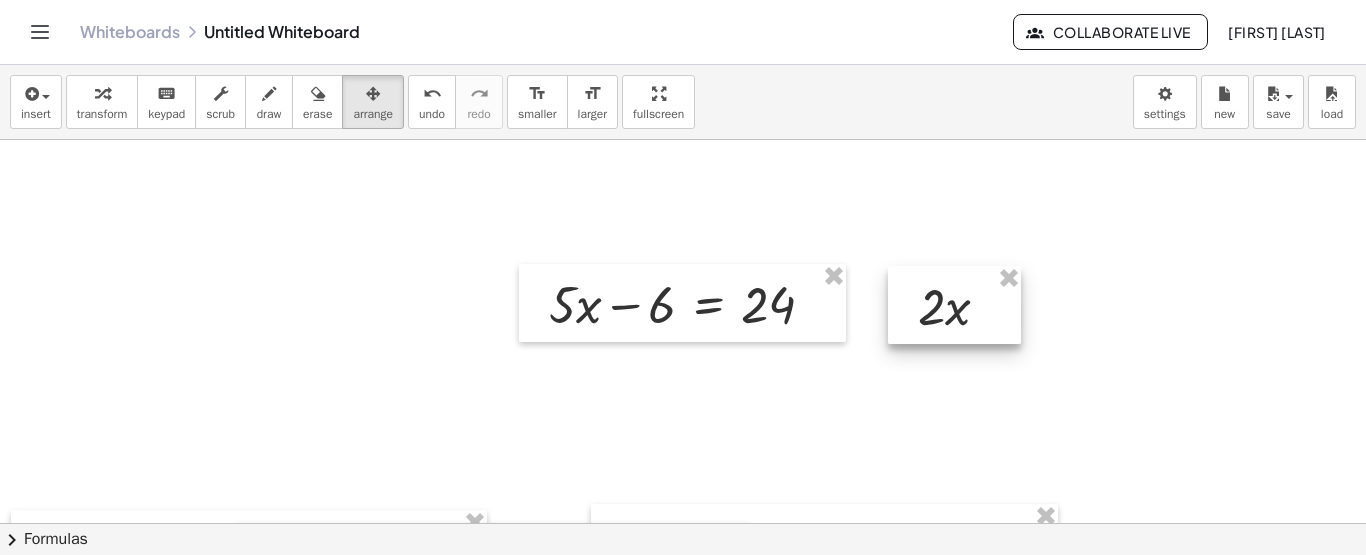 drag, startPoint x: 726, startPoint y: 476, endPoint x: 958, endPoint y: 337, distance: 270.4533 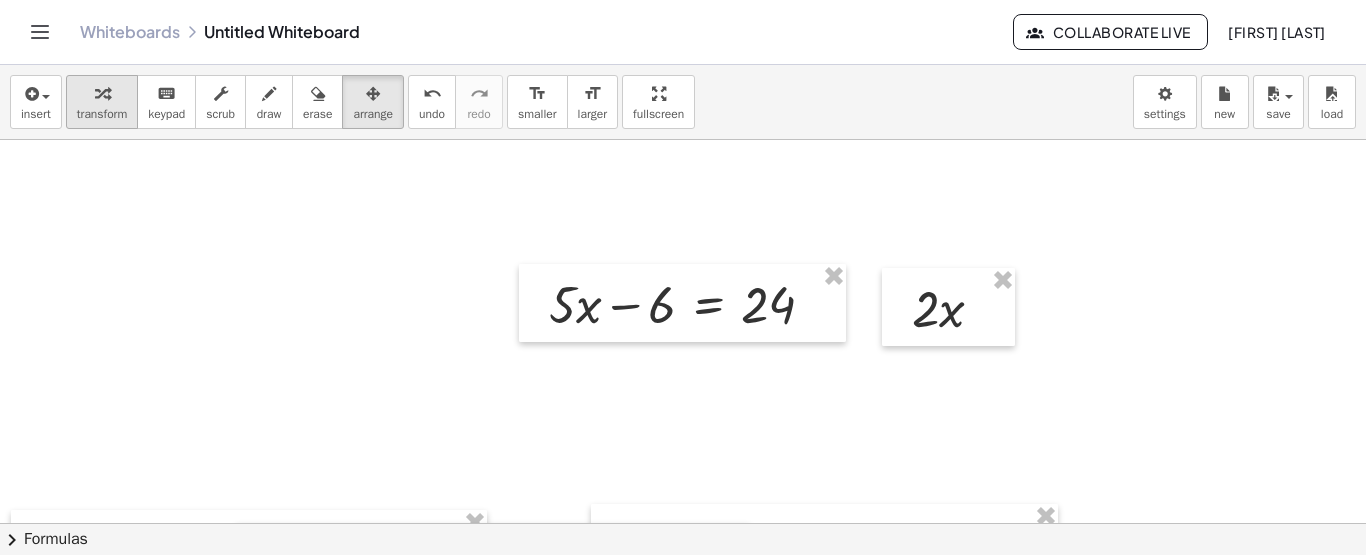 click on "transform" at bounding box center (102, 102) 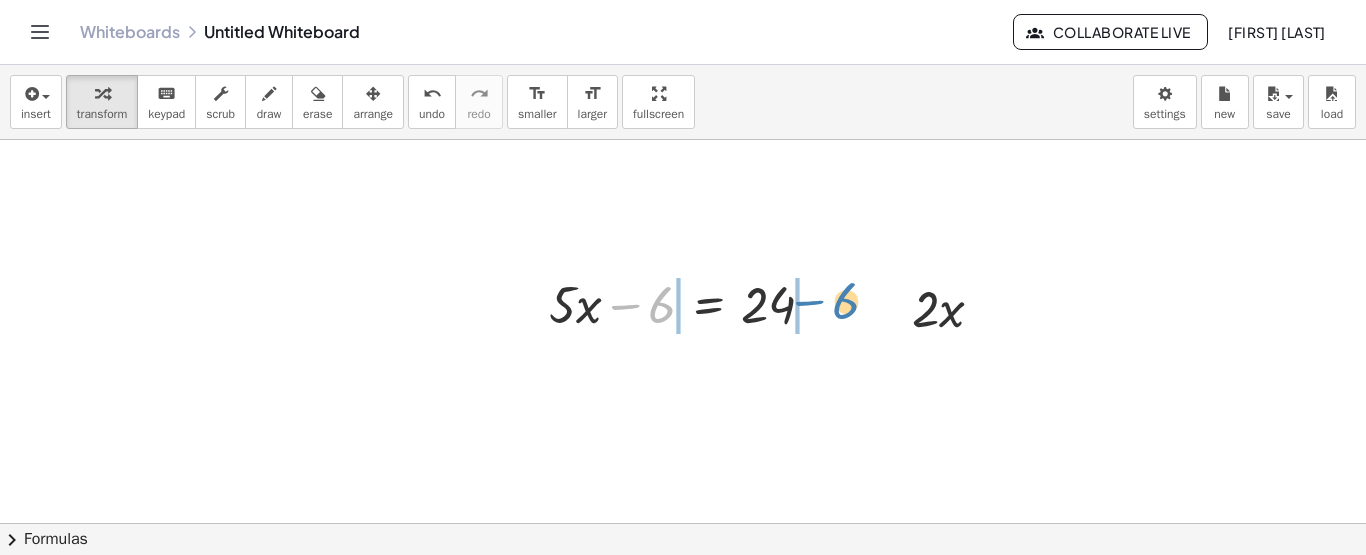 drag, startPoint x: 654, startPoint y: 317, endPoint x: 849, endPoint y: 326, distance: 195.20758 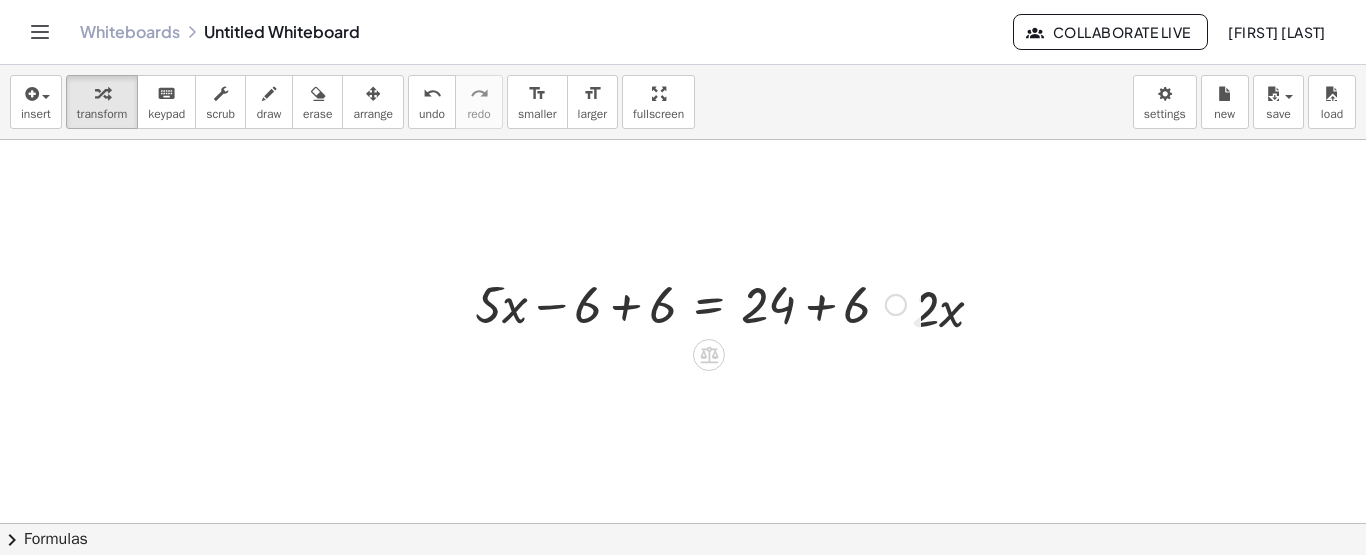 click at bounding box center [690, 303] 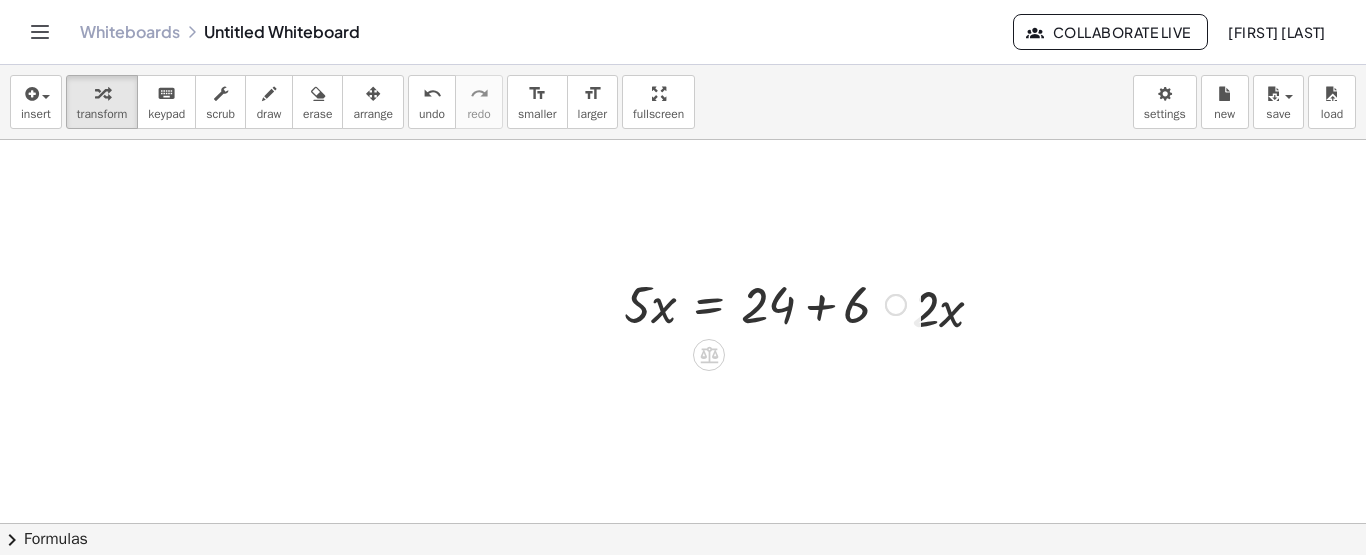 click at bounding box center [765, 303] 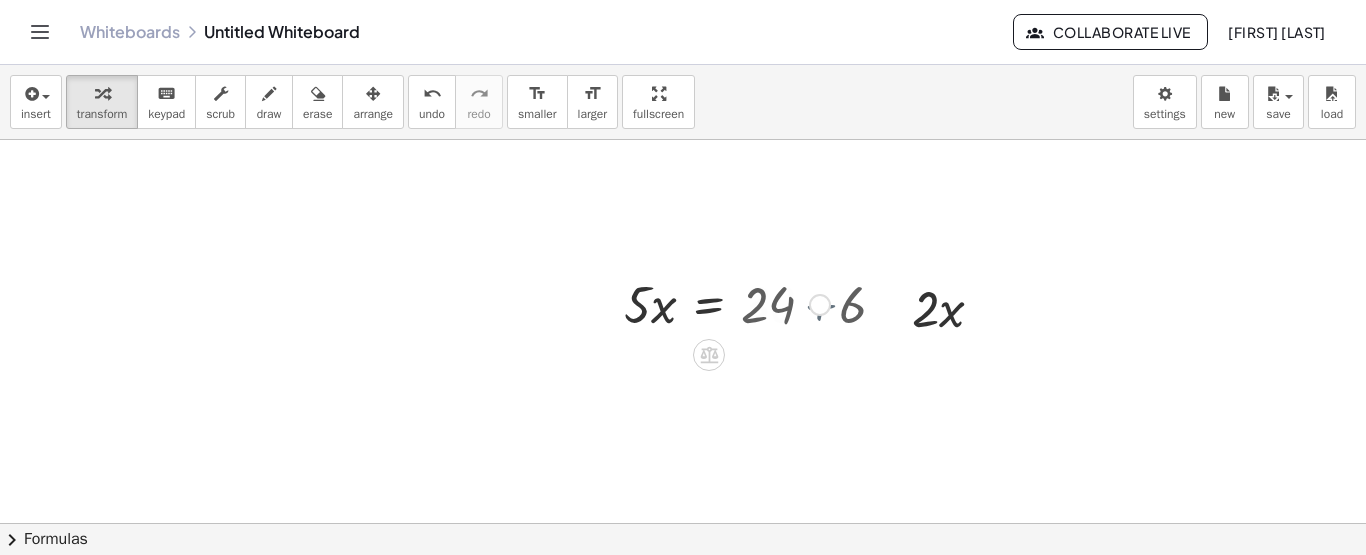 click on "· 5 · x = 24 + + 6 30" at bounding box center (709, 305) 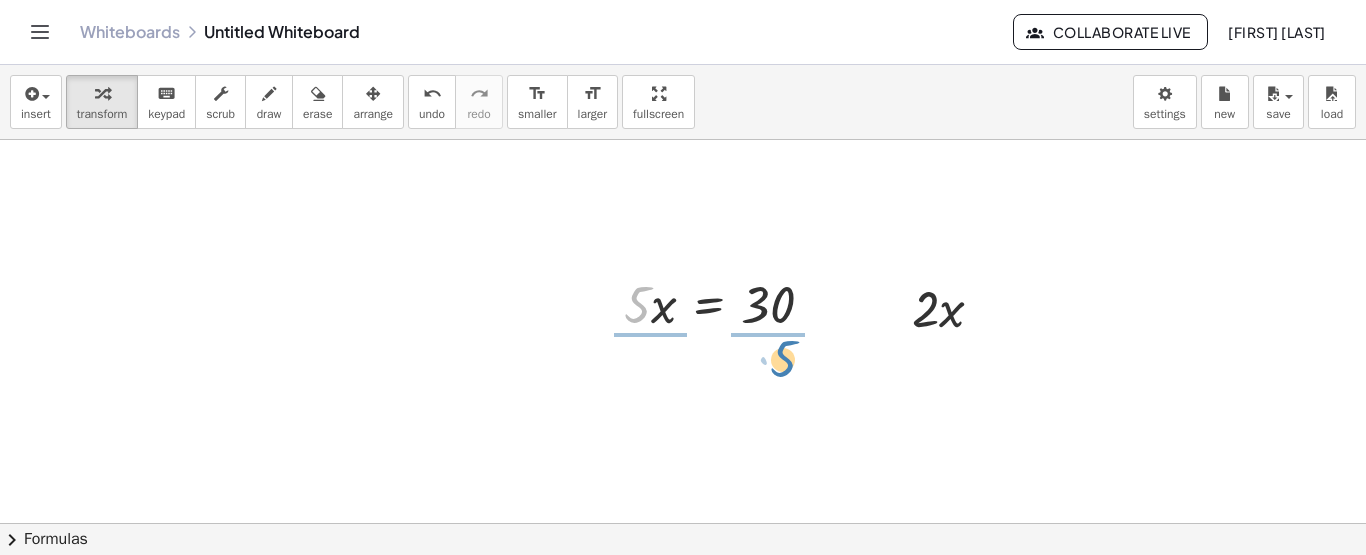 drag, startPoint x: 641, startPoint y: 308, endPoint x: 785, endPoint y: 357, distance: 152.10852 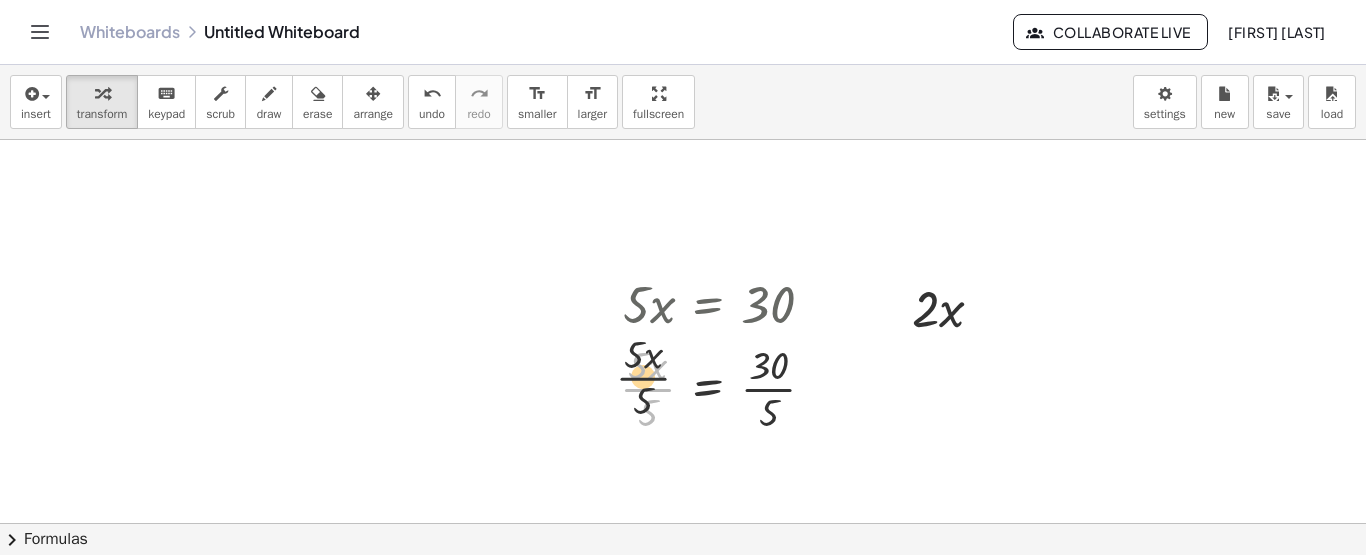click at bounding box center [726, 387] 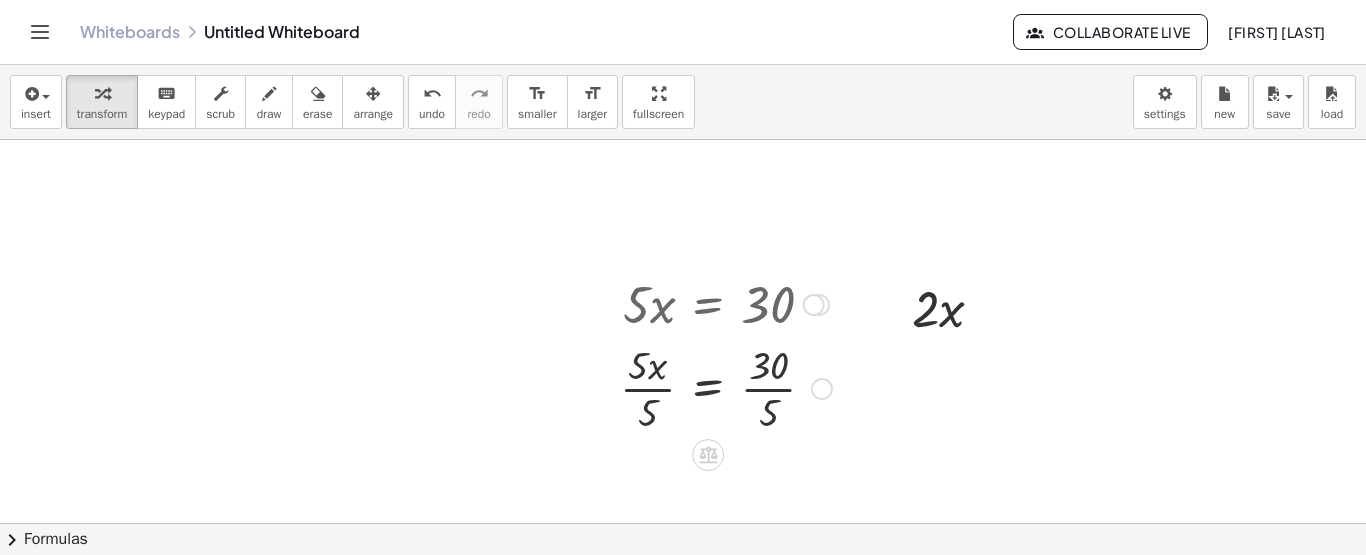 click at bounding box center [726, 387] 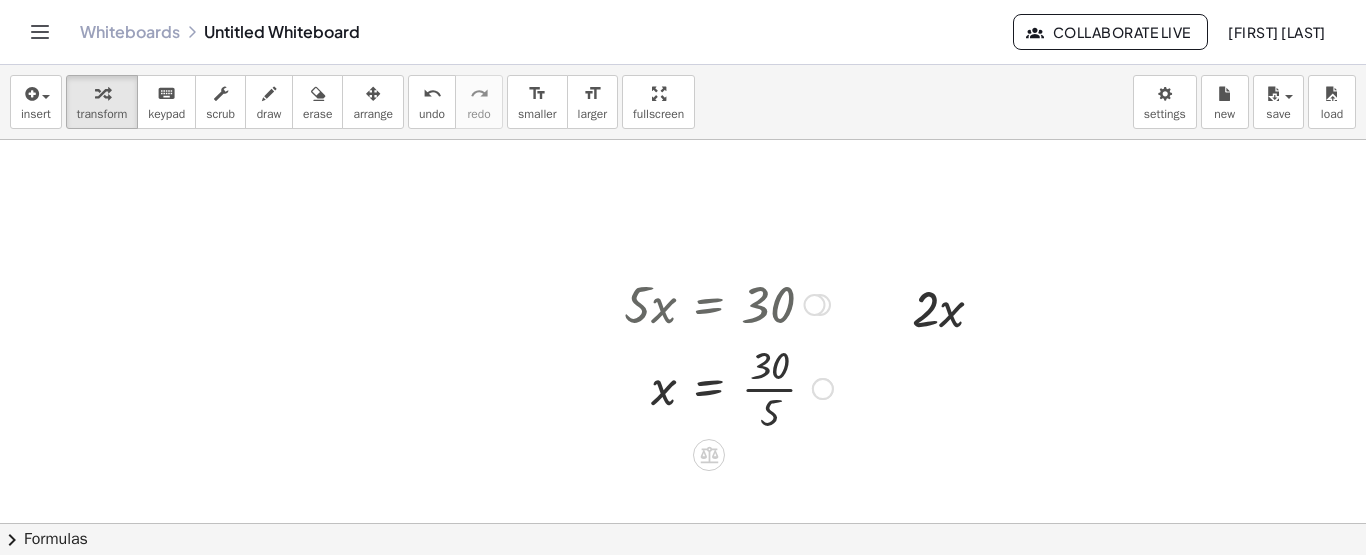 click at bounding box center [728, 387] 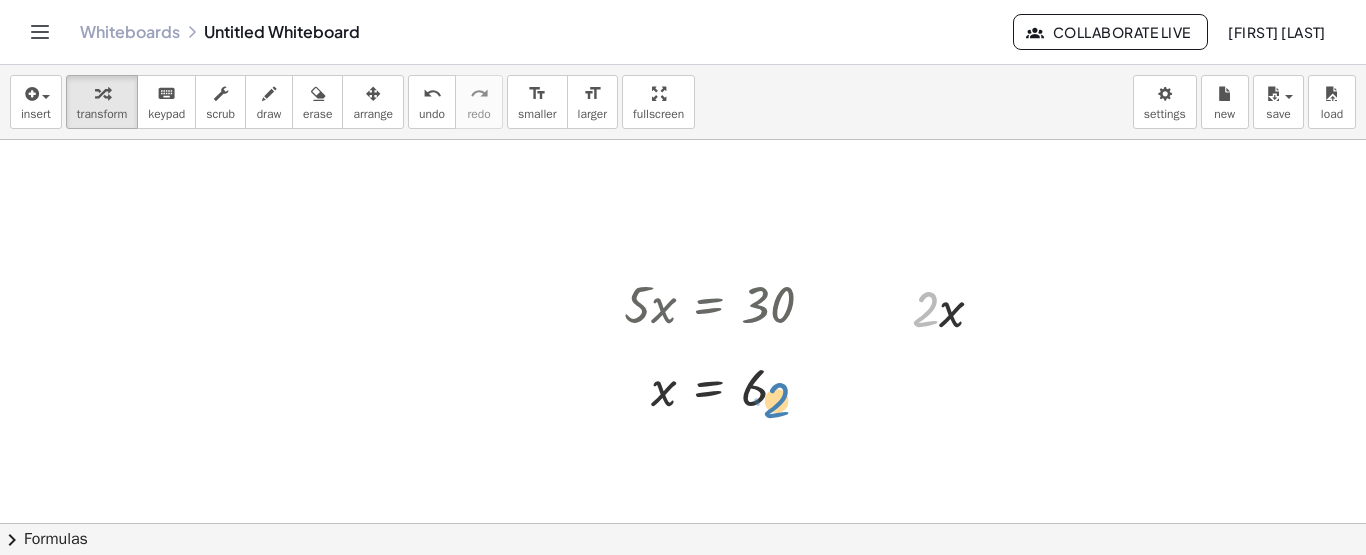 drag, startPoint x: 923, startPoint y: 323, endPoint x: 773, endPoint y: 410, distance: 173.40416 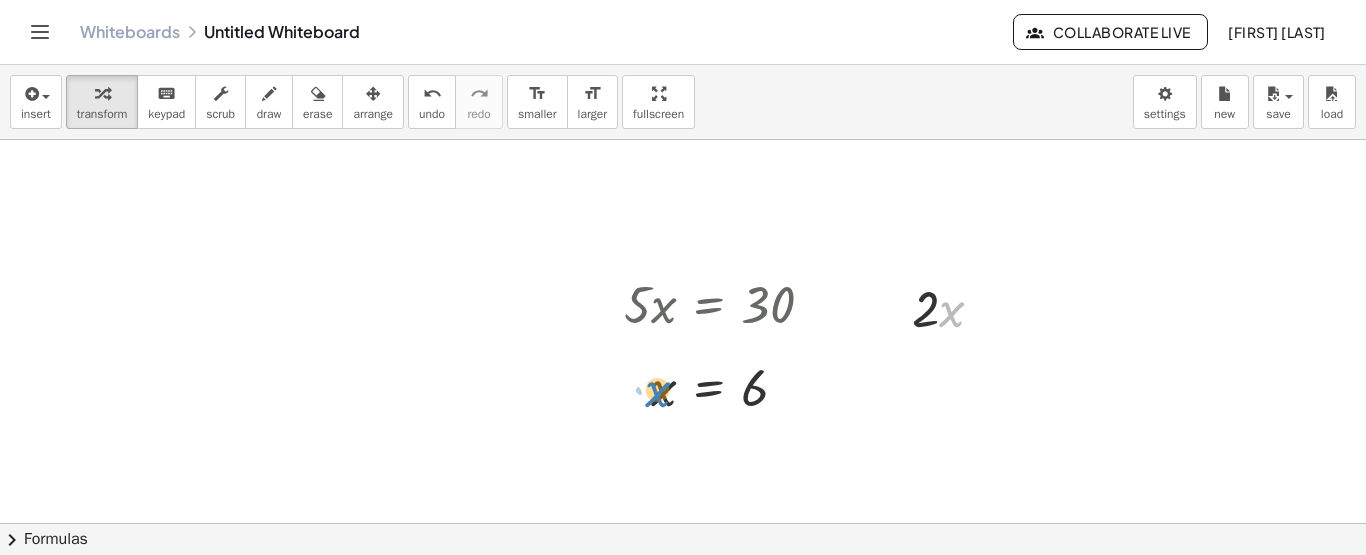 drag, startPoint x: 946, startPoint y: 312, endPoint x: 662, endPoint y: 390, distance: 294.51654 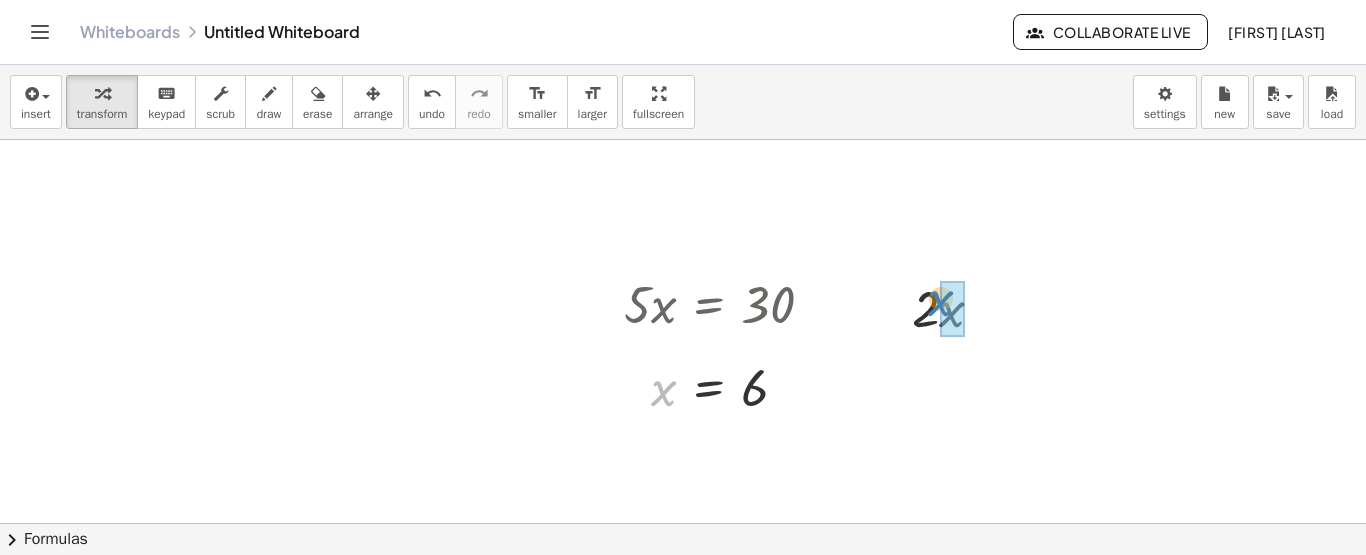 drag, startPoint x: 665, startPoint y: 386, endPoint x: 945, endPoint y: 304, distance: 291.76016 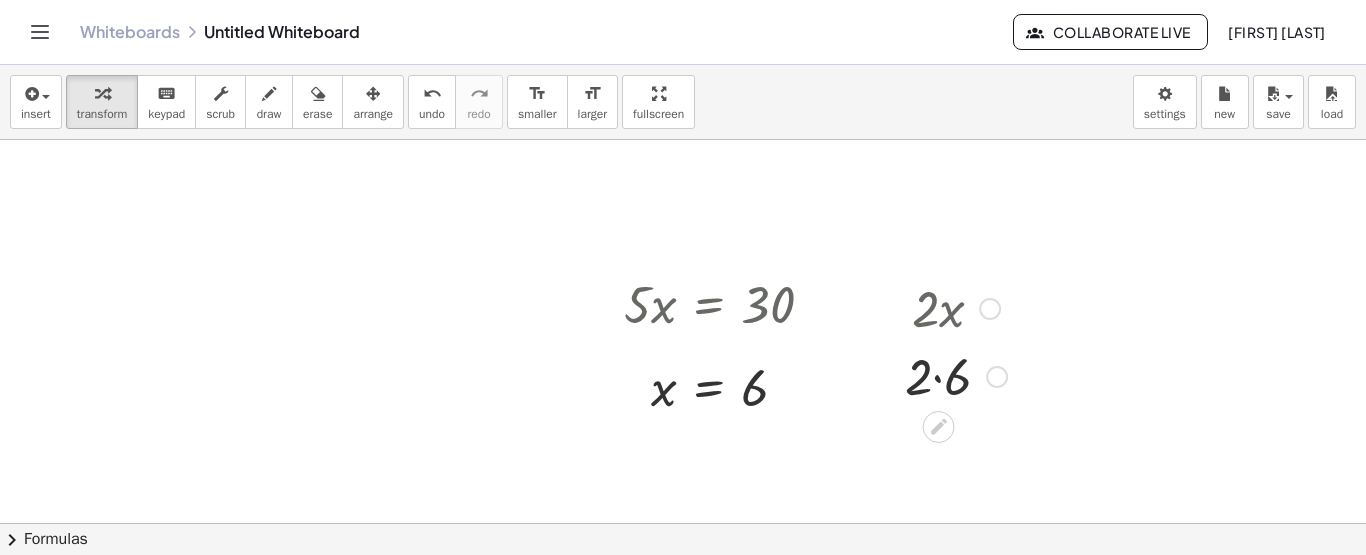 click at bounding box center [956, 375] 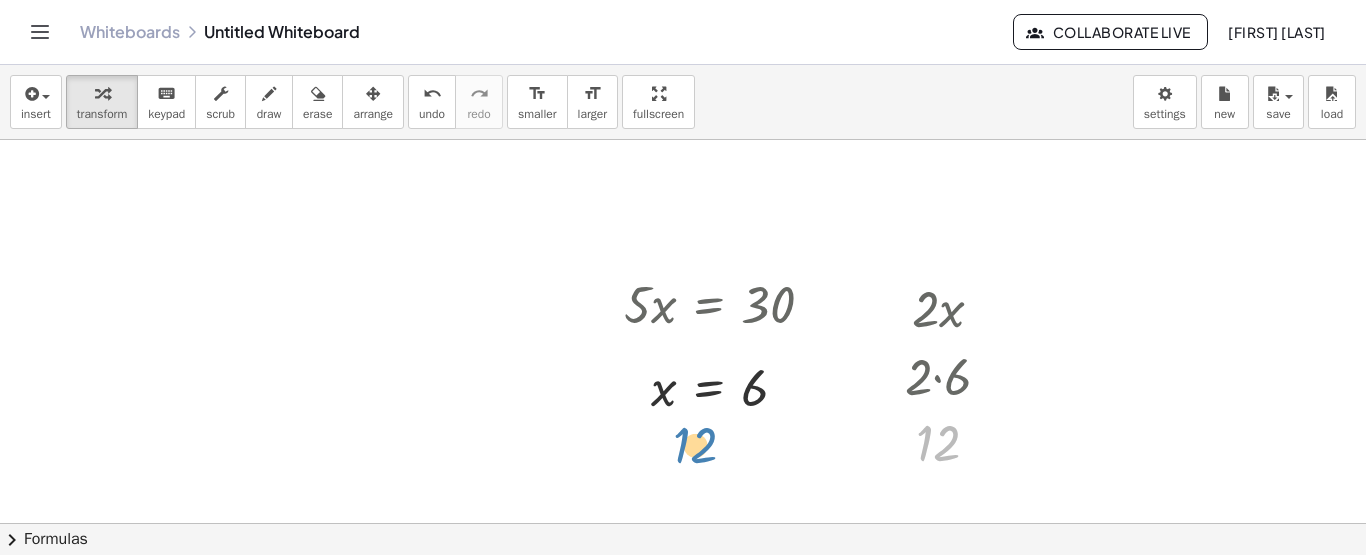 drag, startPoint x: 933, startPoint y: 443, endPoint x: 688, endPoint y: 445, distance: 245.00816 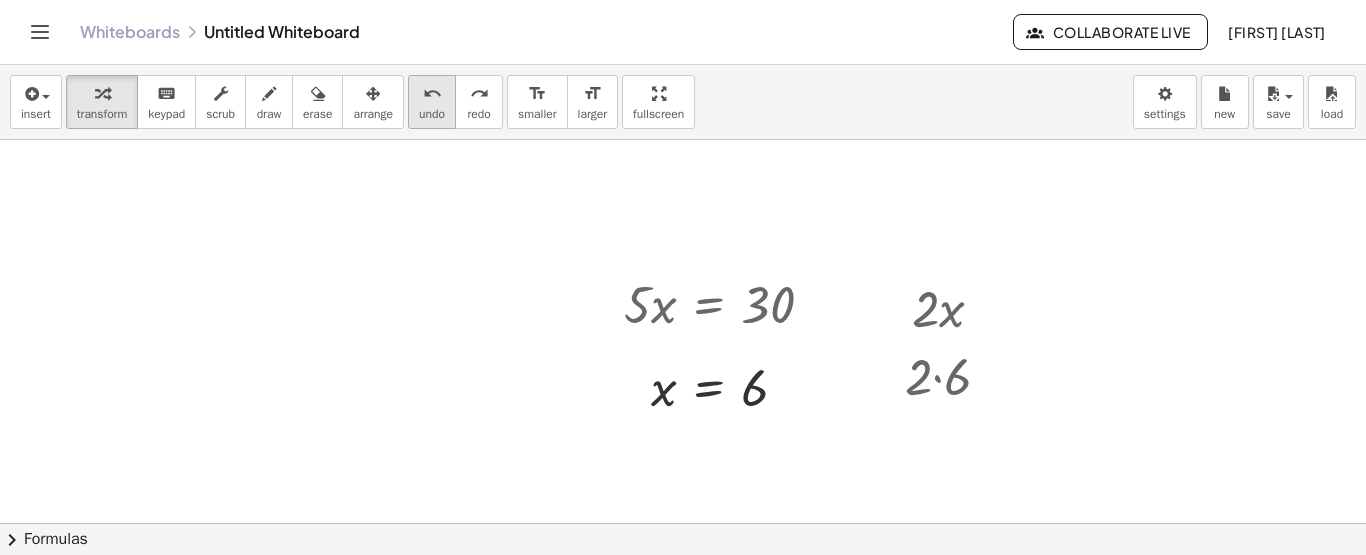click on "undo" at bounding box center [432, 114] 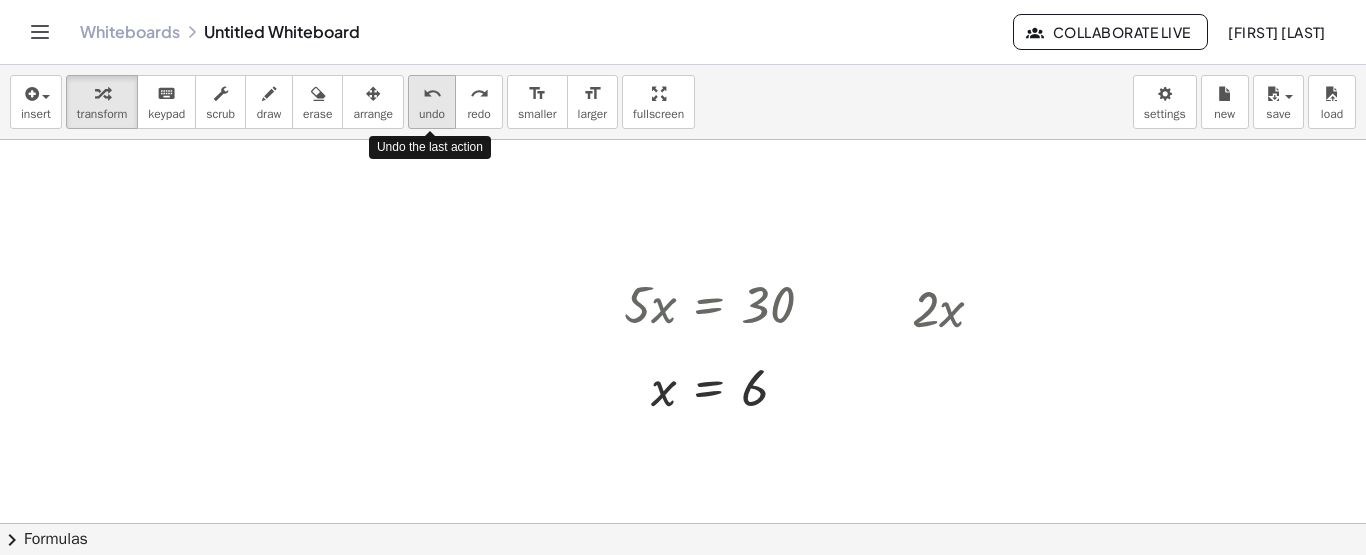 click on "undo" at bounding box center [432, 114] 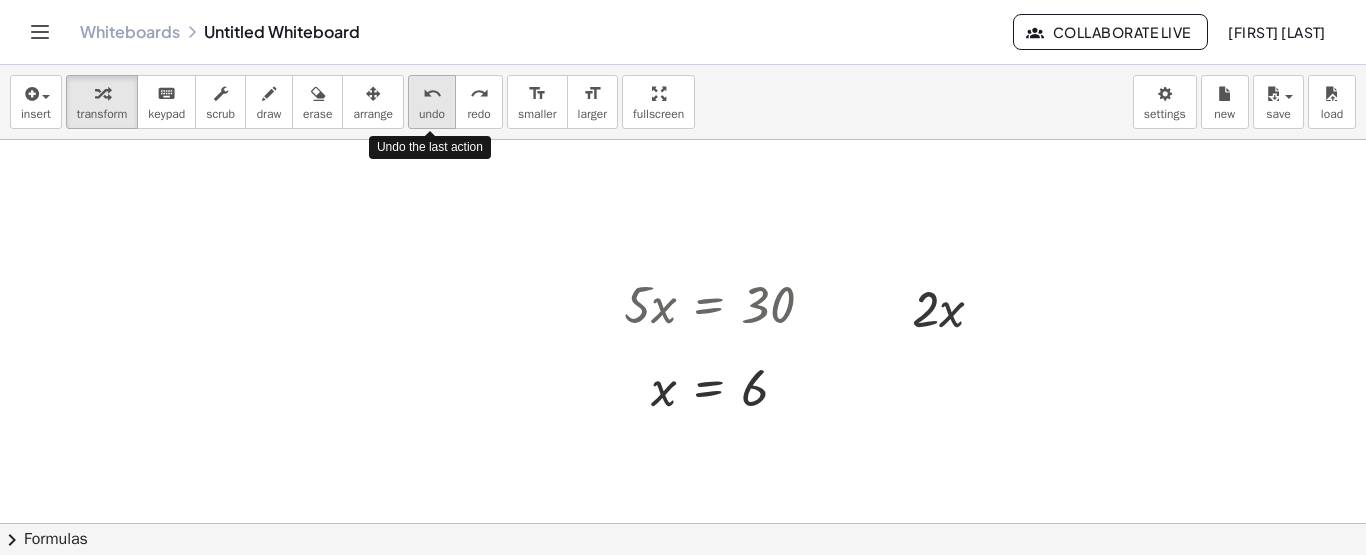 click on "undo" at bounding box center (432, 114) 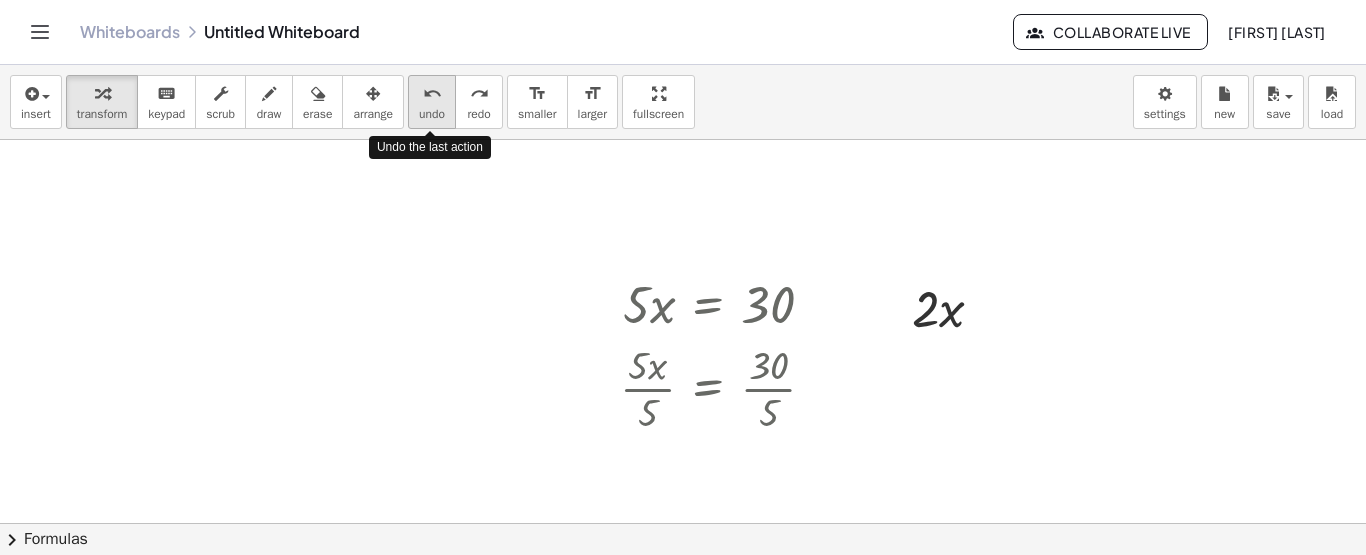 click on "undo" at bounding box center (432, 114) 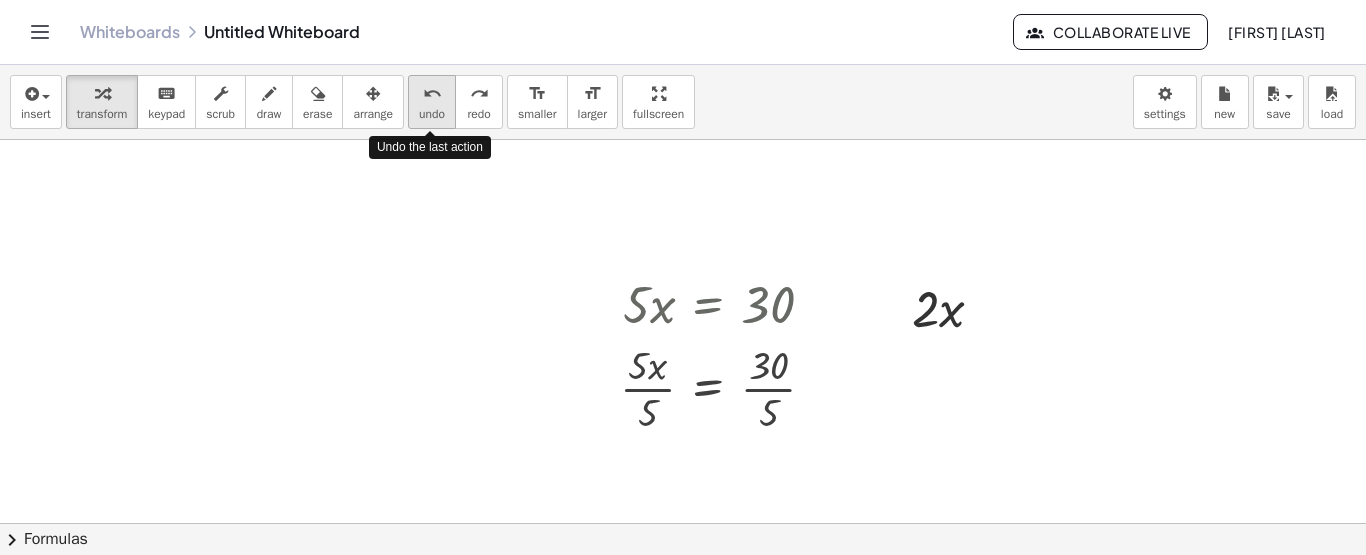 click on "undo" at bounding box center [432, 114] 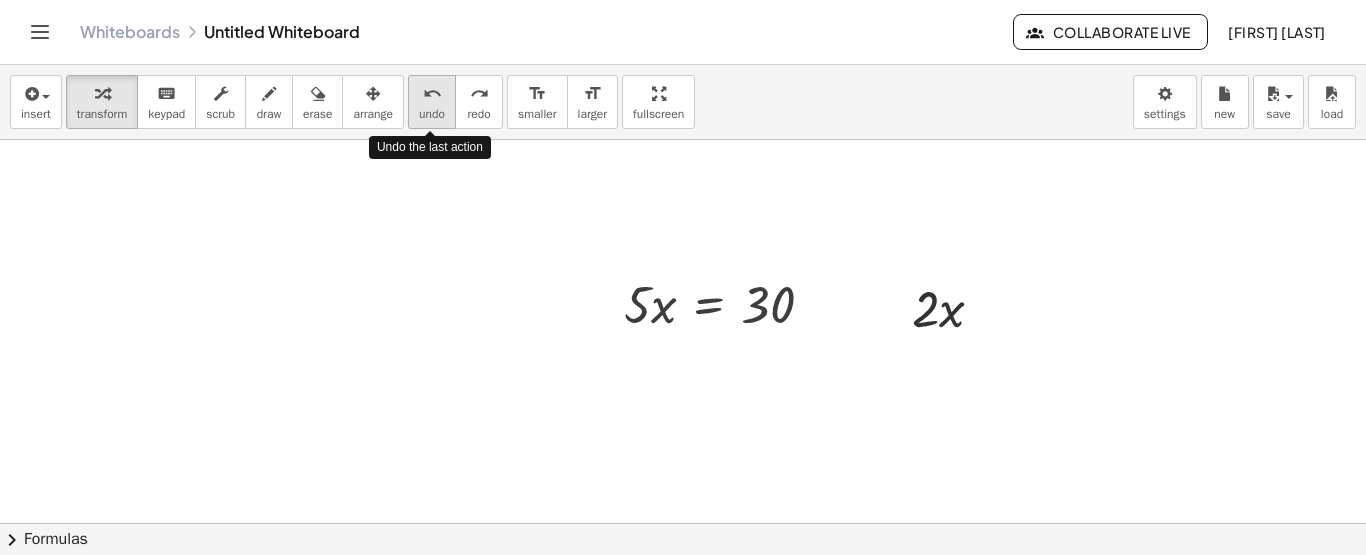 click on "undo" at bounding box center (432, 114) 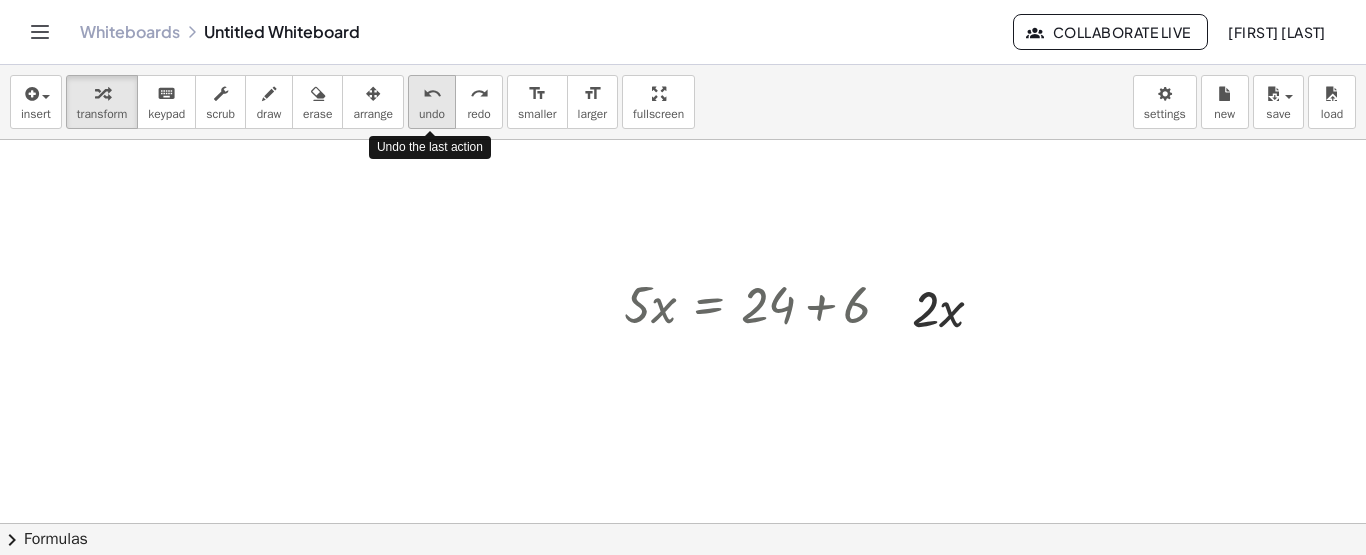 click on "undo" at bounding box center [432, 114] 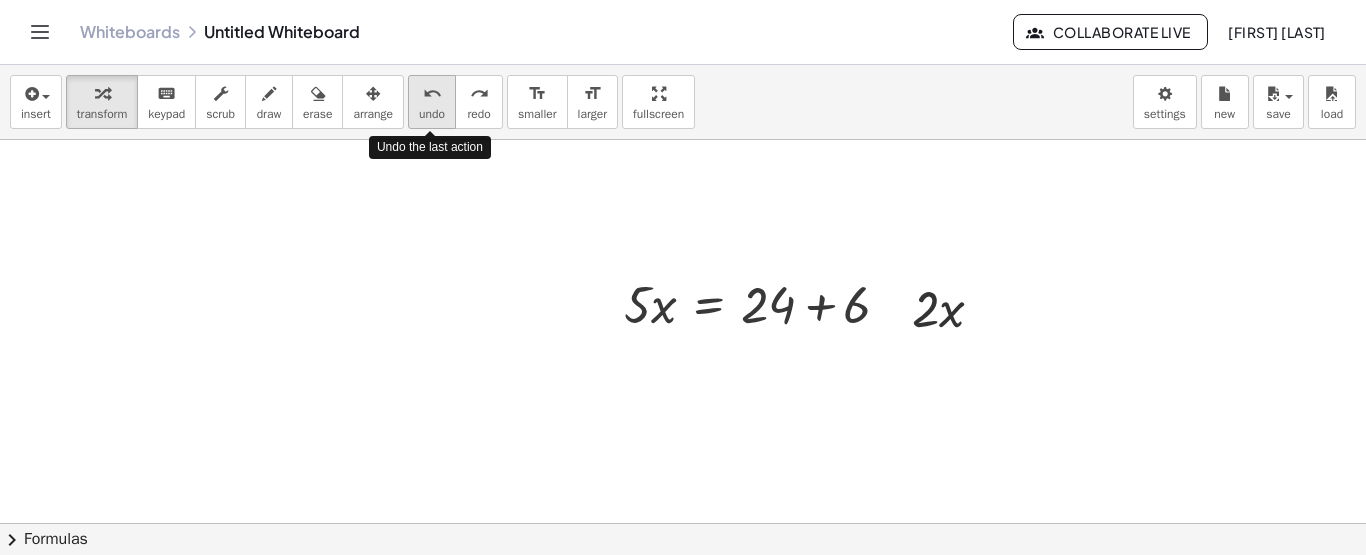 click on "undo" at bounding box center [432, 114] 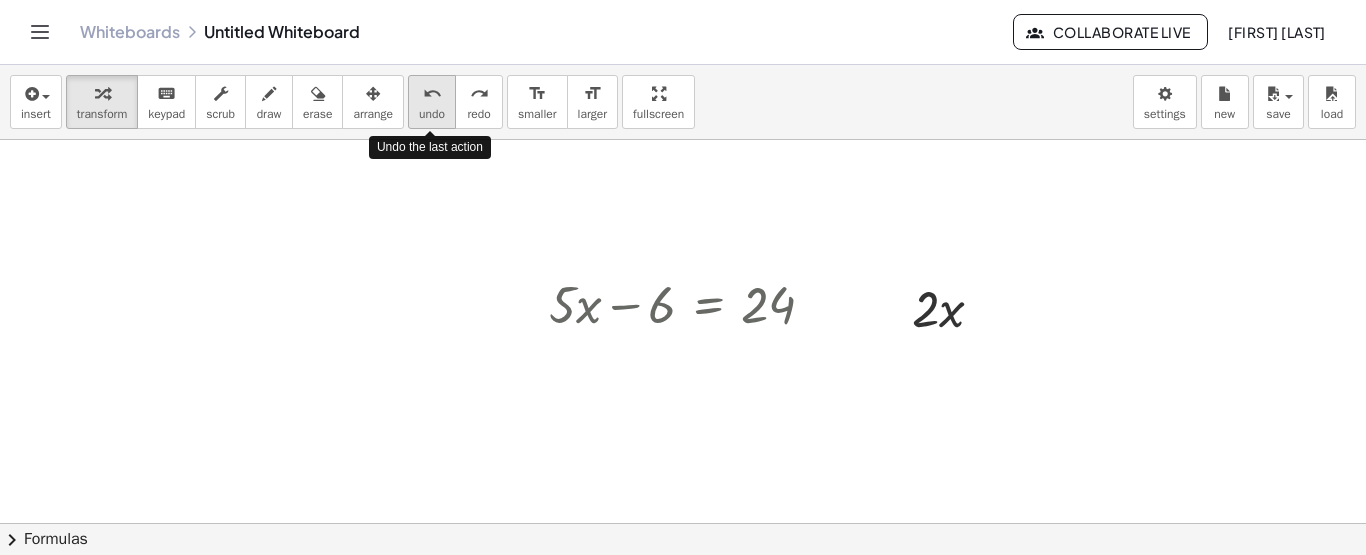 click on "undo" at bounding box center [432, 114] 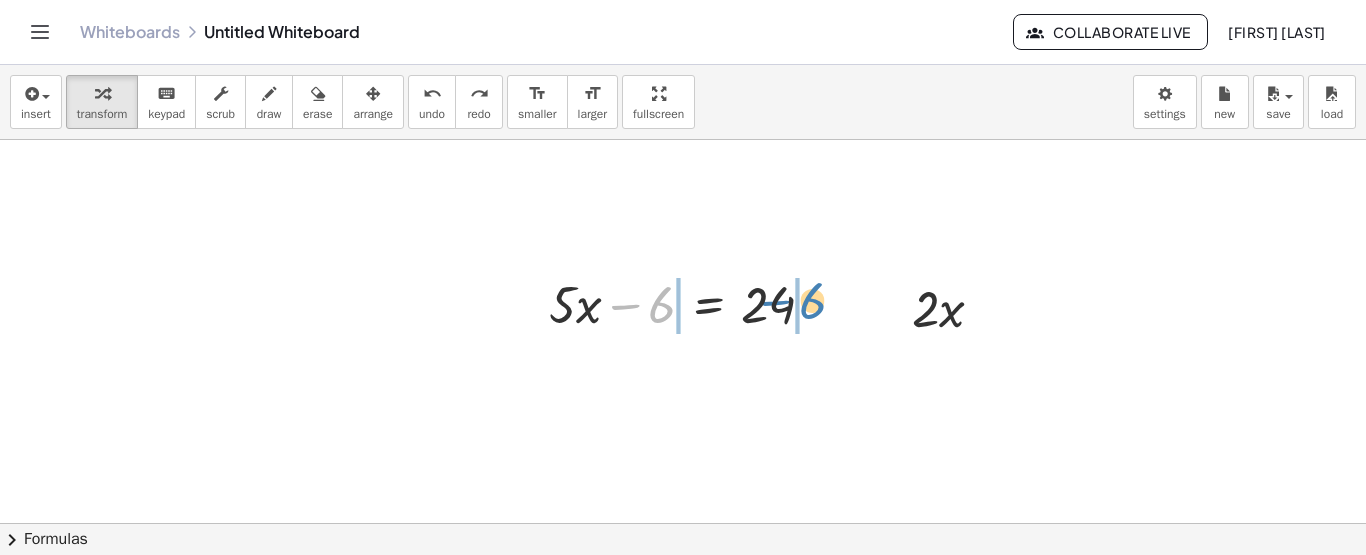 drag, startPoint x: 662, startPoint y: 305, endPoint x: 816, endPoint y: 302, distance: 154.02922 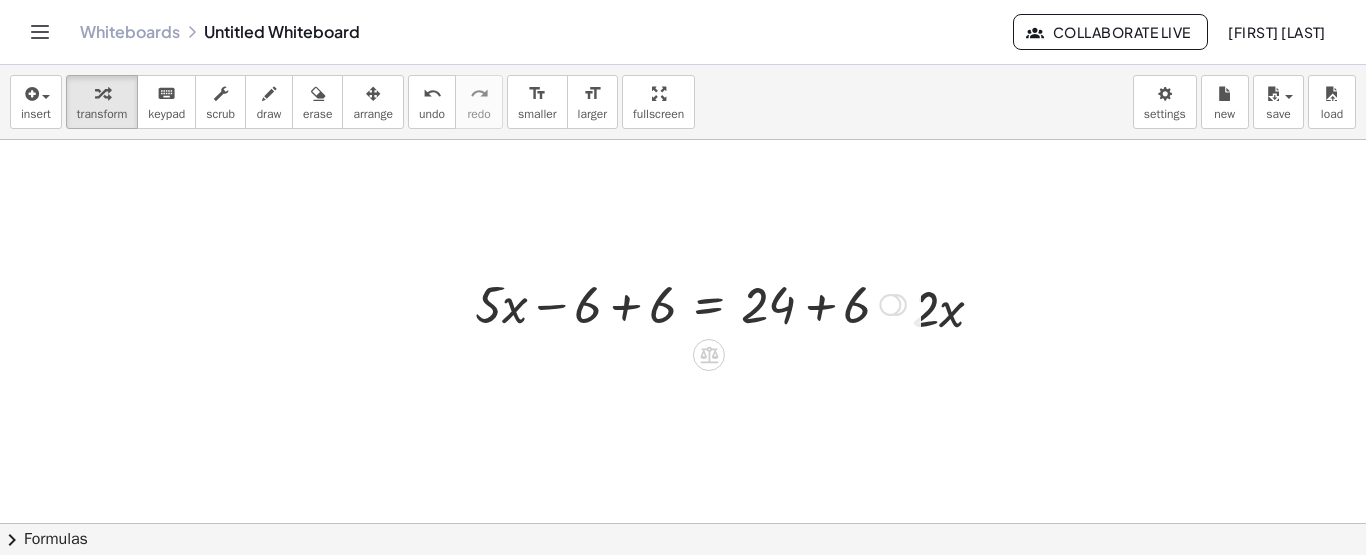 click at bounding box center [690, 303] 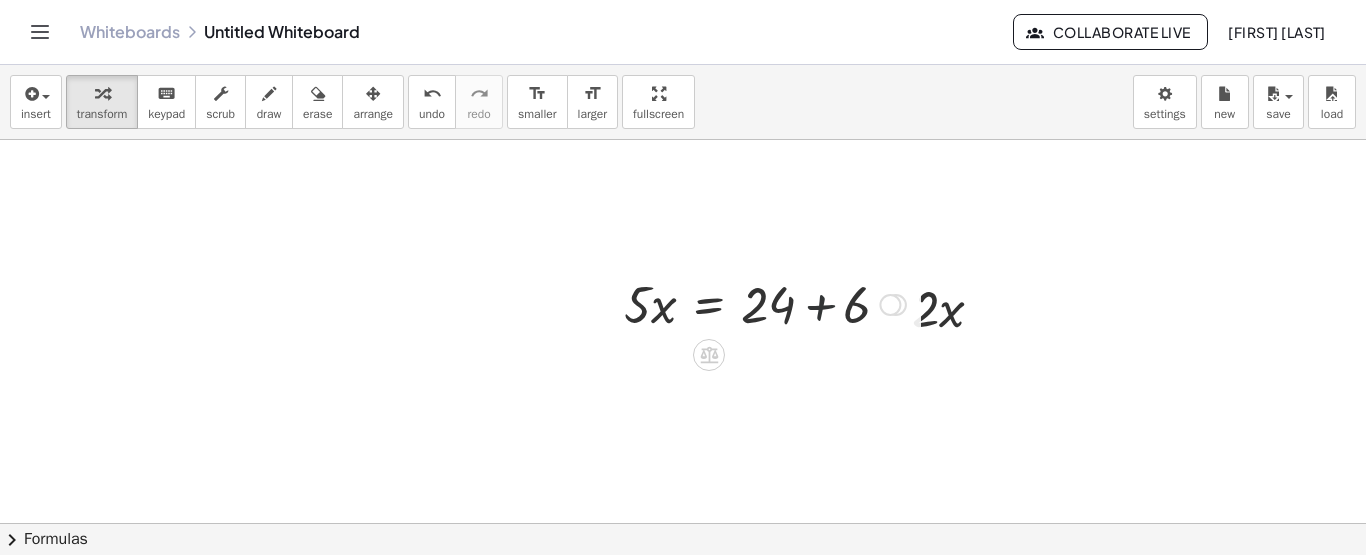 click at bounding box center (765, 303) 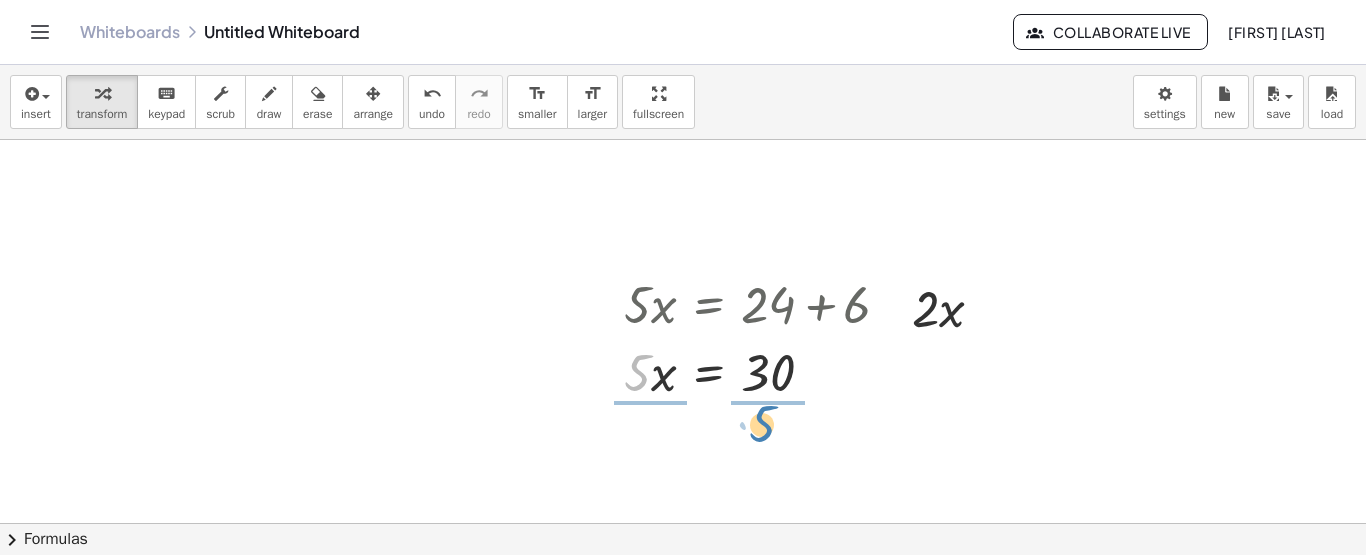 drag, startPoint x: 638, startPoint y: 373, endPoint x: 764, endPoint y: 424, distance: 135.93013 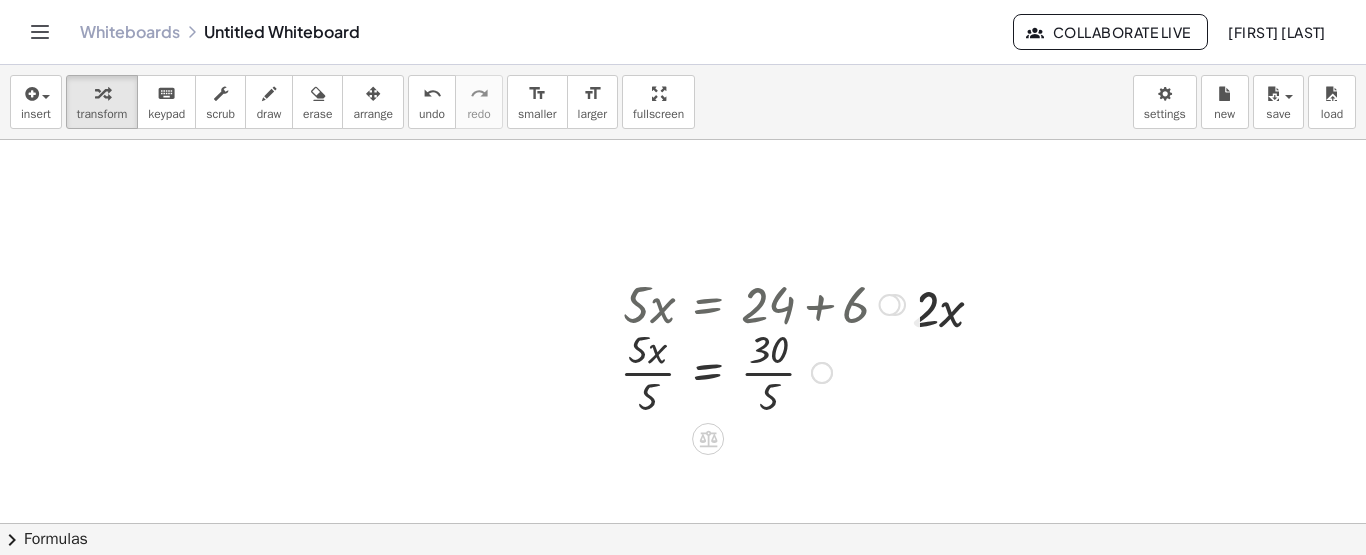 click at bounding box center (762, 371) 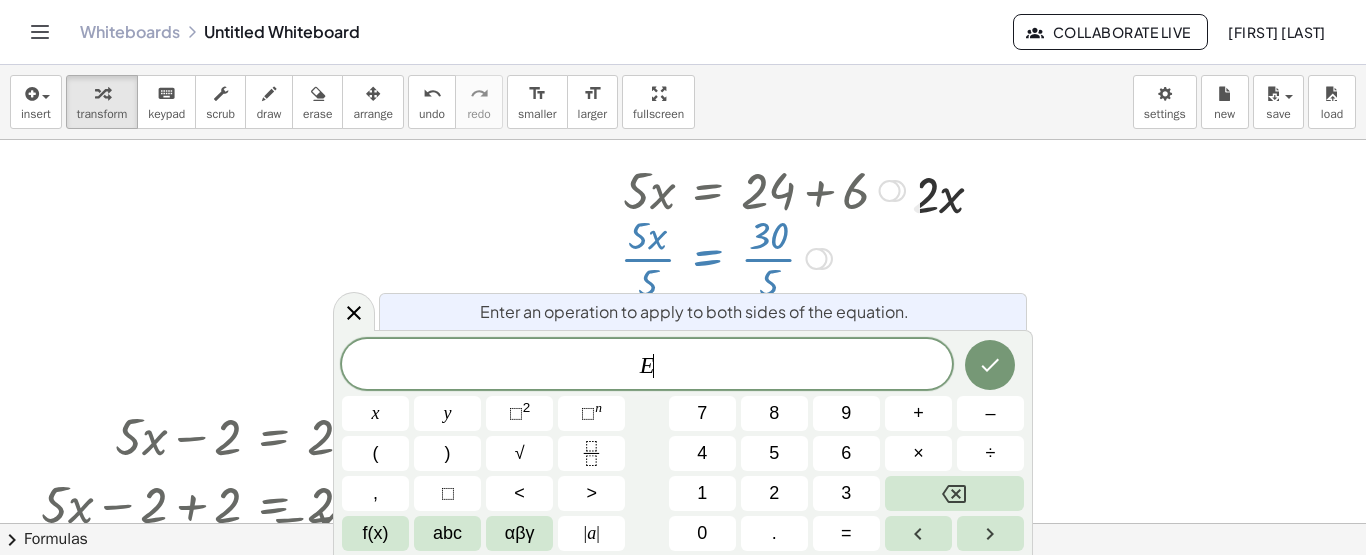 scroll, scrollTop: 114, scrollLeft: 0, axis: vertical 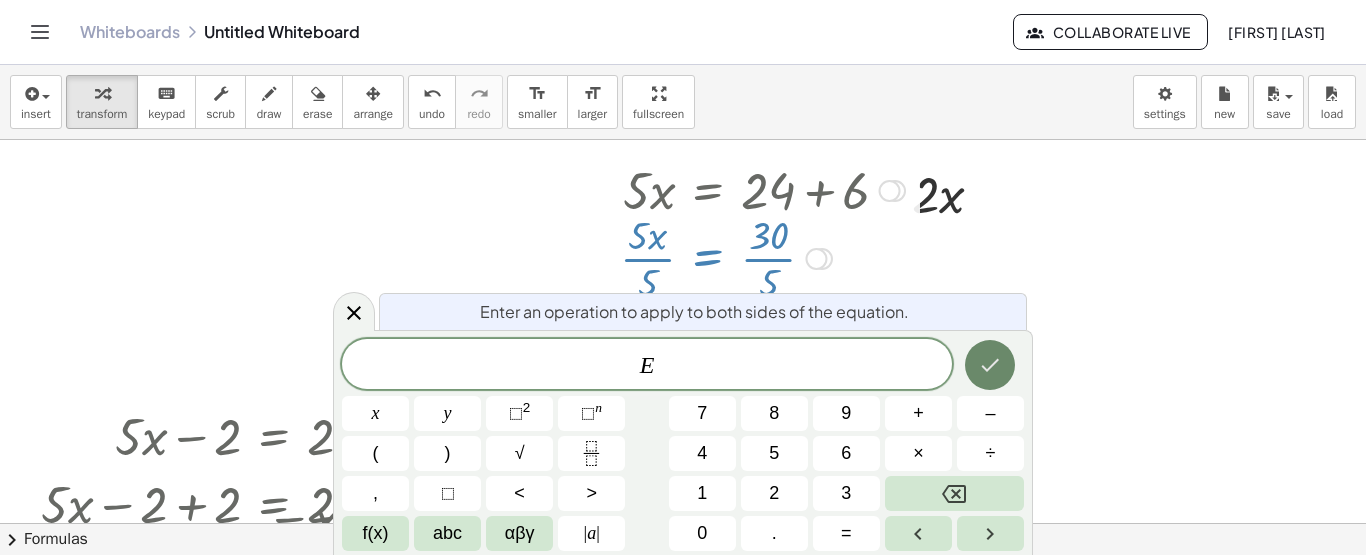 click 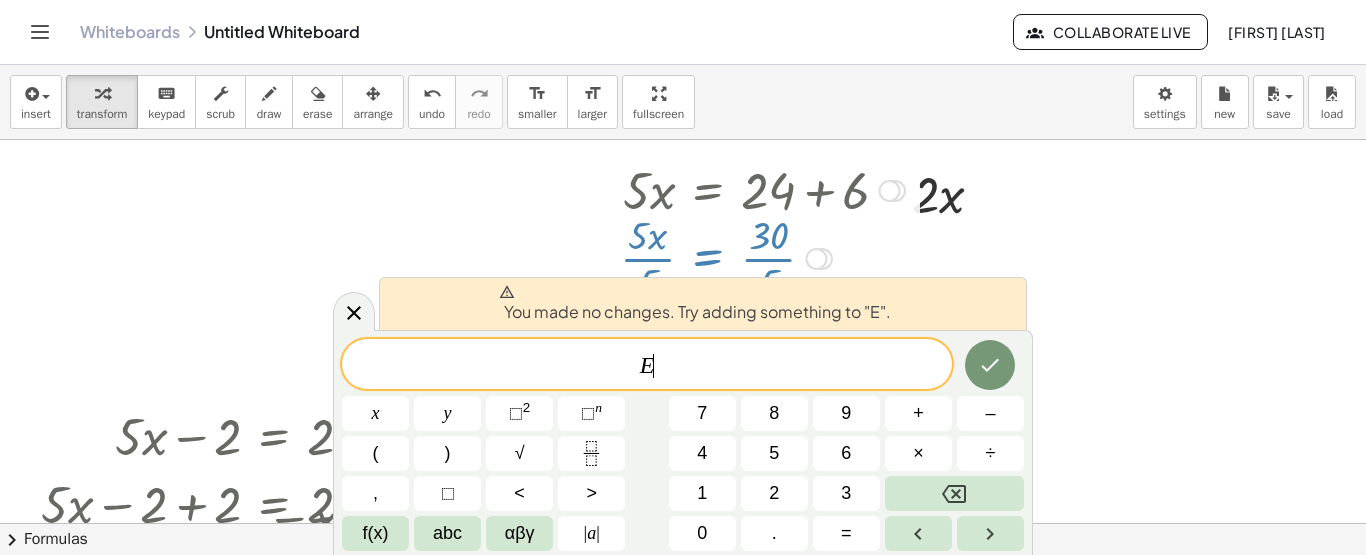 click on "You made no changes. Try adding something to "E"." at bounding box center (703, 303) 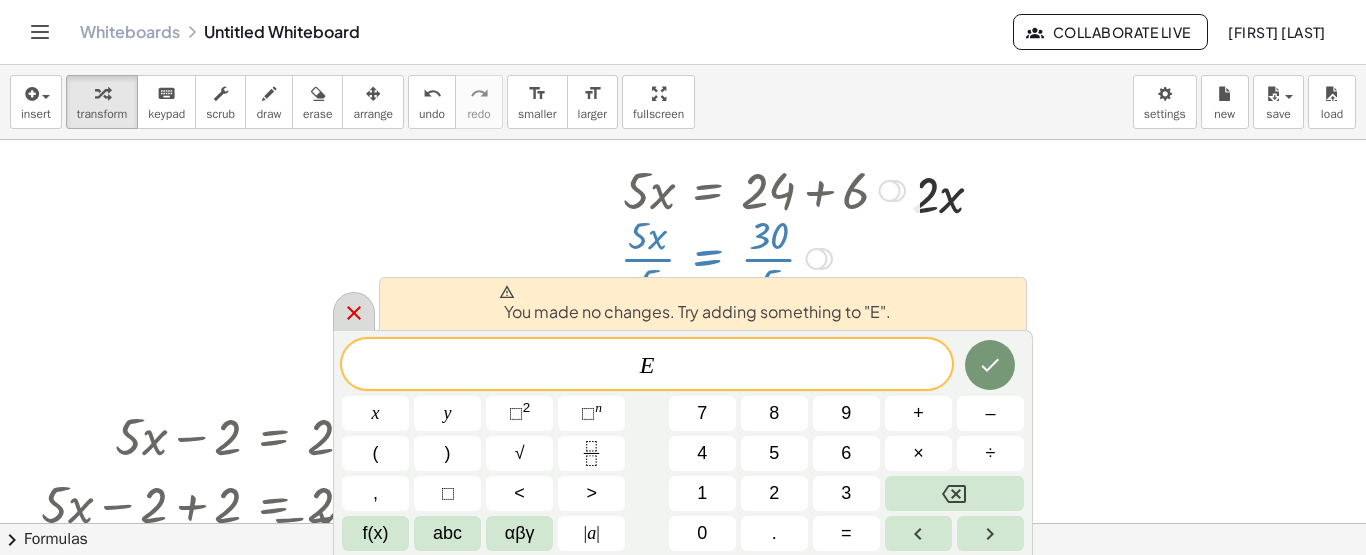 click 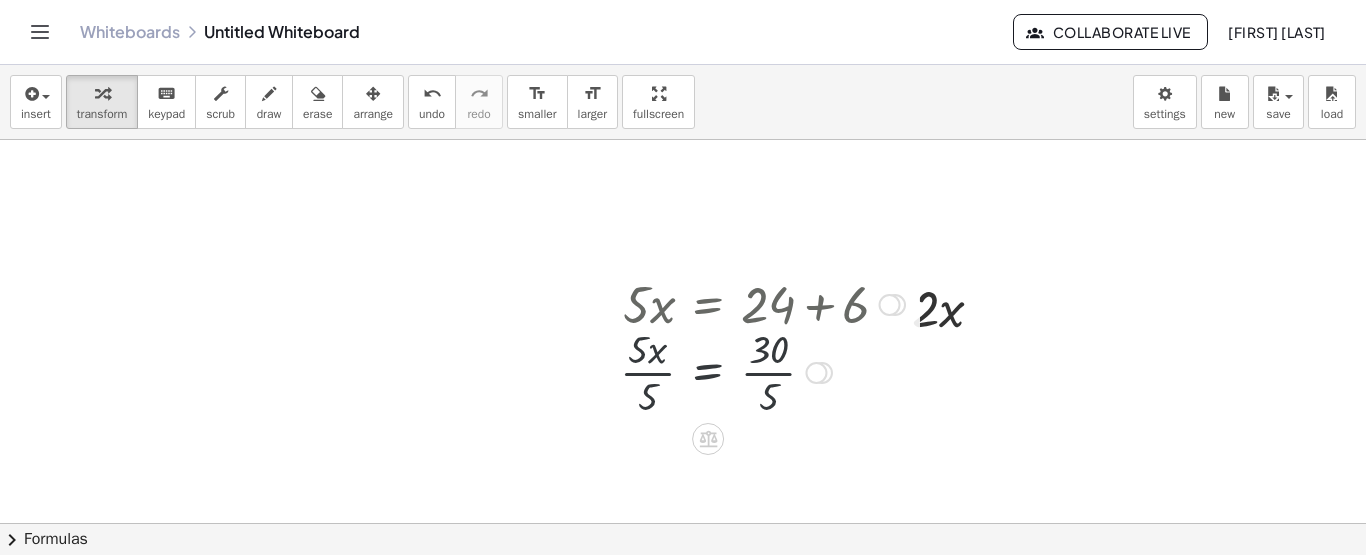scroll, scrollTop: 0, scrollLeft: 0, axis: both 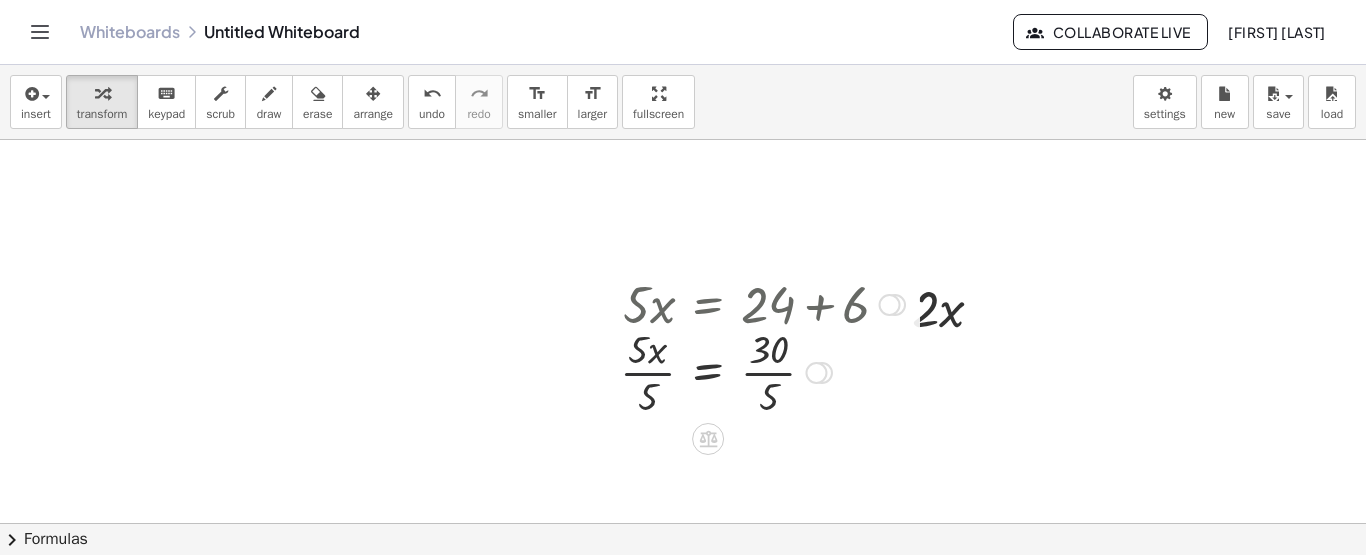 click at bounding box center [762, 371] 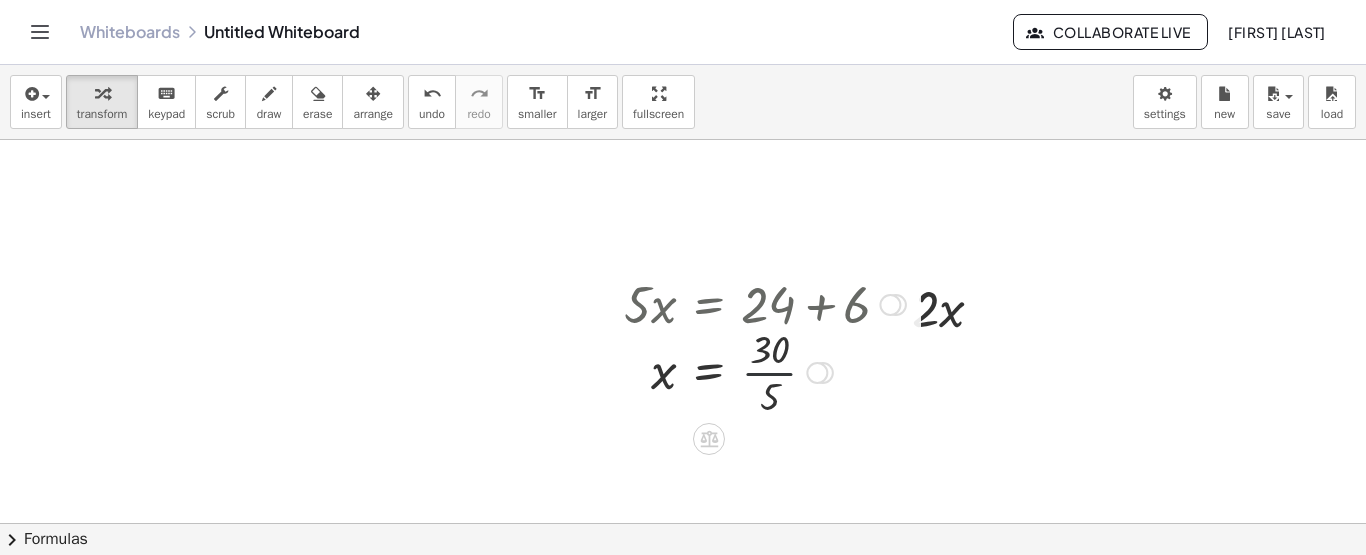 click at bounding box center (765, 371) 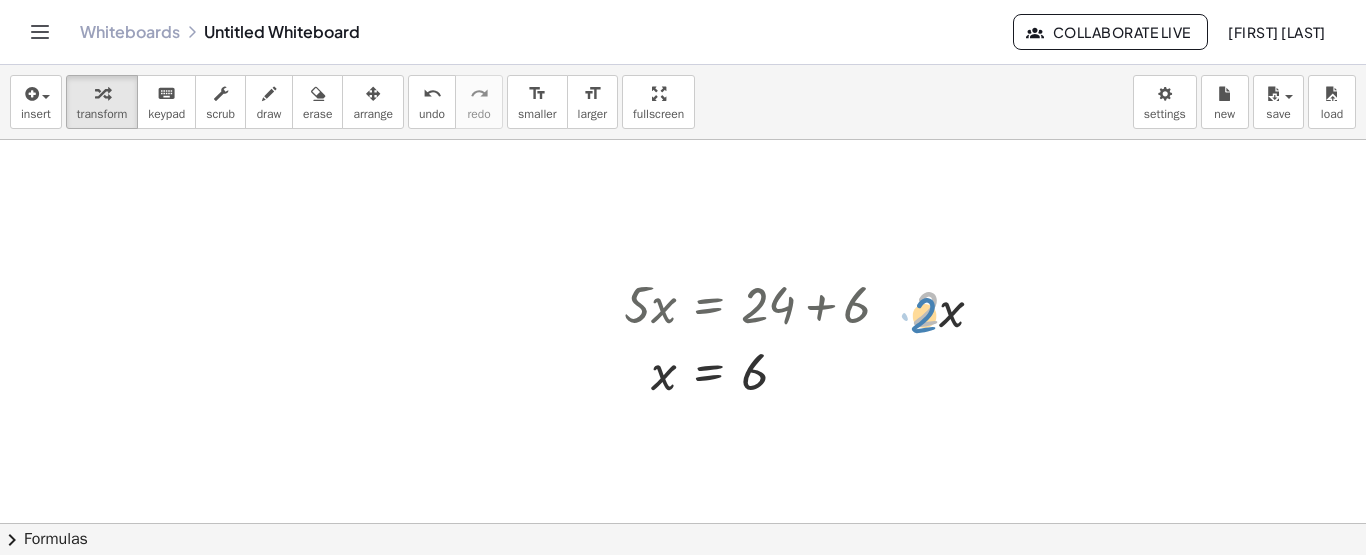 click at bounding box center (956, 307) 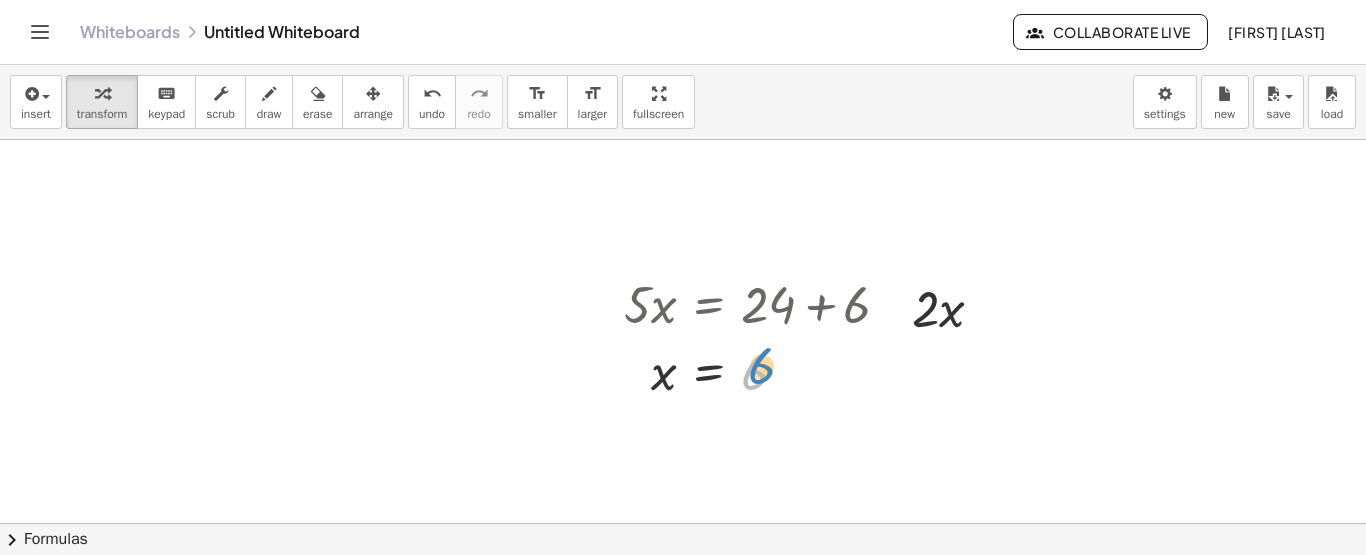 click at bounding box center [765, 371] 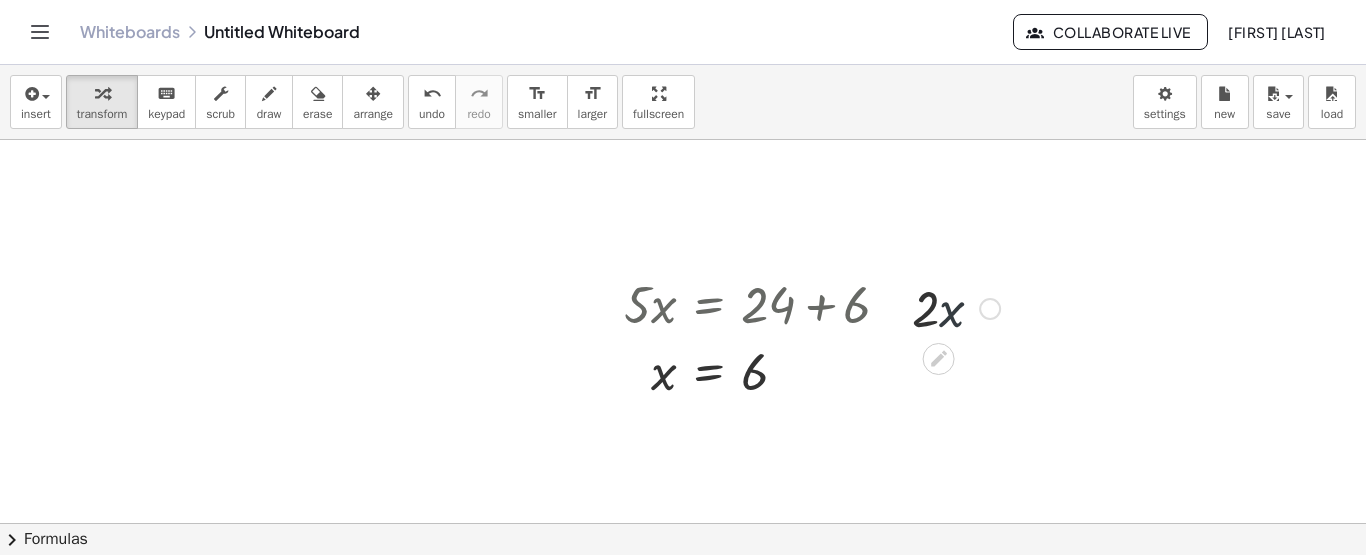 click at bounding box center [956, 307] 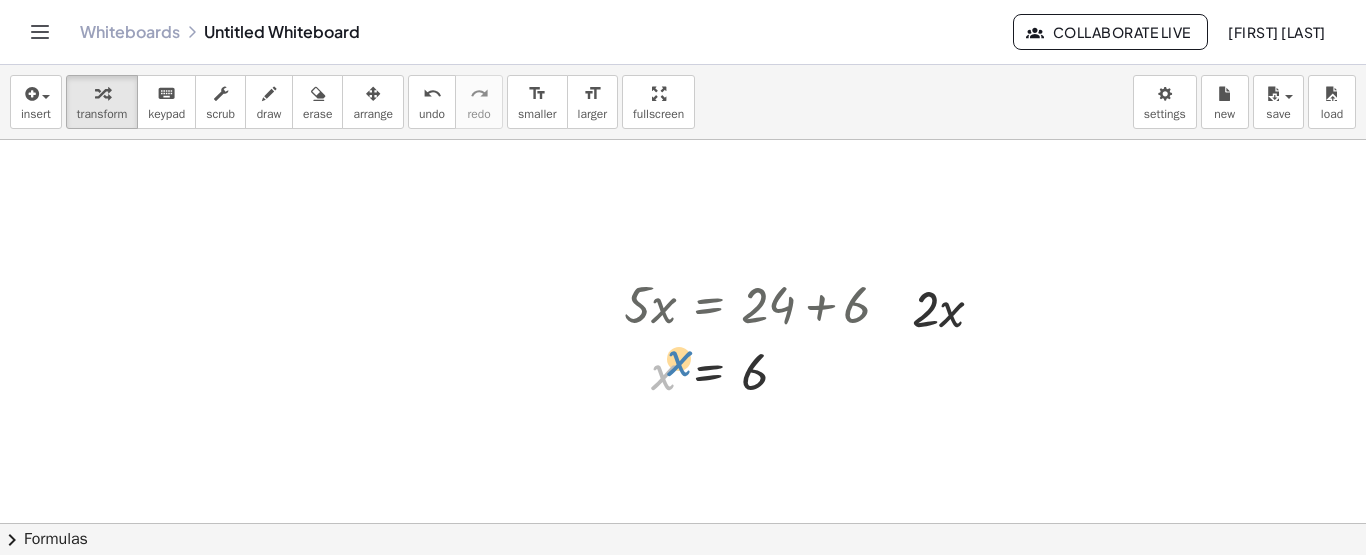 drag, startPoint x: 664, startPoint y: 379, endPoint x: 677, endPoint y: 370, distance: 15.811388 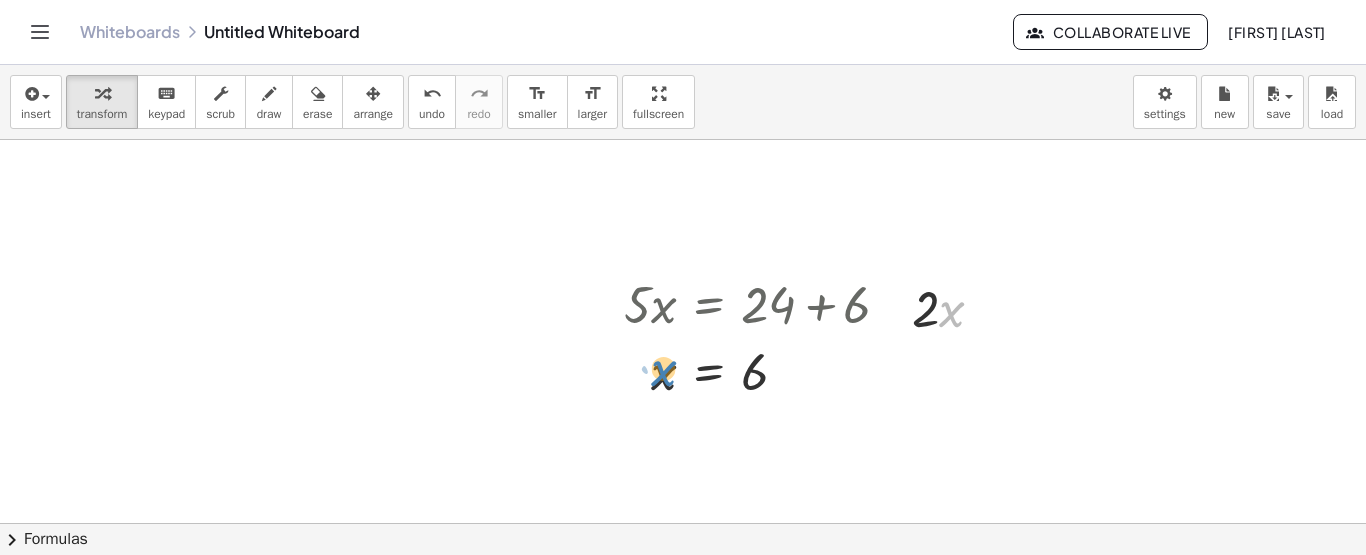 drag, startPoint x: 945, startPoint y: 317, endPoint x: 656, endPoint y: 377, distance: 295.16266 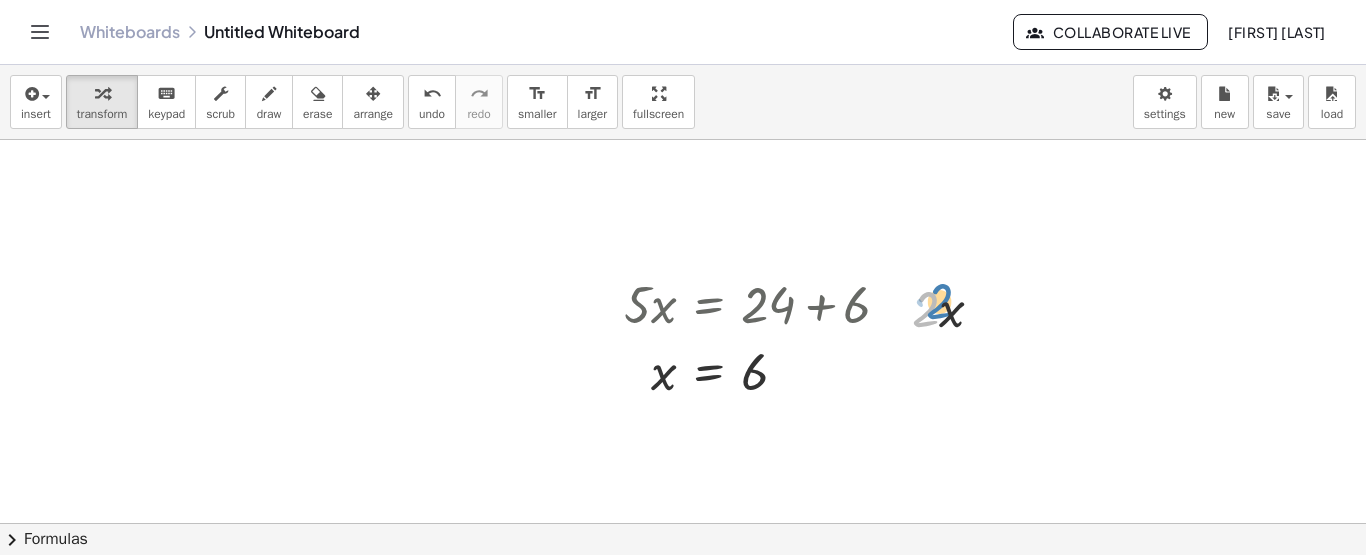 drag, startPoint x: 926, startPoint y: 321, endPoint x: 940, endPoint y: 313, distance: 16.124516 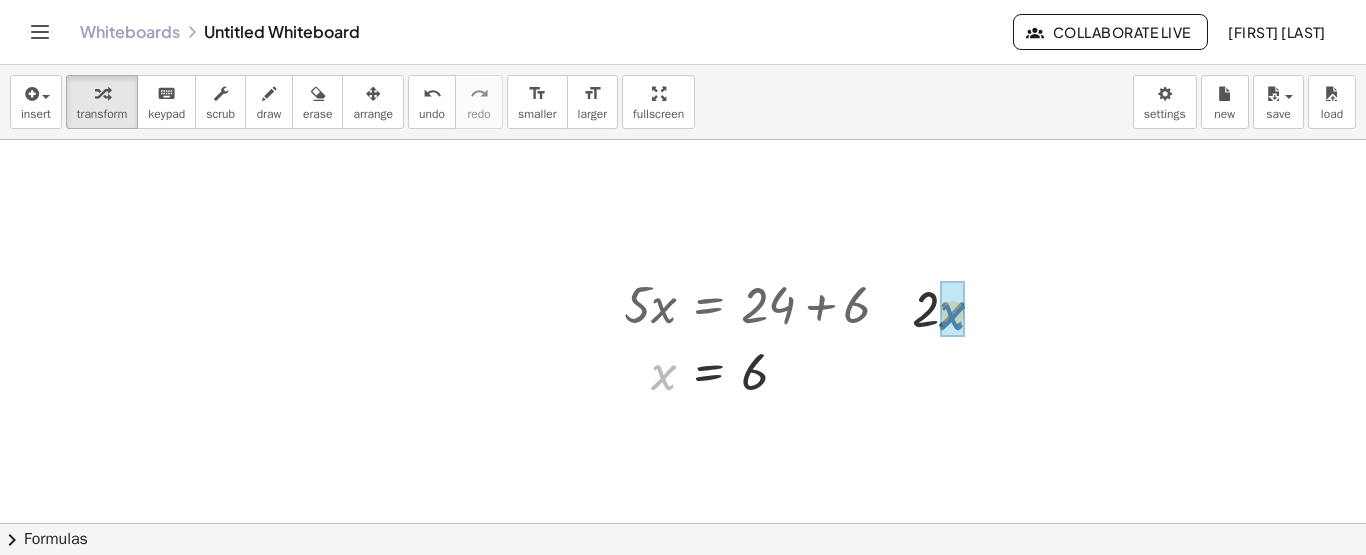 drag, startPoint x: 662, startPoint y: 372, endPoint x: 953, endPoint y: 312, distance: 297.1212 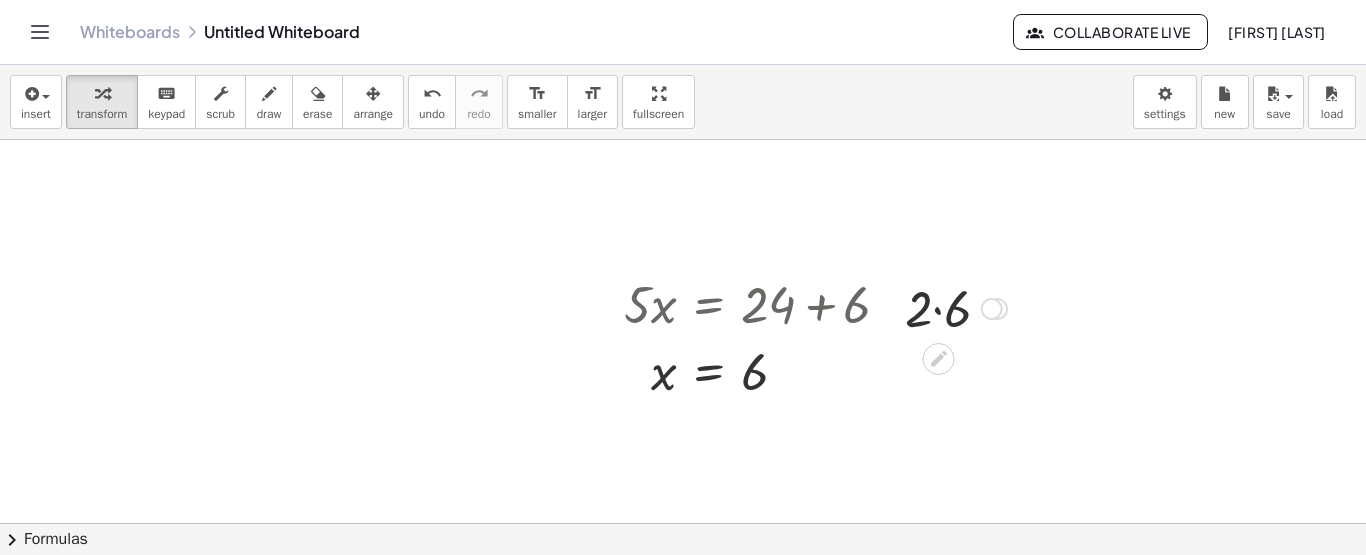 click at bounding box center (956, 307) 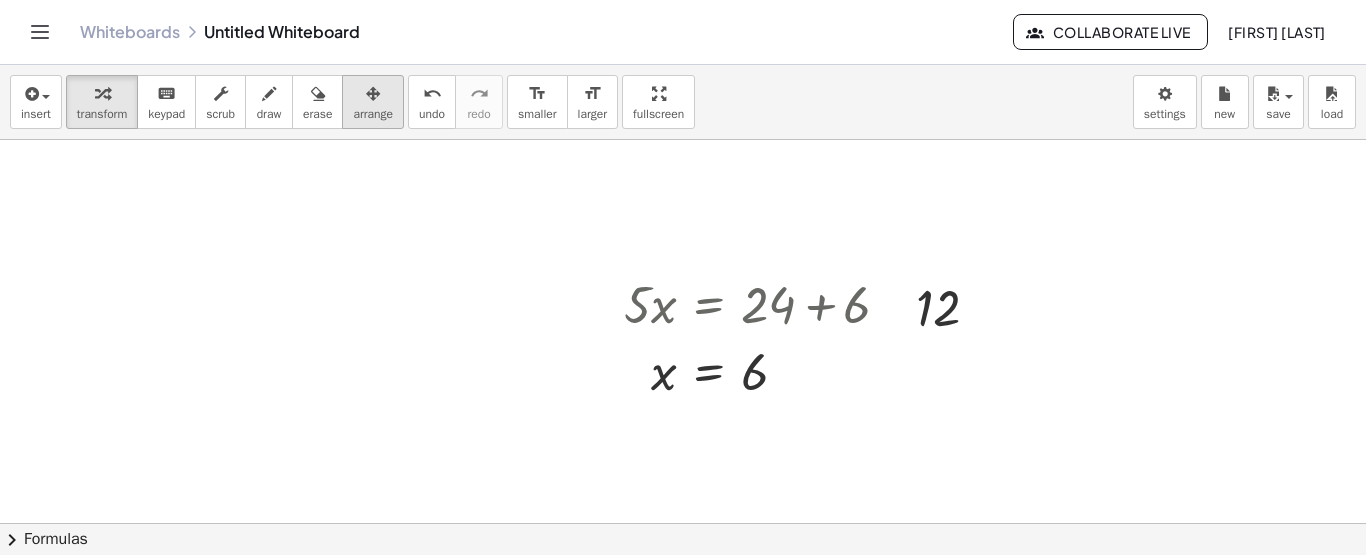 click at bounding box center (373, 94) 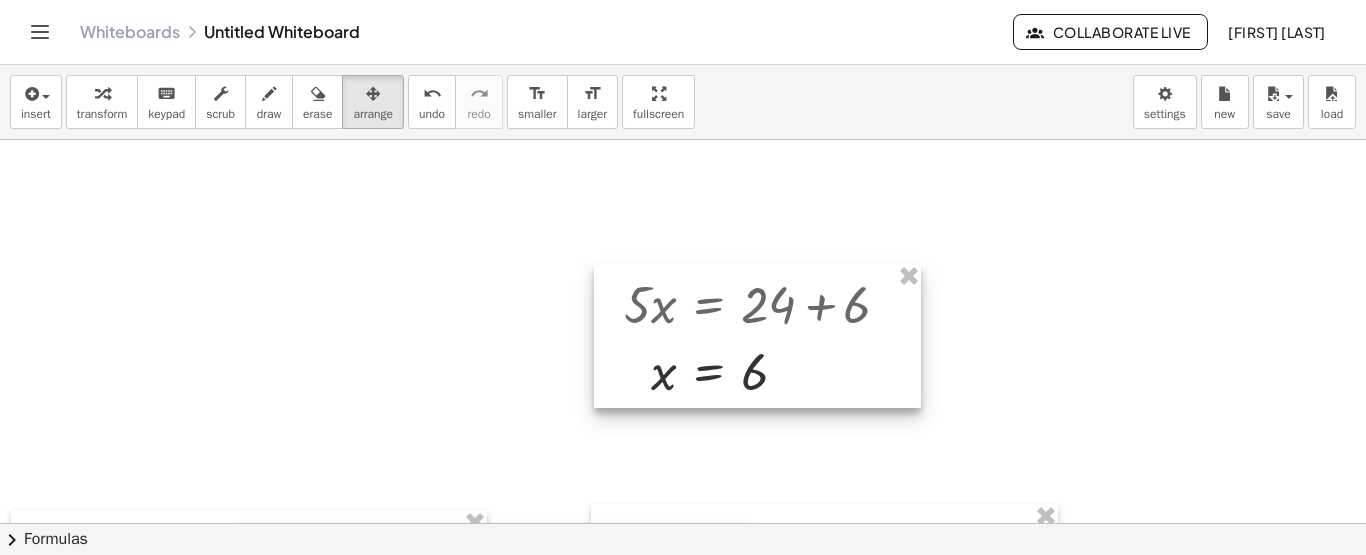 click at bounding box center (757, 336) 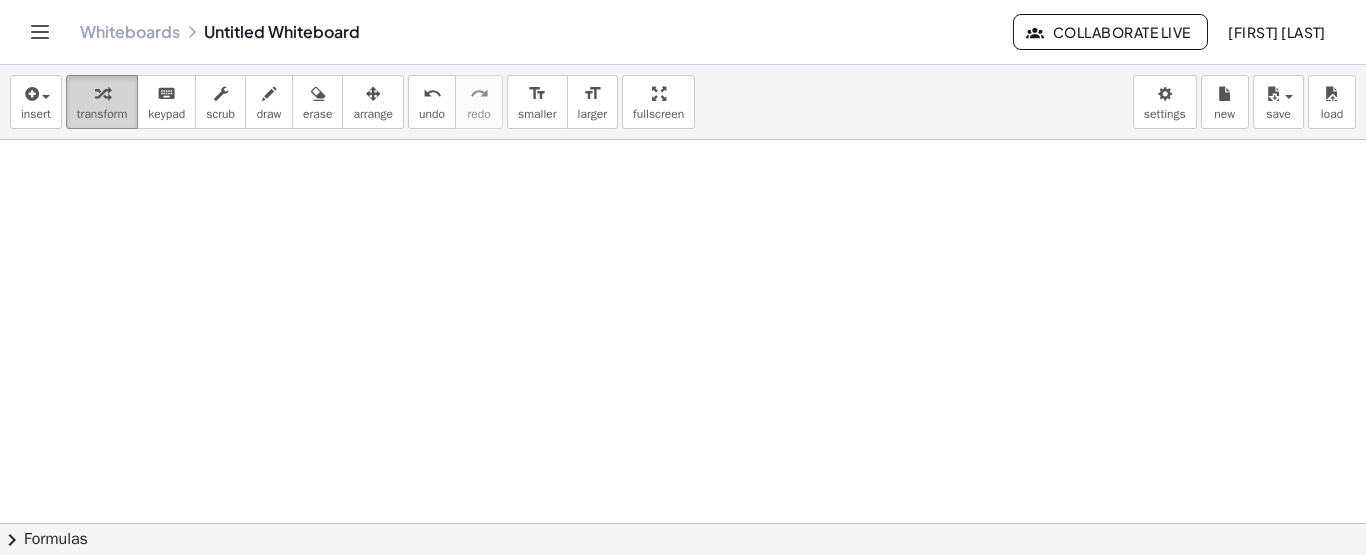 click at bounding box center (102, 93) 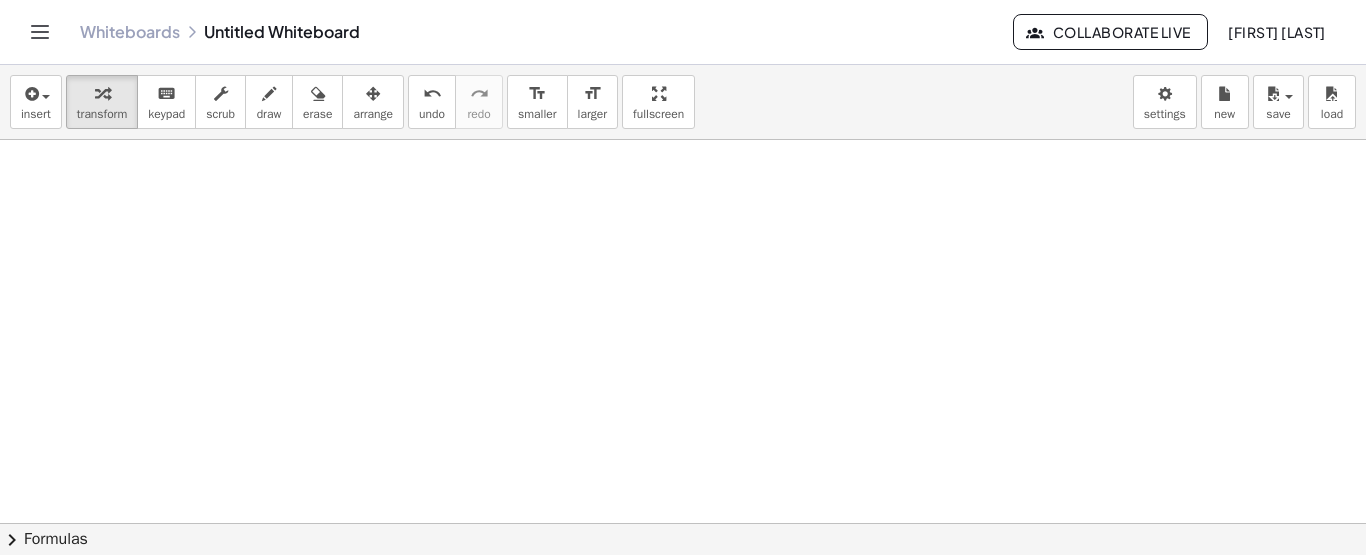 click at bounding box center (683, 640) 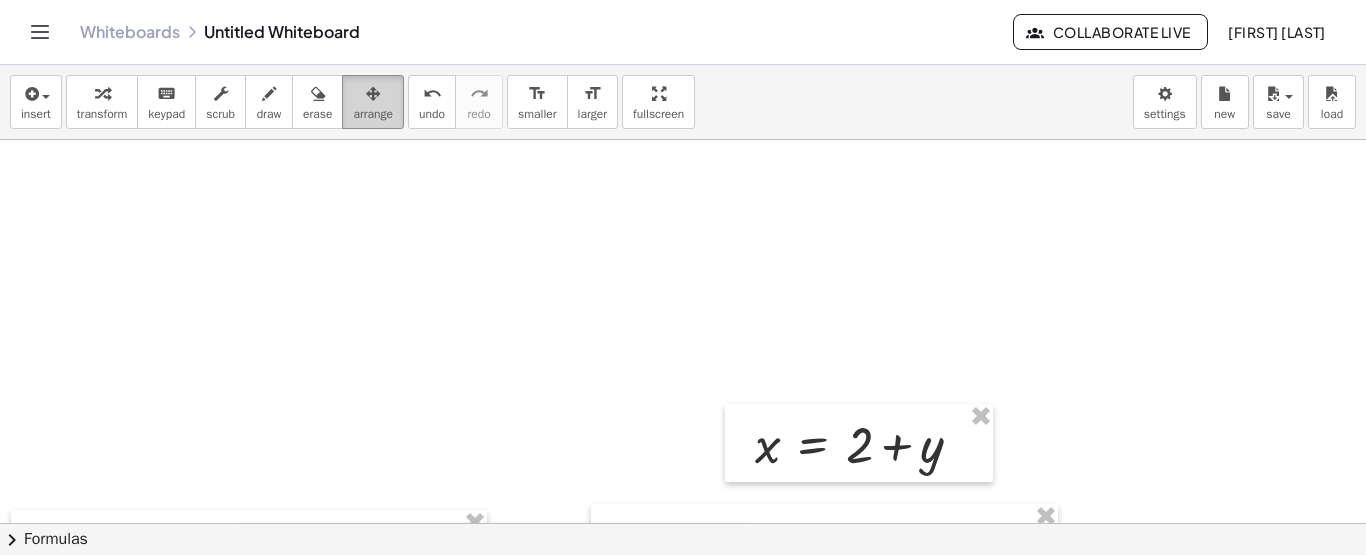 click on "arrange" at bounding box center (373, 102) 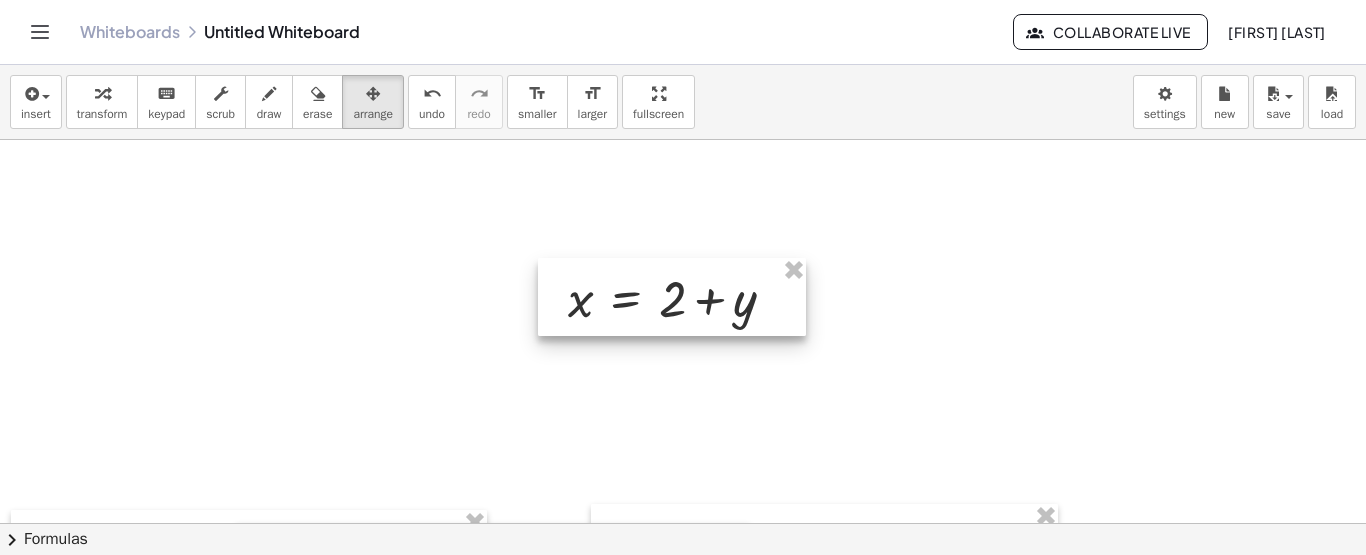 drag, startPoint x: 794, startPoint y: 412, endPoint x: 663, endPoint y: 303, distance: 170.41713 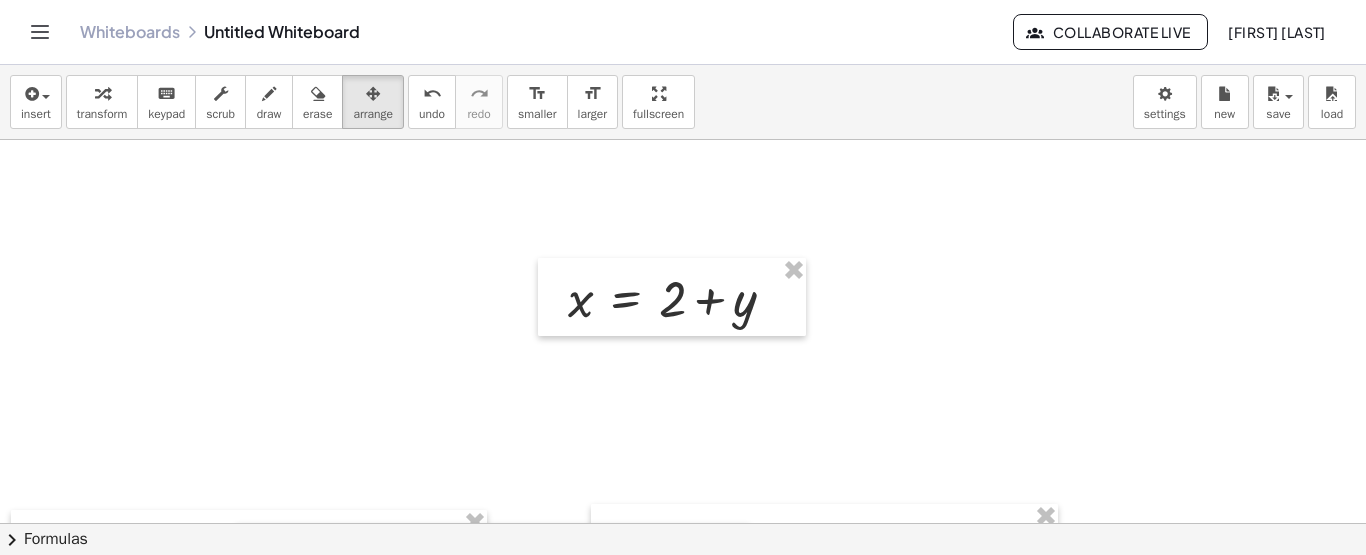 click at bounding box center (683, 640) 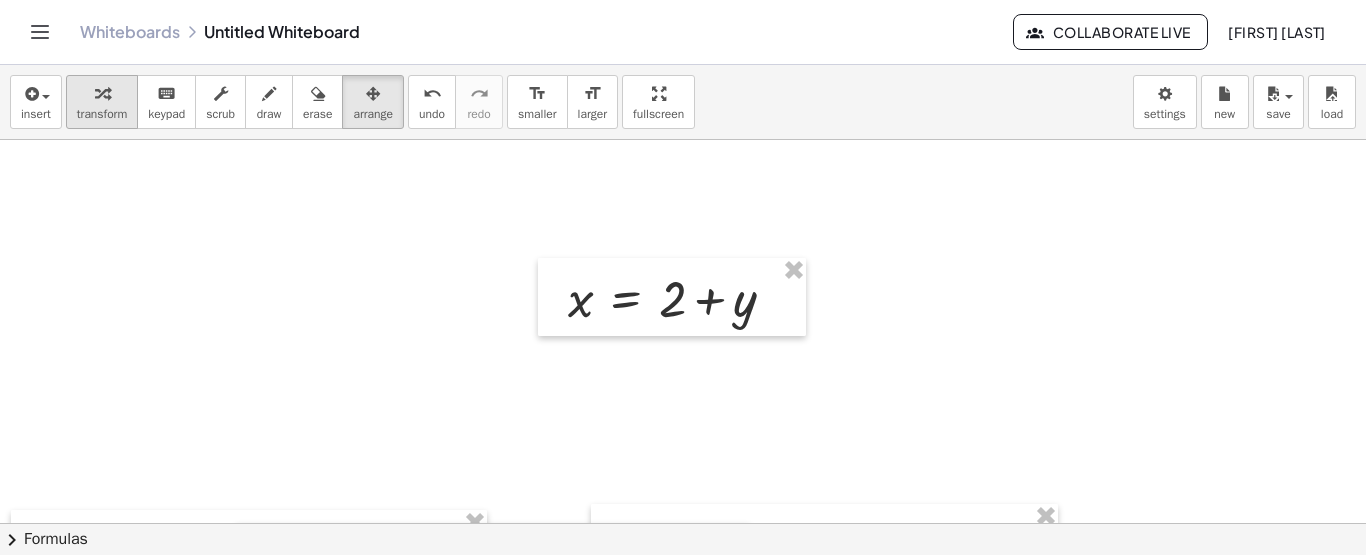 click on "transform" at bounding box center (102, 102) 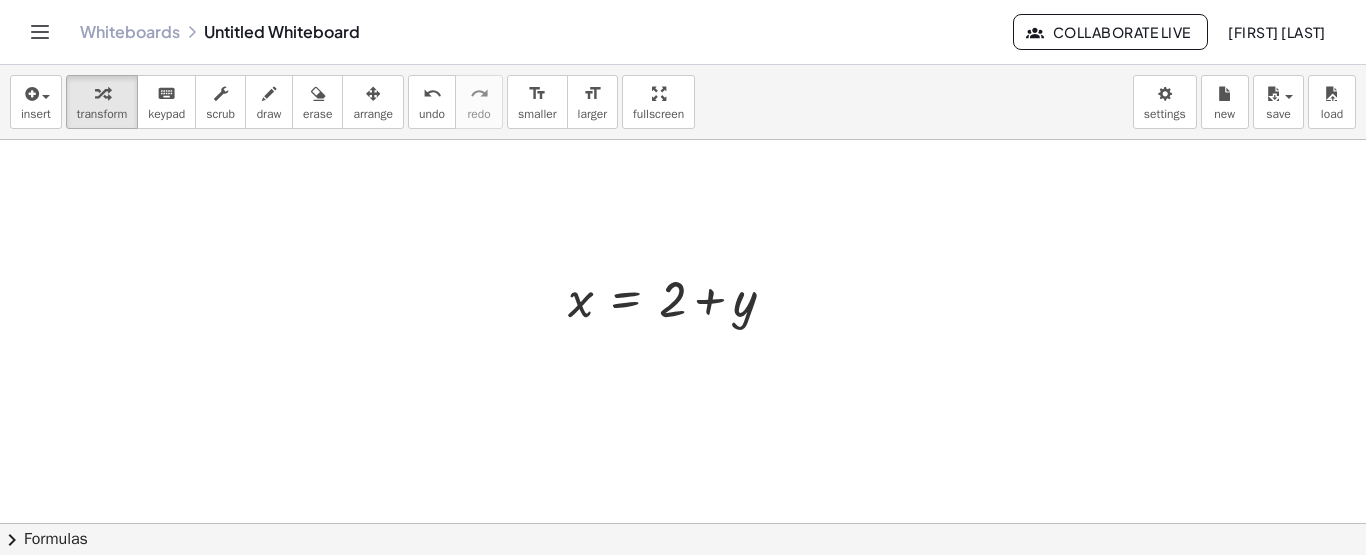 click at bounding box center (683, 640) 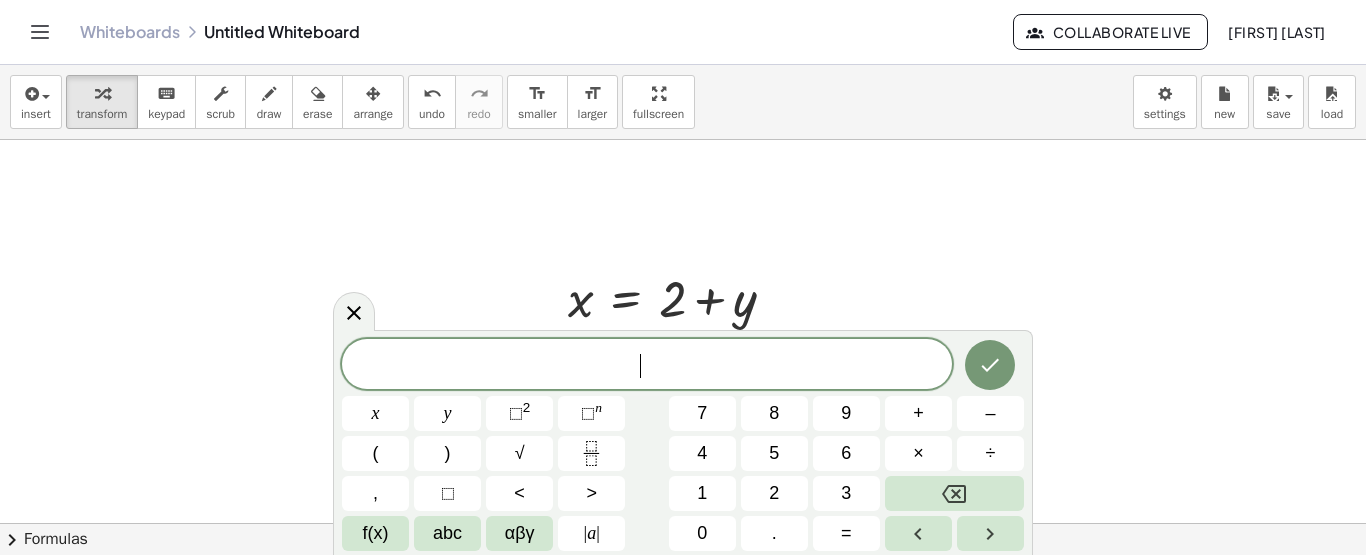 click on "​ x y ⬚ 2 ⬚ n 7 8 9 + – ( ) √ 4 5 6 × ÷ , ⬚ < > 1 2 3 f(x) abc αβγ | a | 0 . =" at bounding box center (683, 445) 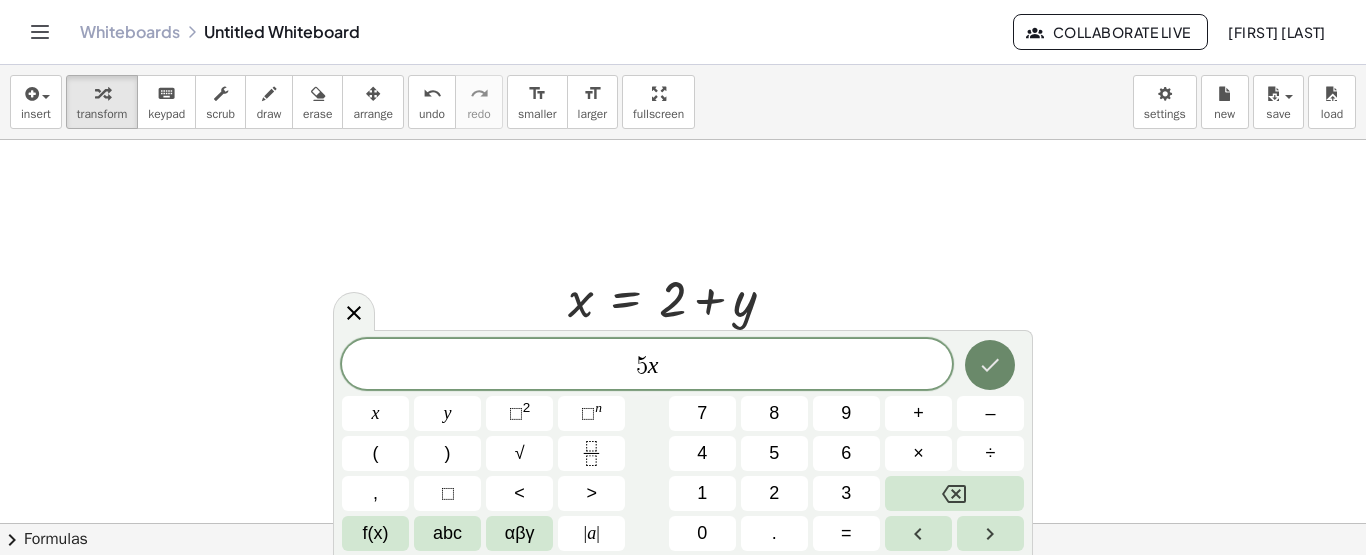 click 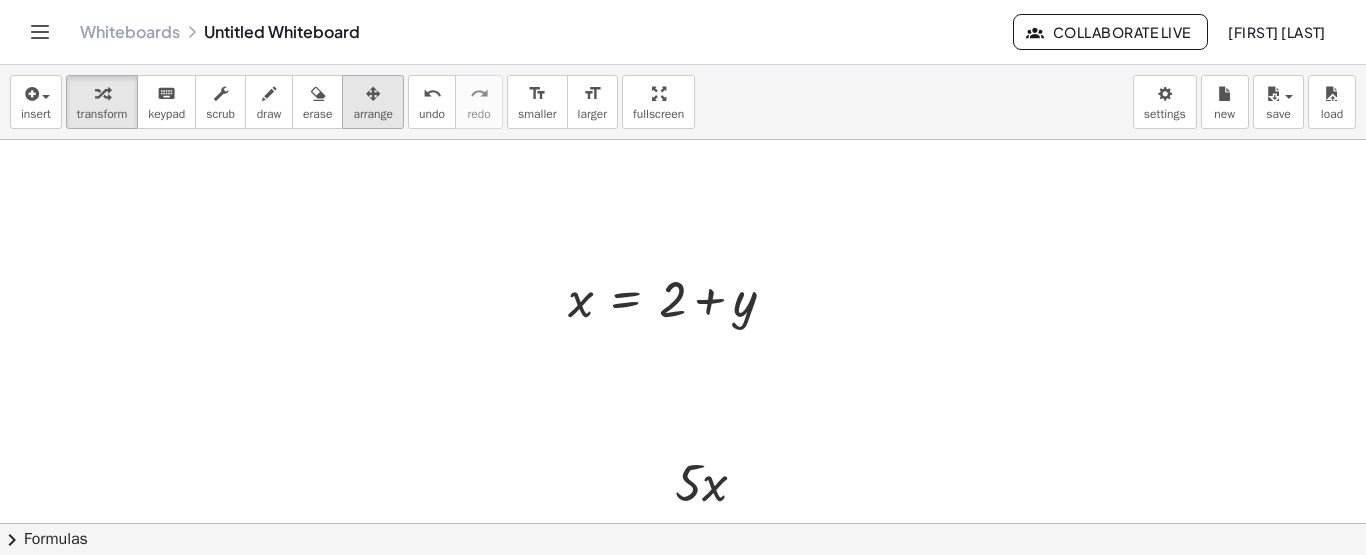 click at bounding box center [373, 93] 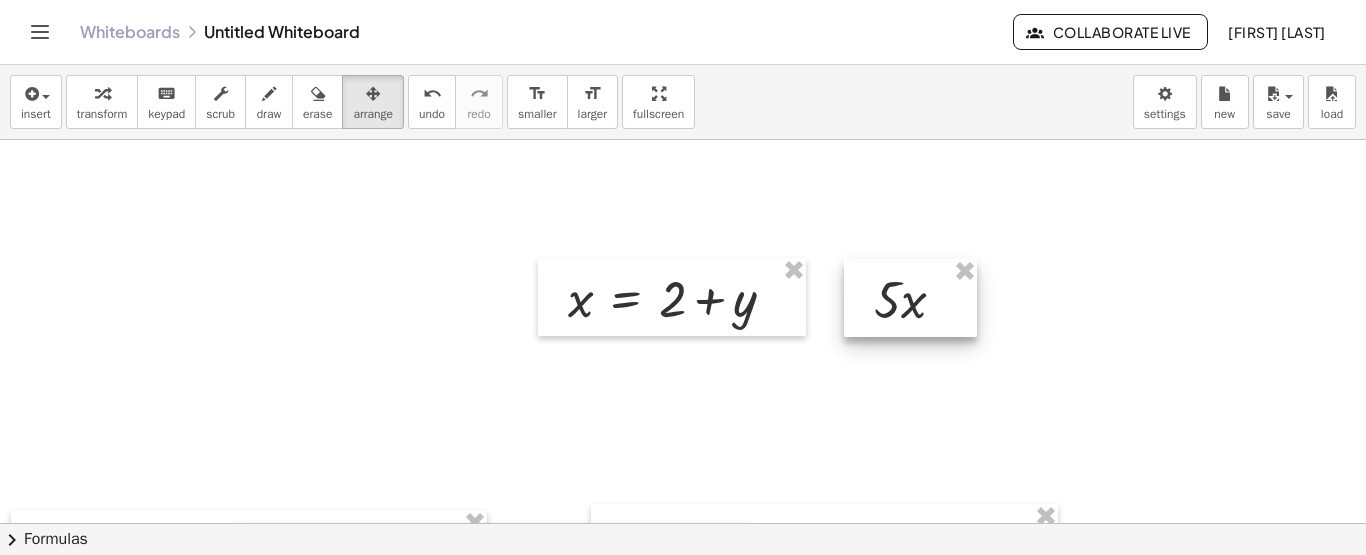 drag, startPoint x: 691, startPoint y: 483, endPoint x: 927, endPoint y: 317, distance: 288.53424 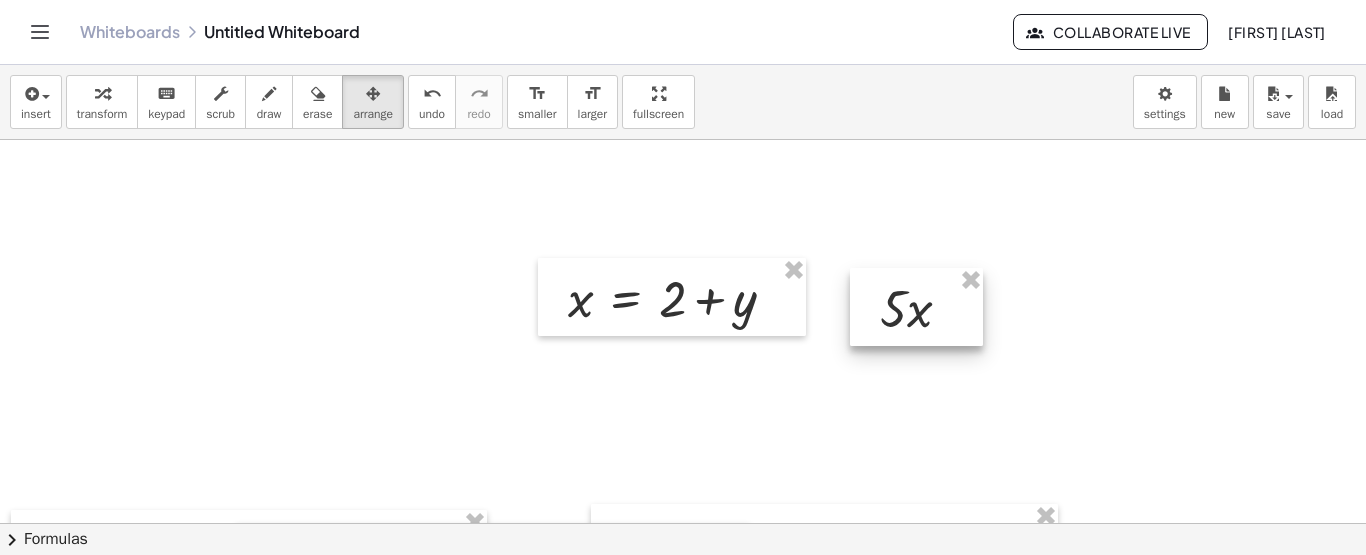 drag, startPoint x: 927, startPoint y: 317, endPoint x: 934, endPoint y: 326, distance: 11.401754 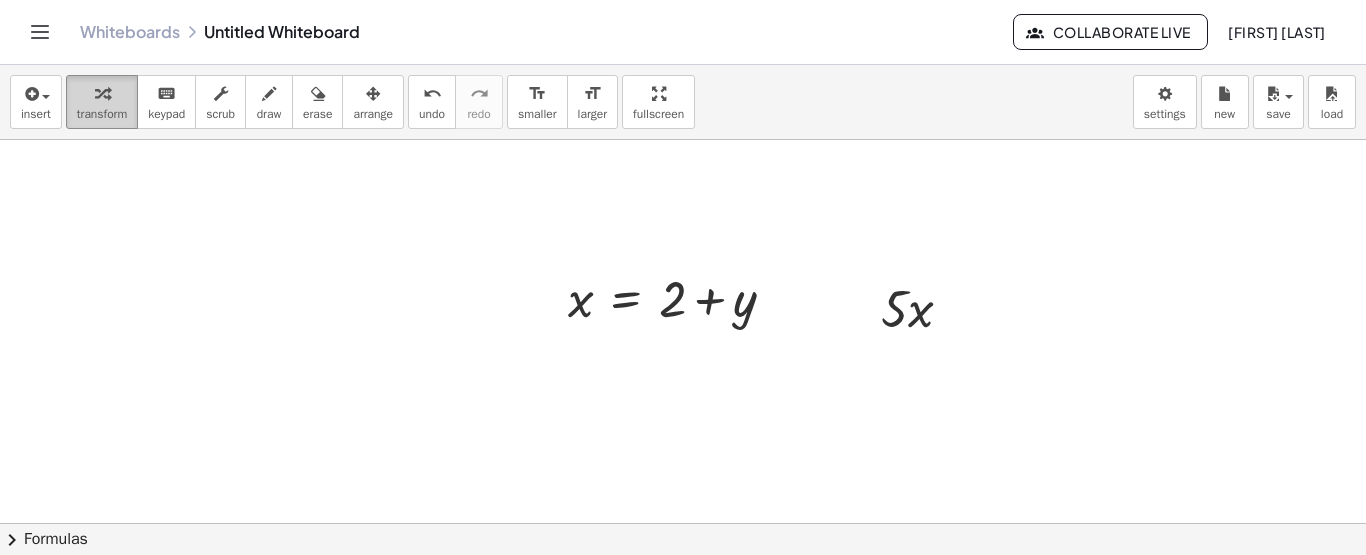 click at bounding box center [102, 94] 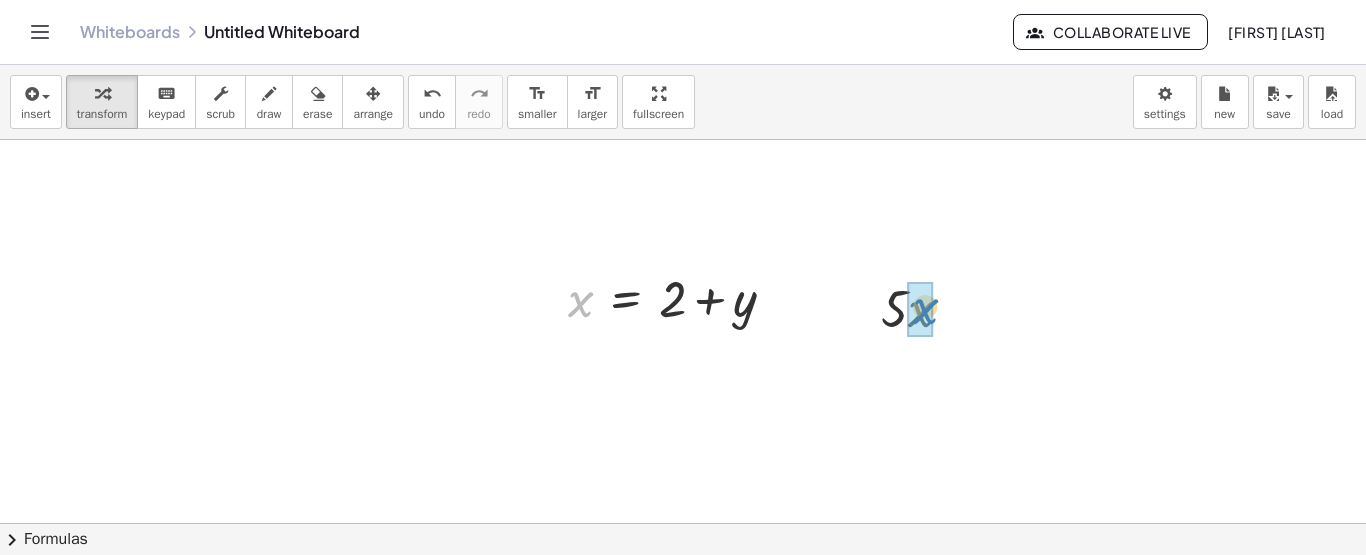 drag, startPoint x: 581, startPoint y: 314, endPoint x: 926, endPoint y: 321, distance: 345.071 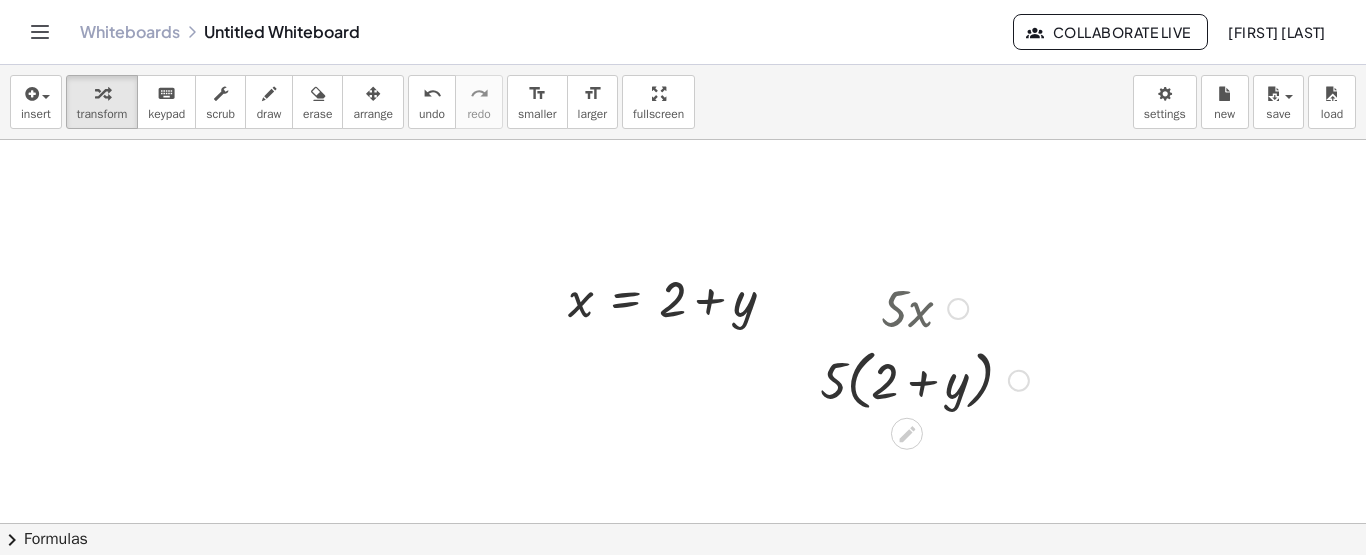 click at bounding box center (924, 379) 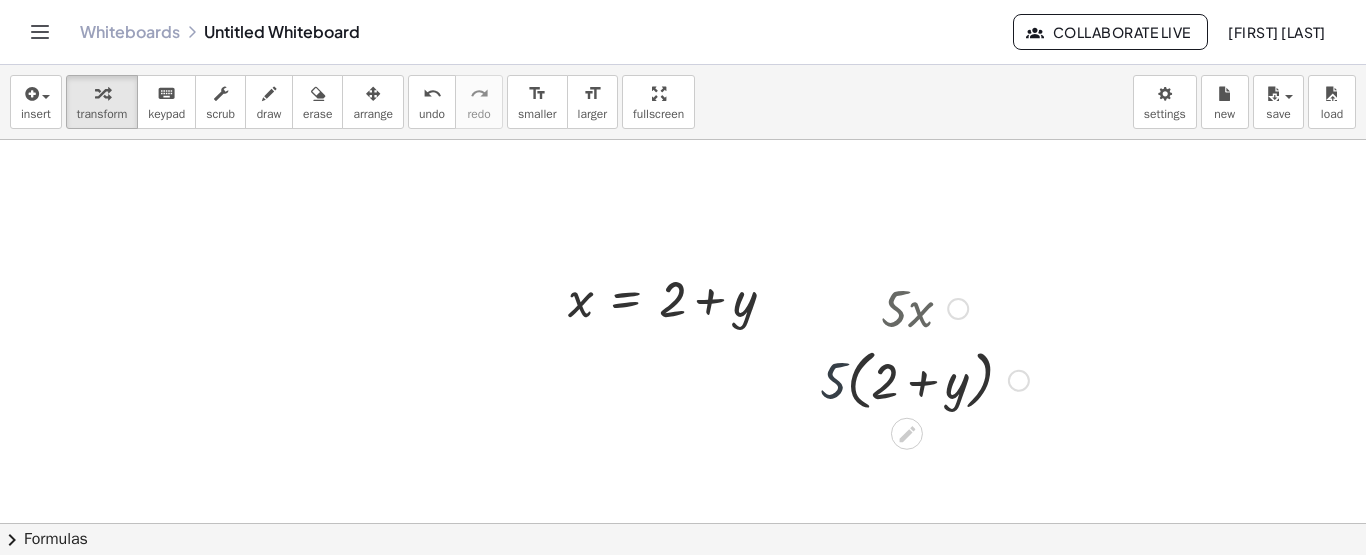 click at bounding box center (924, 379) 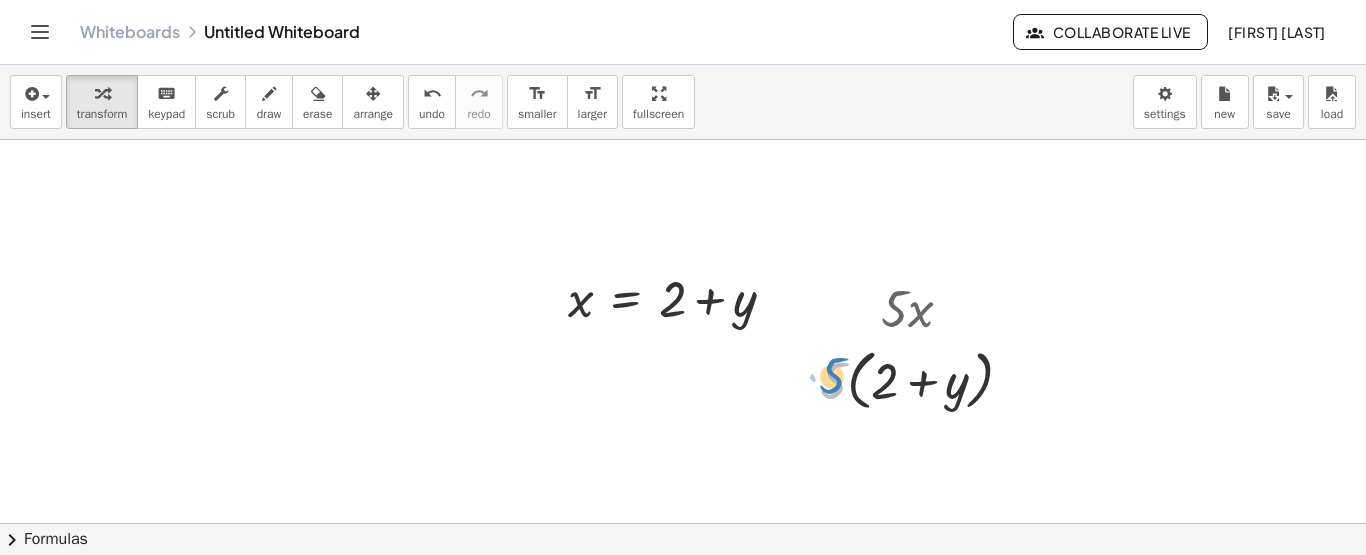 click at bounding box center (924, 379) 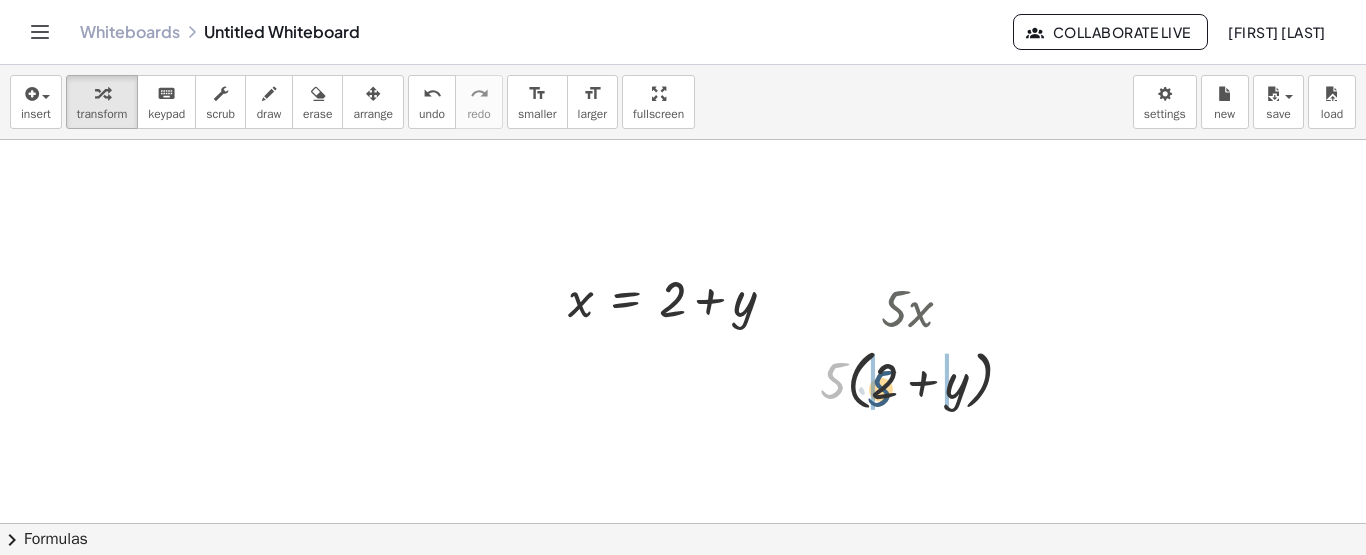 drag, startPoint x: 834, startPoint y: 375, endPoint x: 888, endPoint y: 386, distance: 55.108982 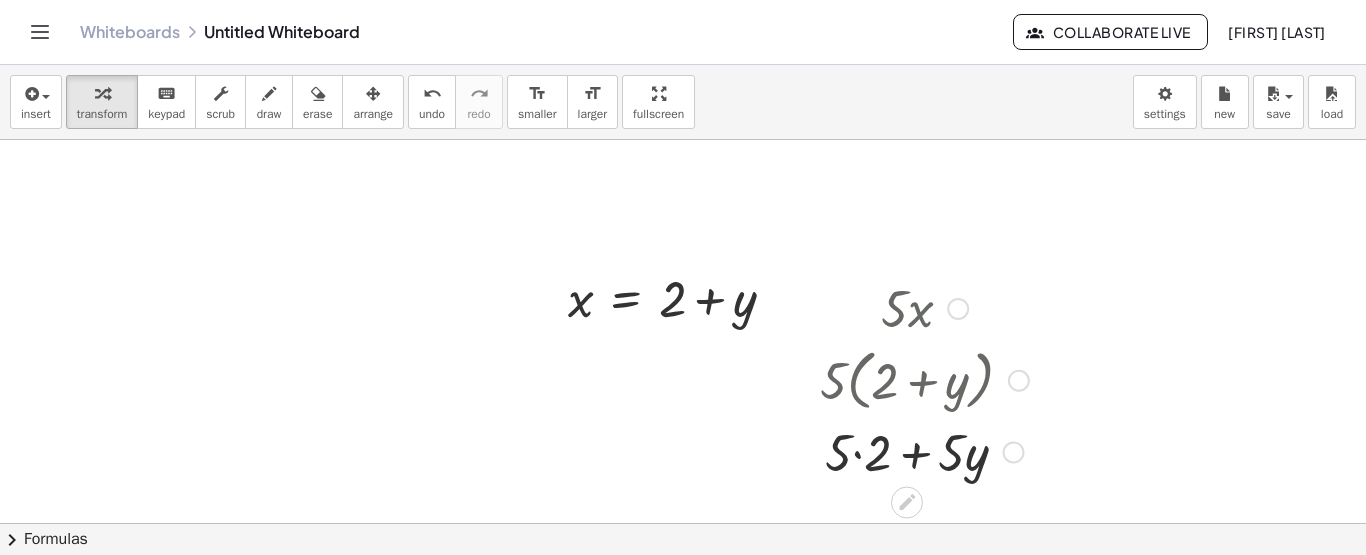 click at bounding box center [924, 450] 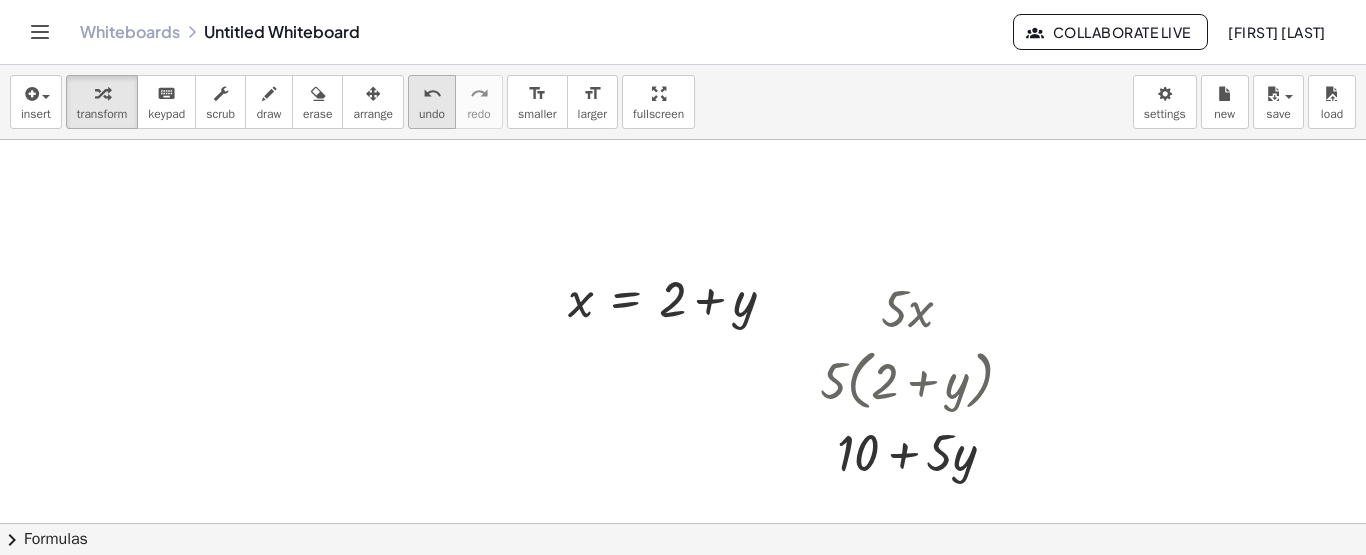 click on "undo" at bounding box center (432, 114) 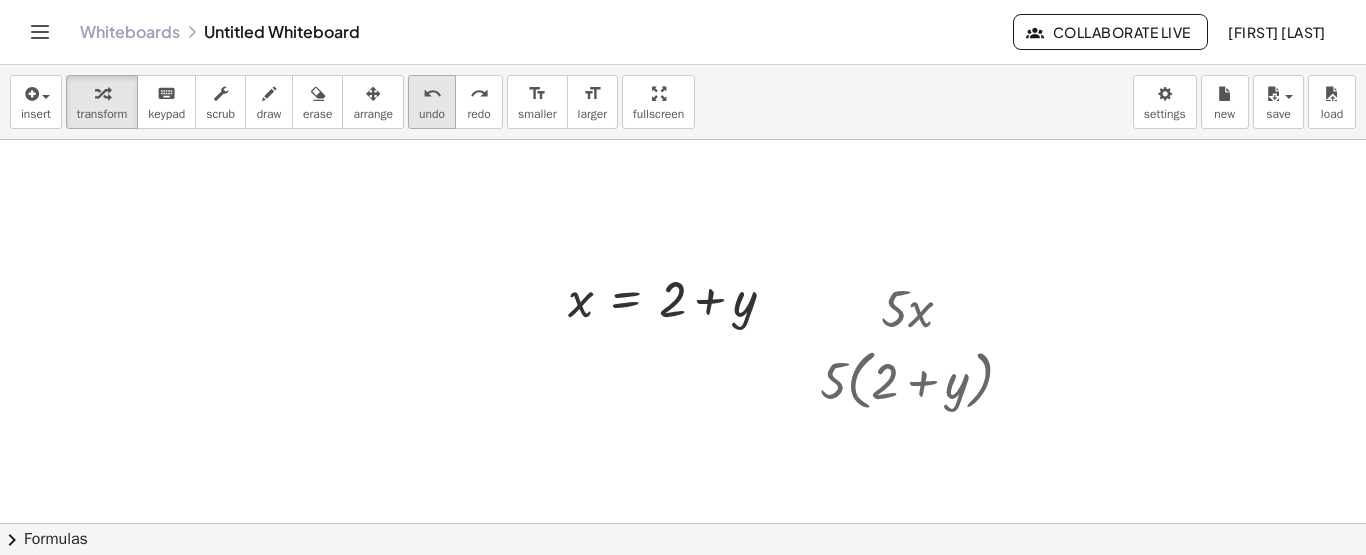 click on "undo undo" at bounding box center [432, 102] 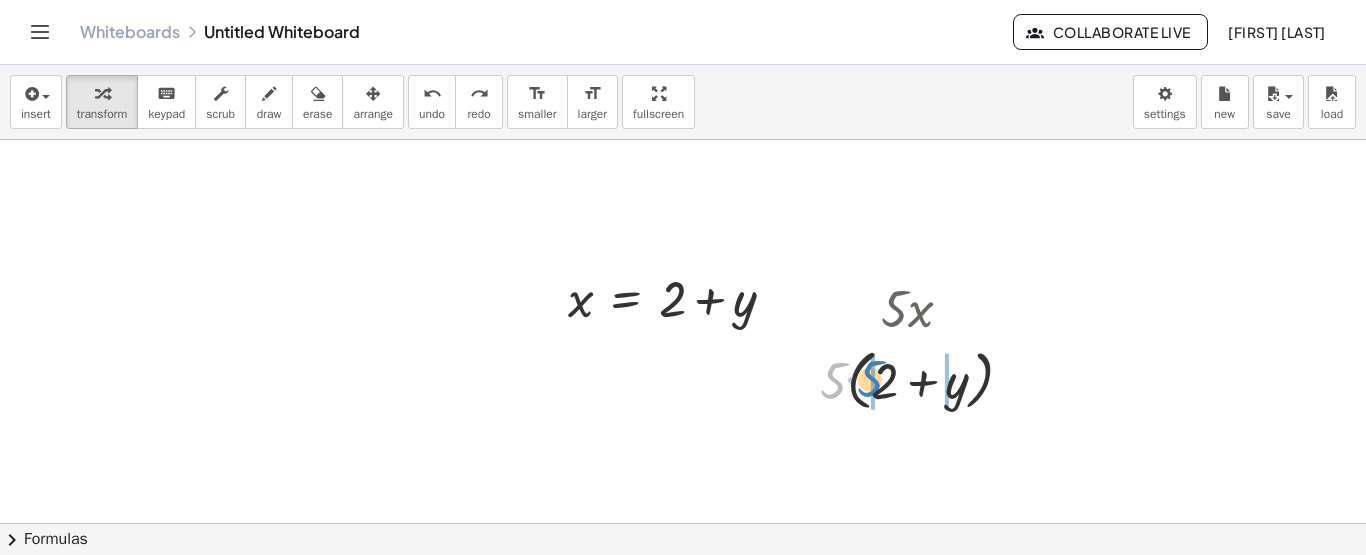 drag, startPoint x: 832, startPoint y: 379, endPoint x: 868, endPoint y: 382, distance: 36.124783 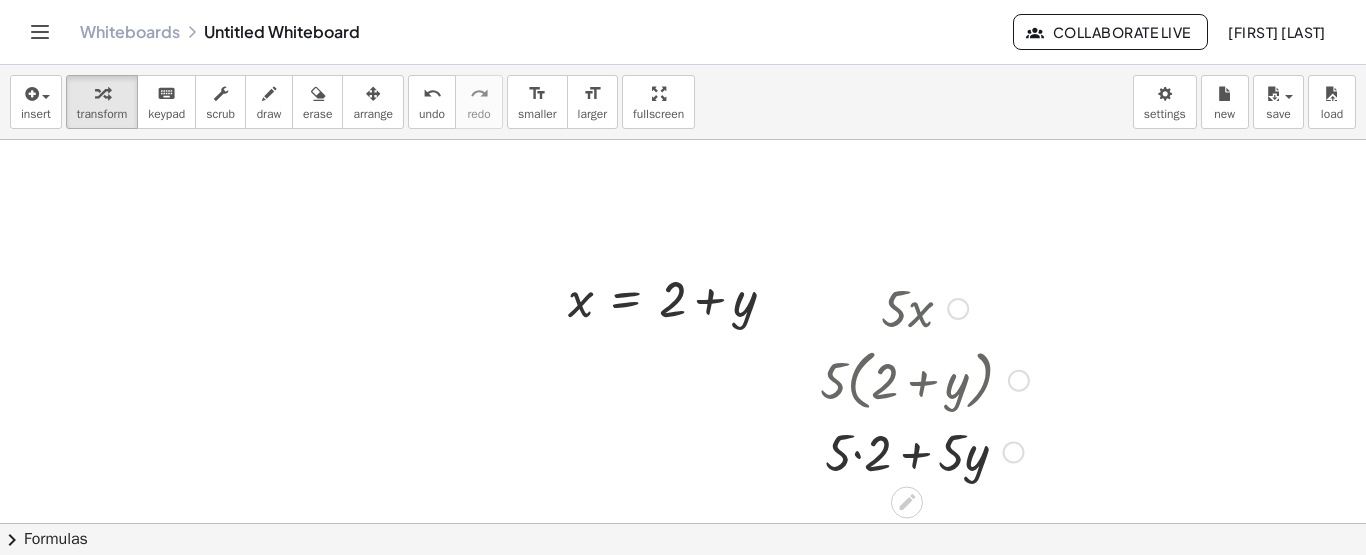 click at bounding box center [924, 450] 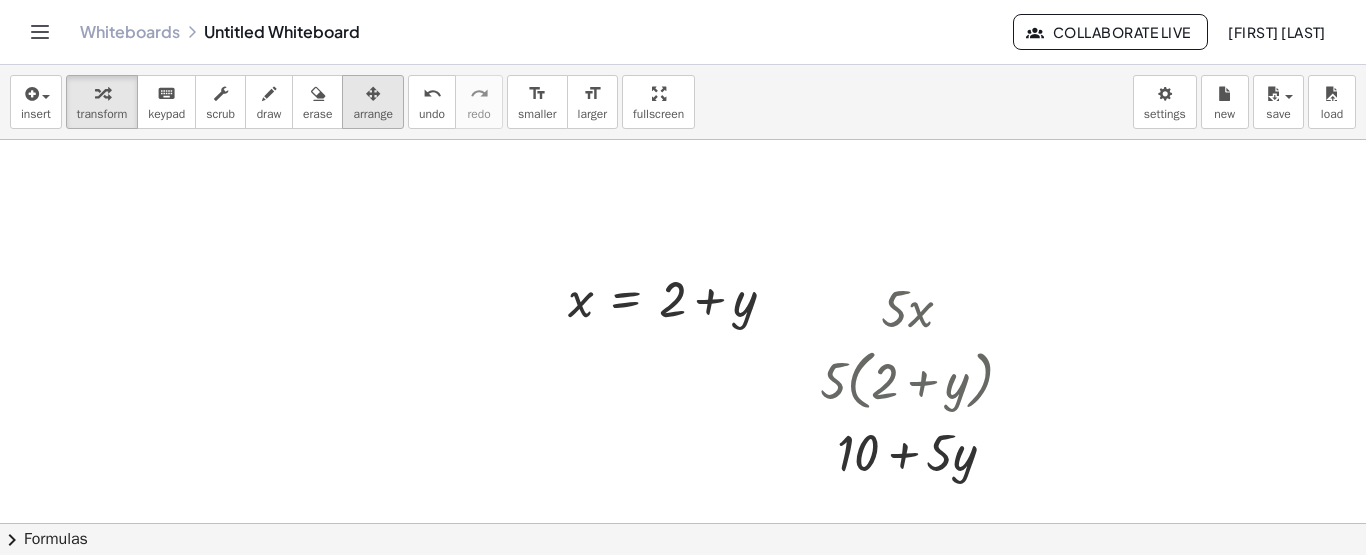 click on "arrange" at bounding box center [373, 114] 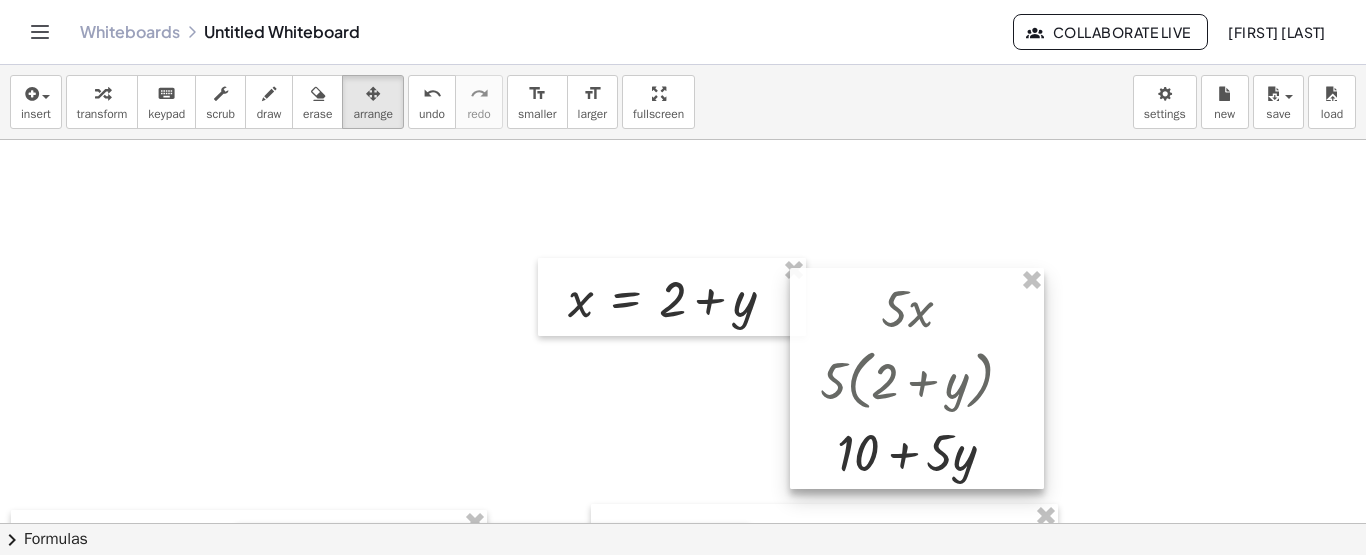 click at bounding box center (917, 379) 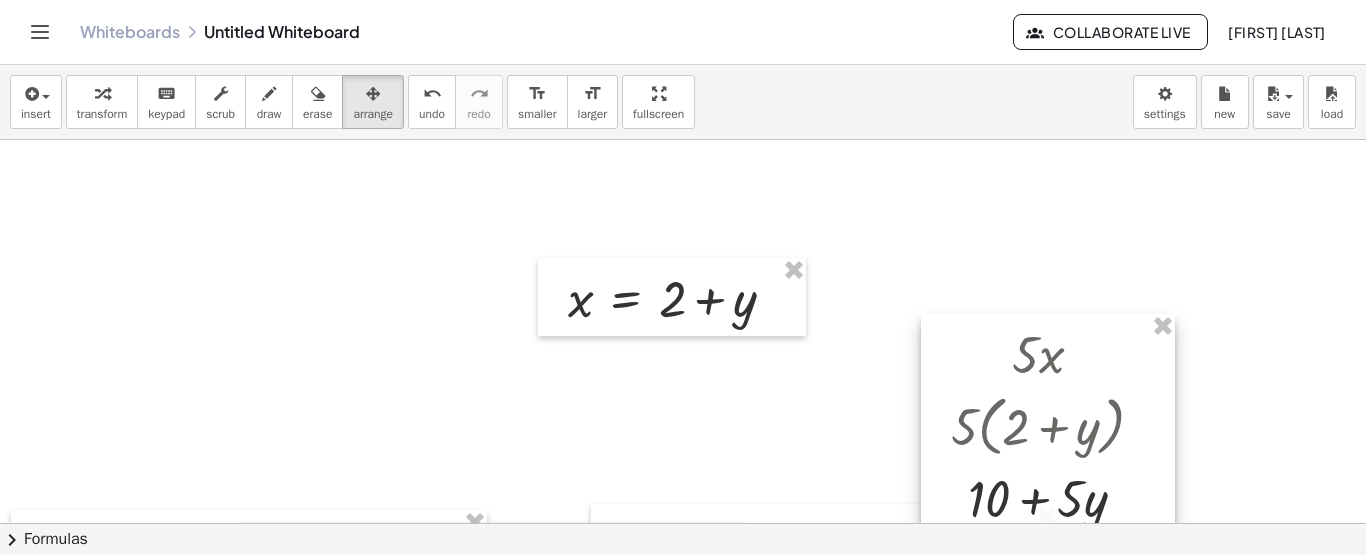 drag, startPoint x: 793, startPoint y: 267, endPoint x: 929, endPoint y: 314, distance: 143.89232 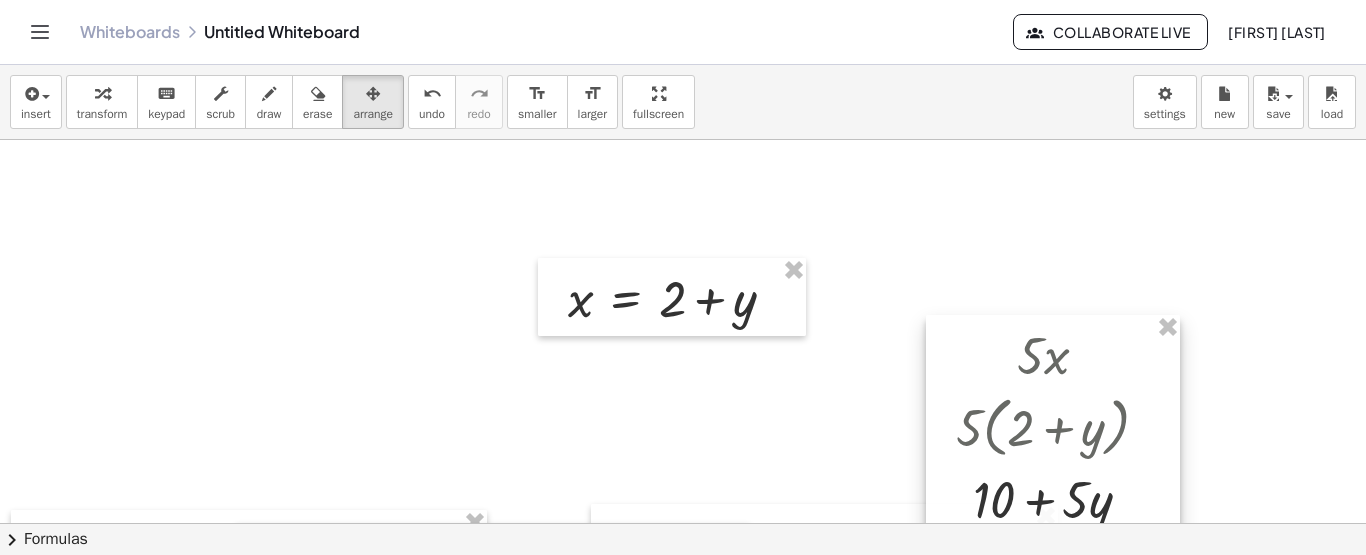 click at bounding box center (1053, 426) 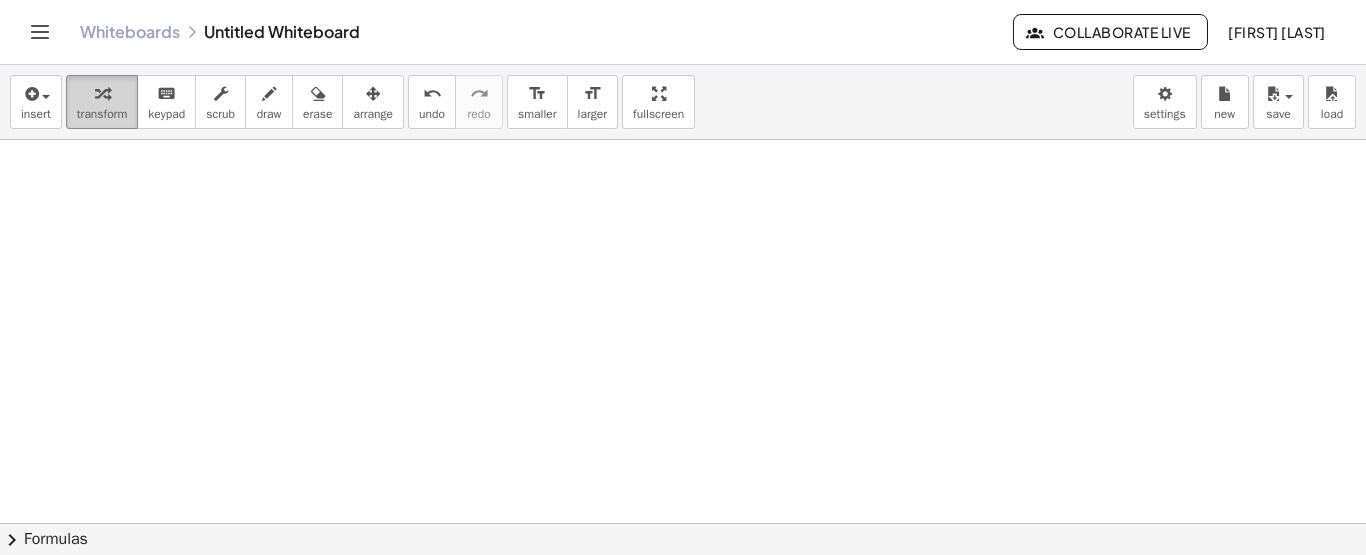 click at bounding box center [102, 93] 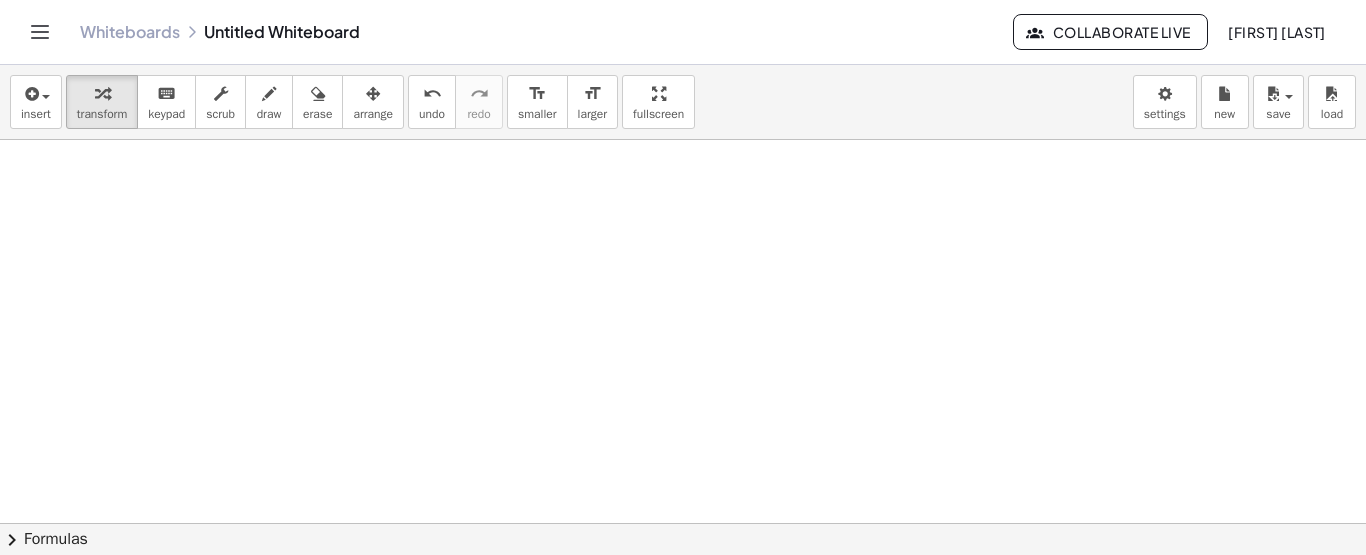 click at bounding box center (683, 640) 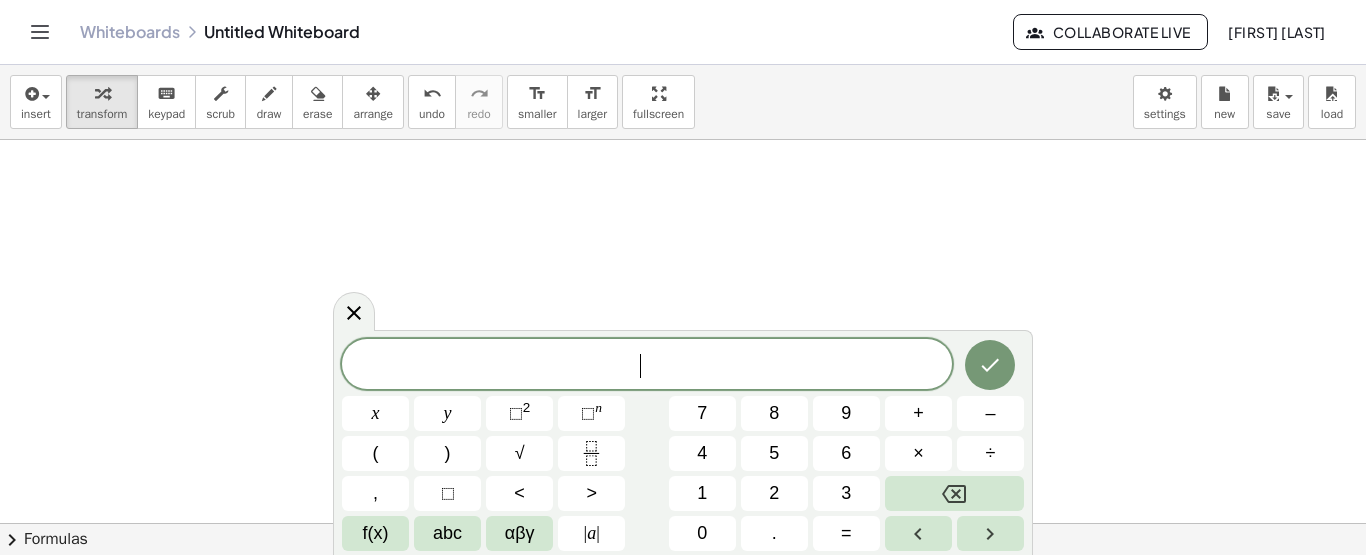 click on "​" at bounding box center [647, 366] 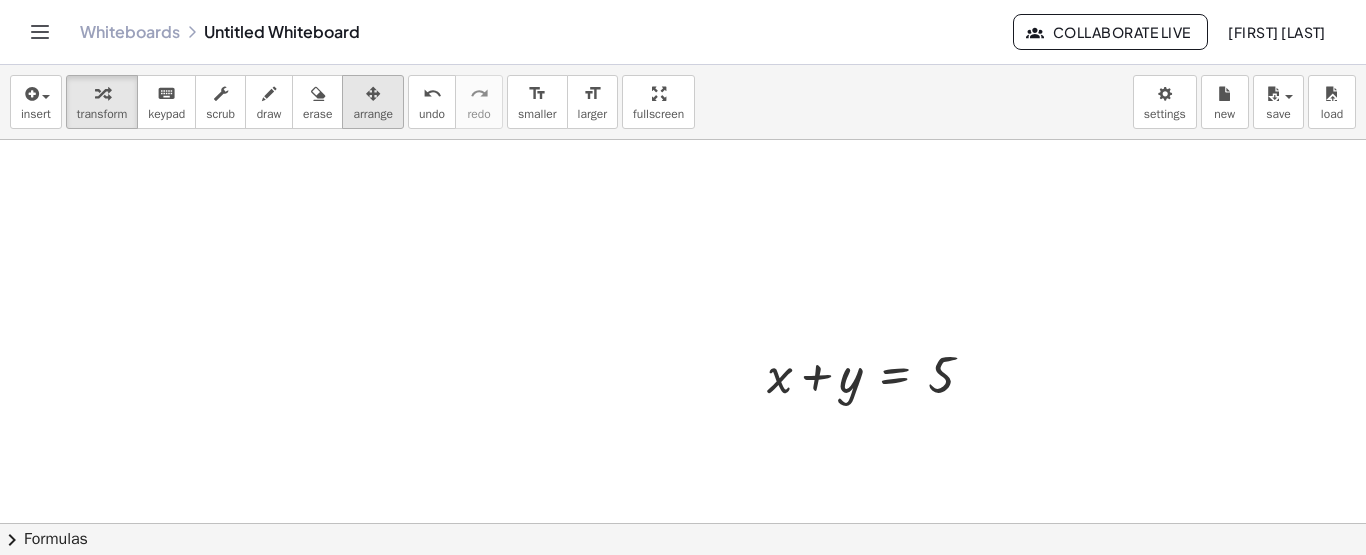 click at bounding box center (373, 94) 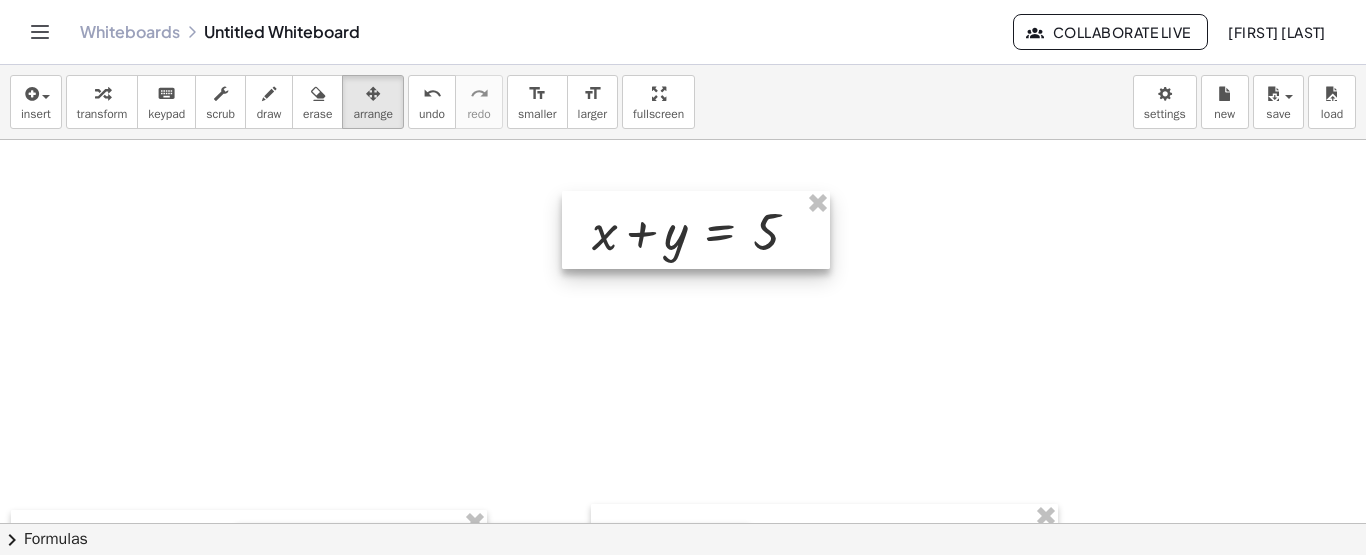 drag, startPoint x: 803, startPoint y: 390, endPoint x: 628, endPoint y: 248, distance: 225.36415 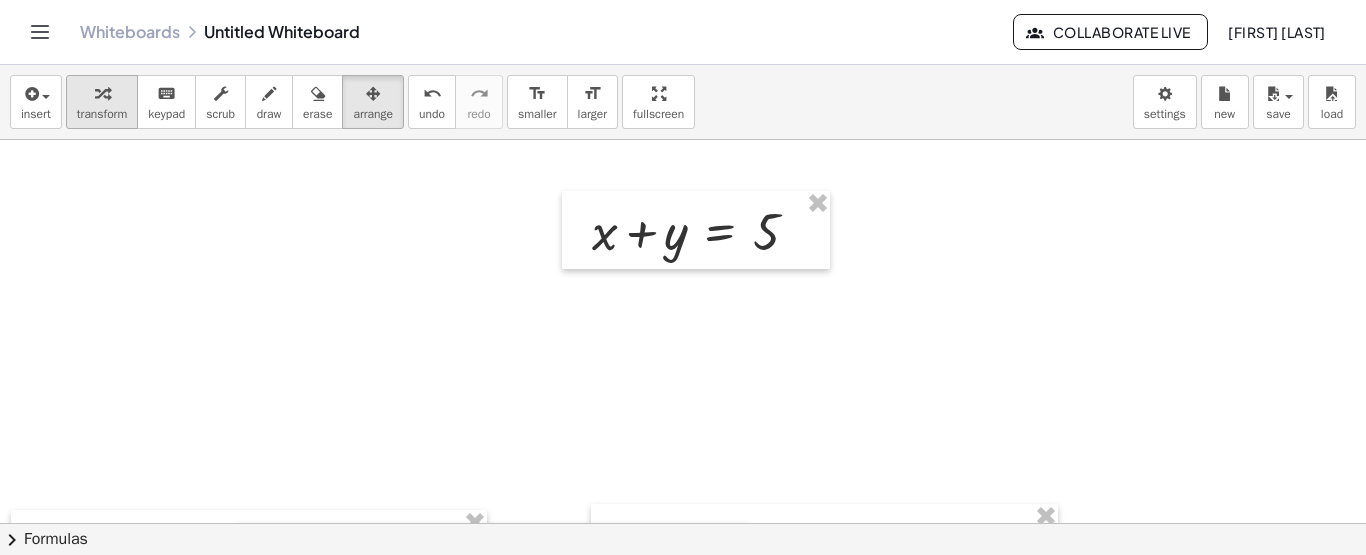 click on "transform" at bounding box center [102, 114] 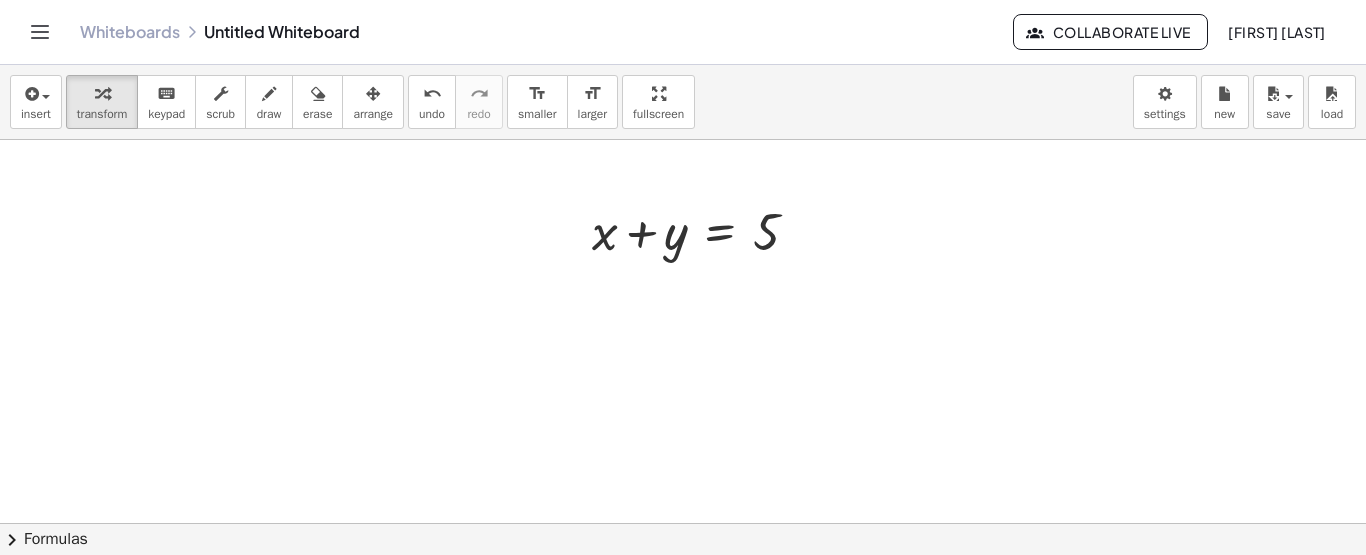 click at bounding box center (683, 640) 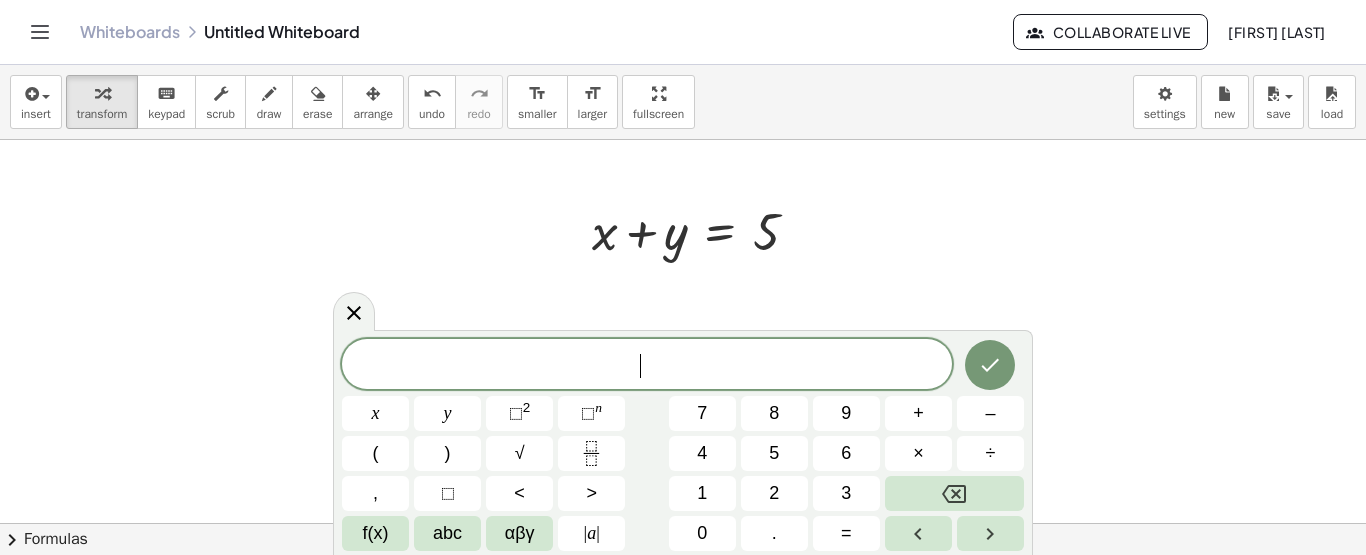 click on "​" at bounding box center [647, 366] 